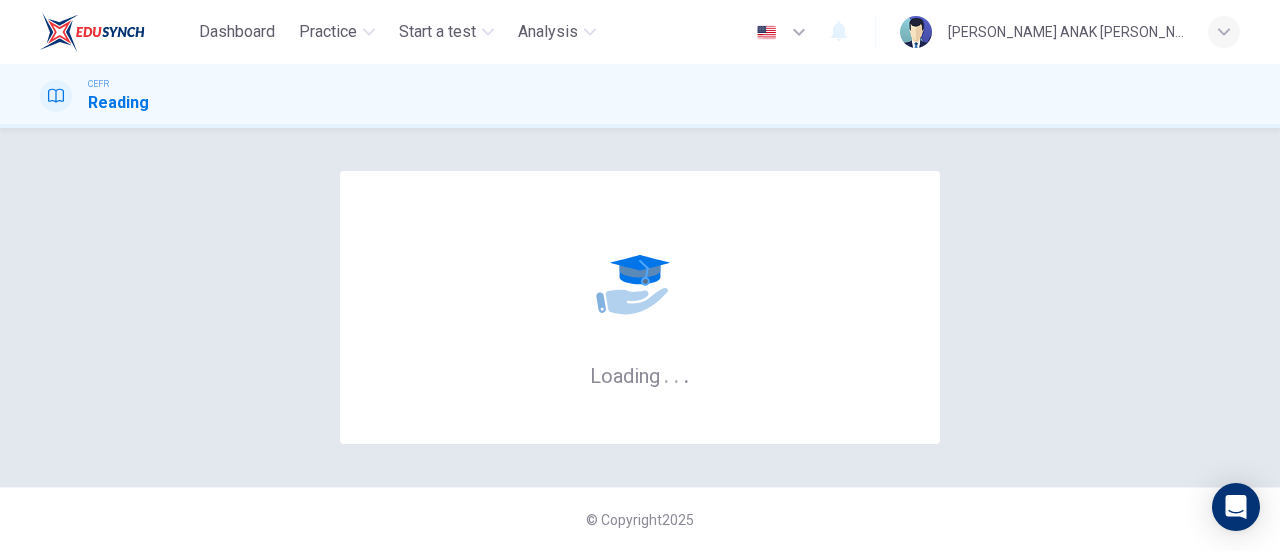 scroll, scrollTop: 0, scrollLeft: 0, axis: both 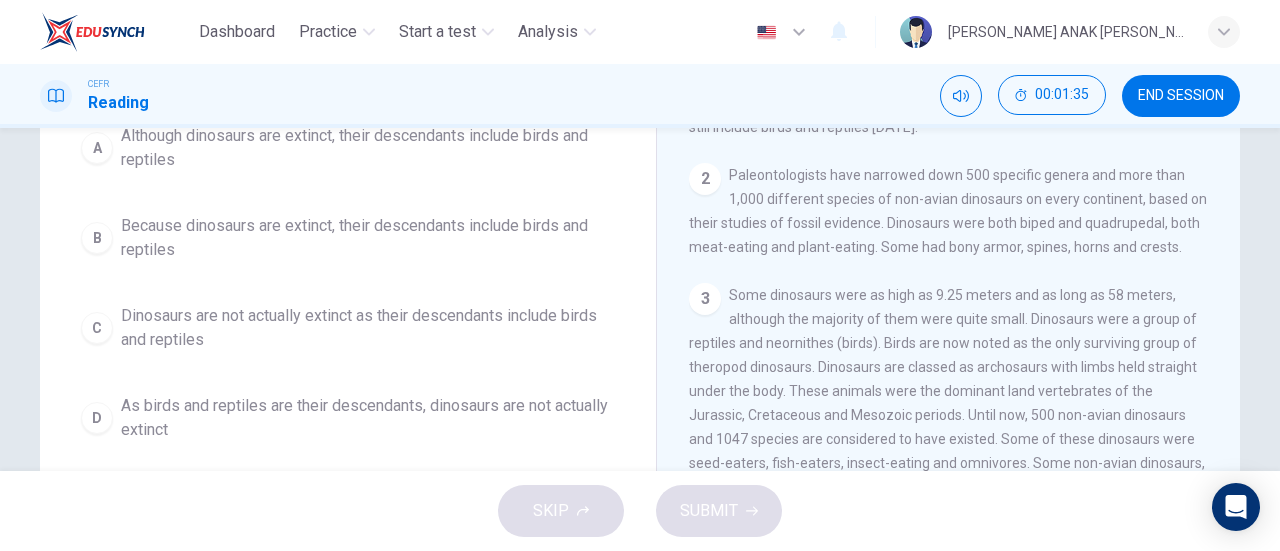 click on "As birds and reptiles are their descendants, dinosaurs are not actually extinct" at bounding box center (368, 418) 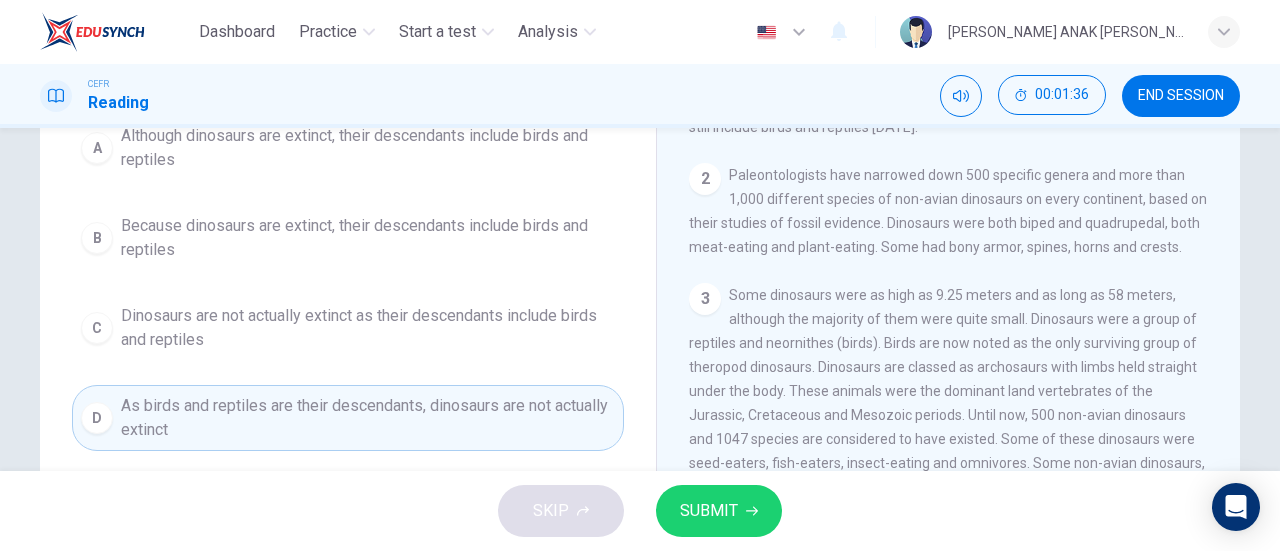 click on "SUBMIT" at bounding box center [709, 511] 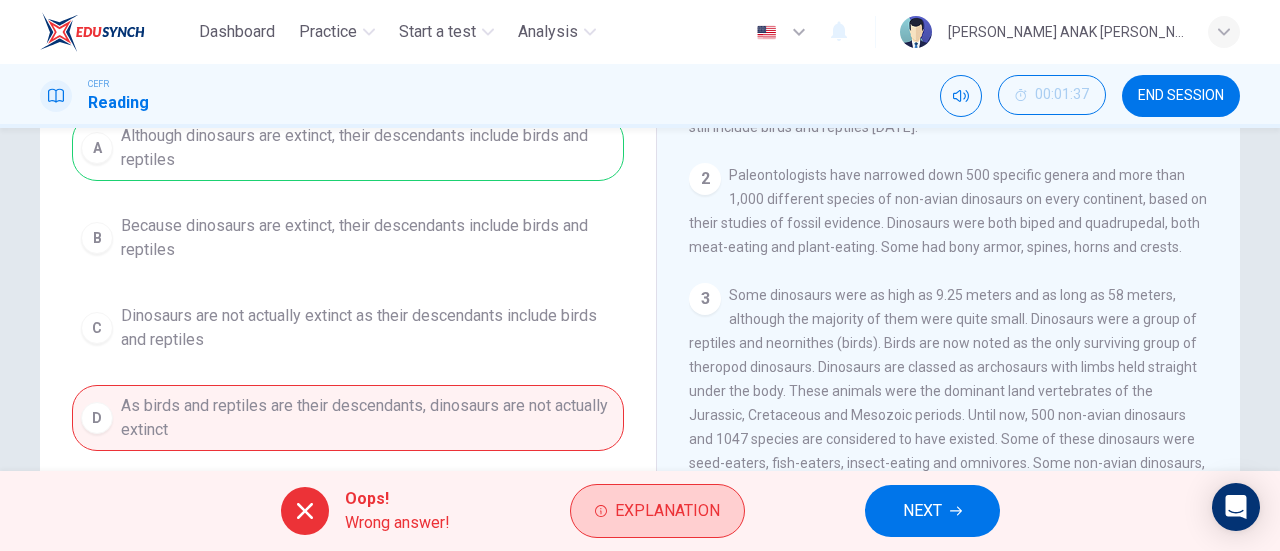 click on "Explanation" at bounding box center (667, 511) 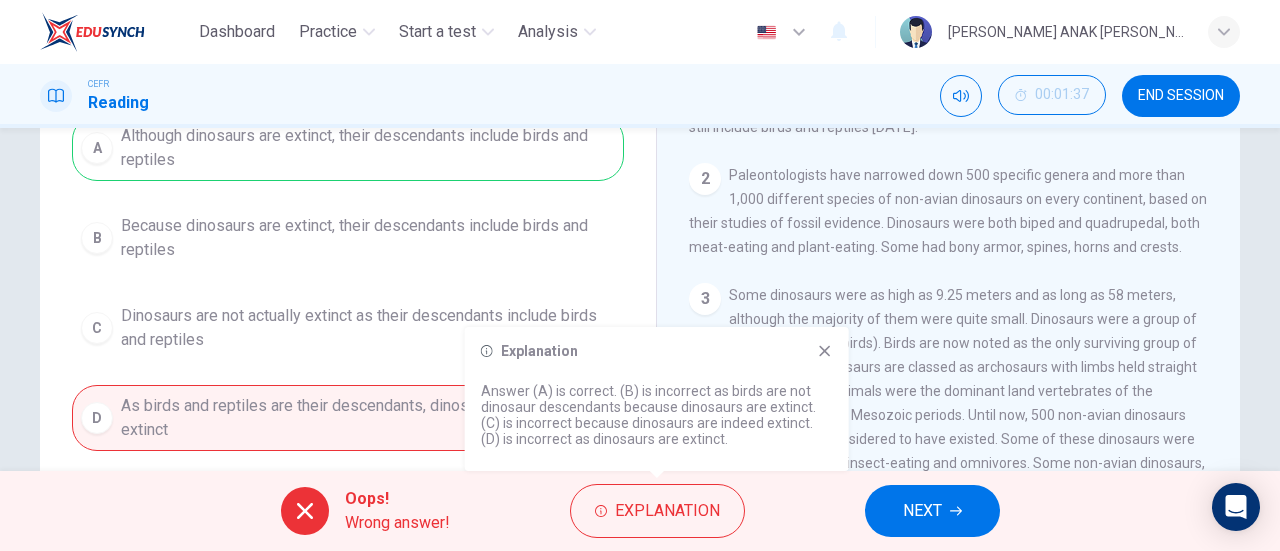click 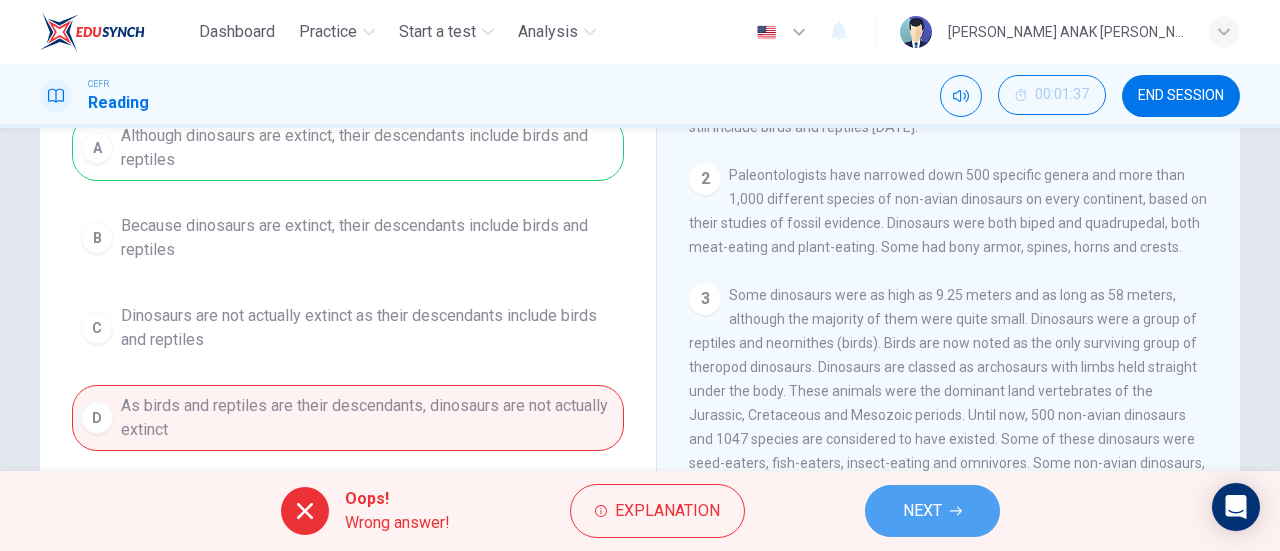 click on "NEXT" at bounding box center (922, 511) 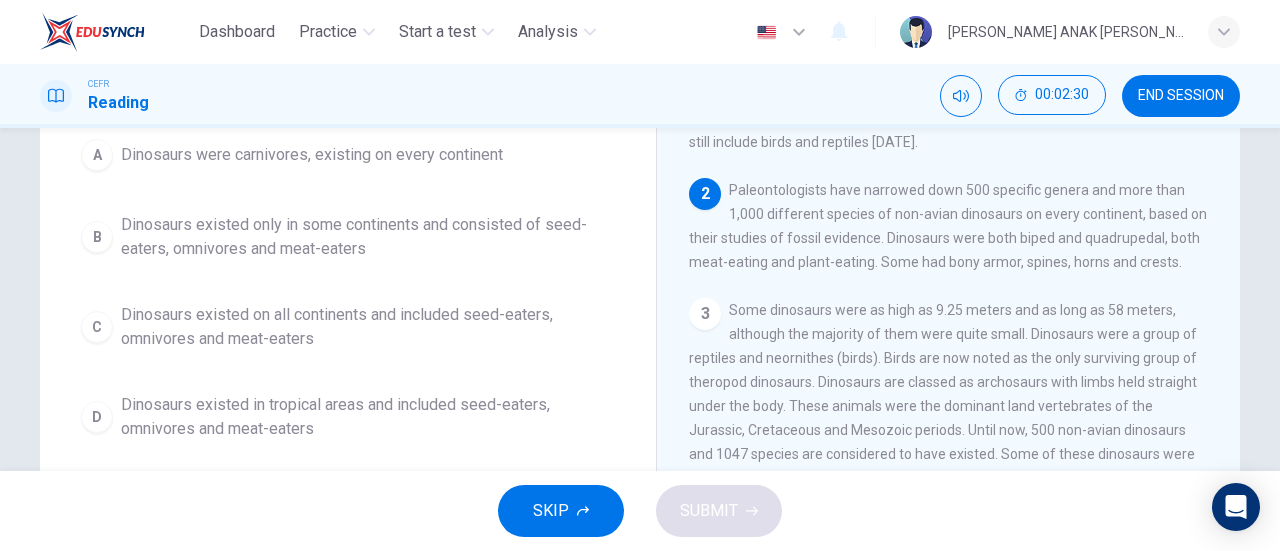 scroll, scrollTop: 201, scrollLeft: 0, axis: vertical 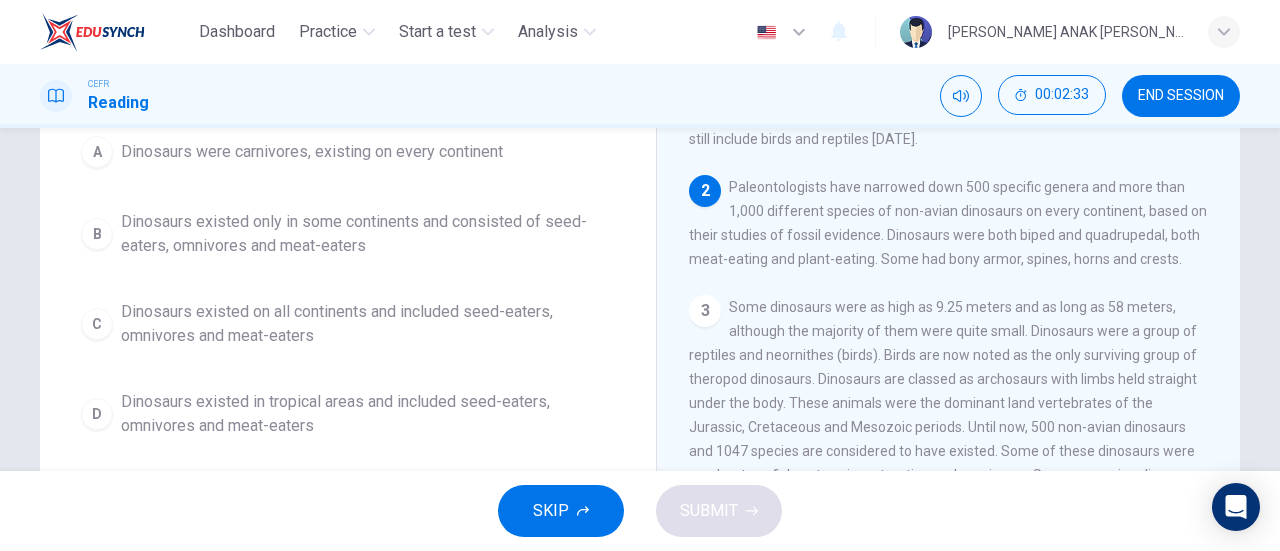 click on "Dinosaurs existed on all continents and included seed-eaters, omnivores and meat-eaters" at bounding box center (368, 324) 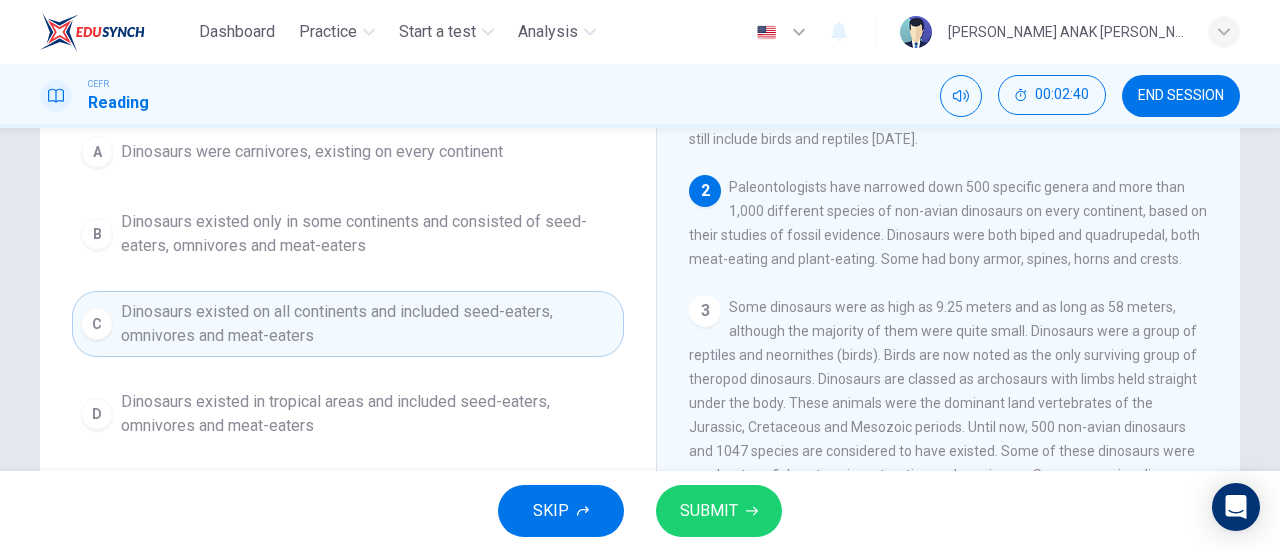 click on "SUBMIT" at bounding box center (709, 511) 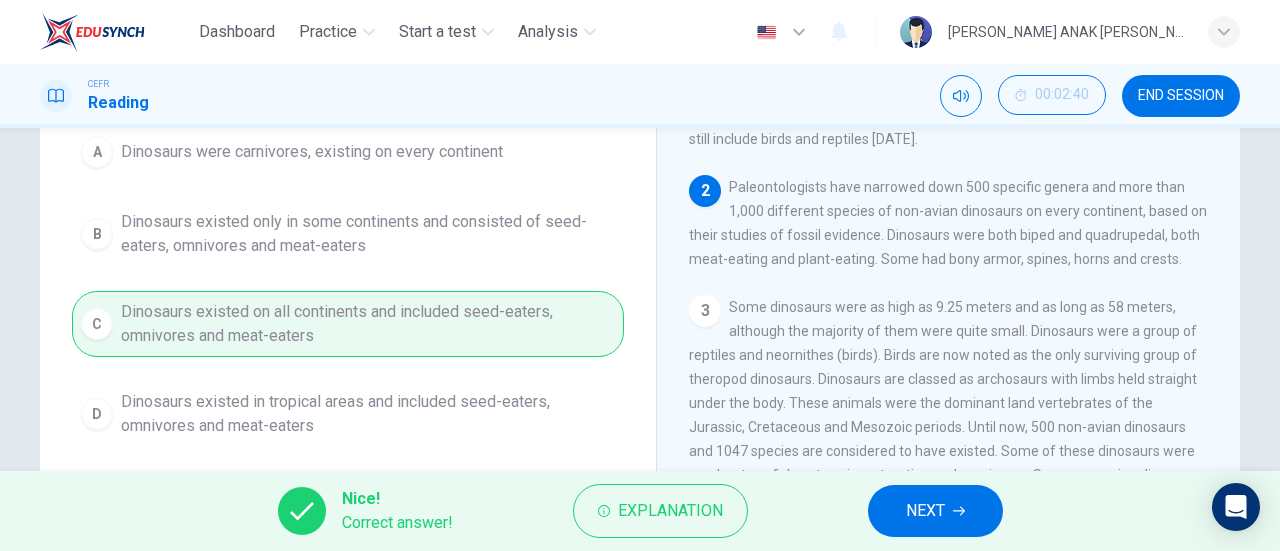 click on "NEXT" at bounding box center (935, 511) 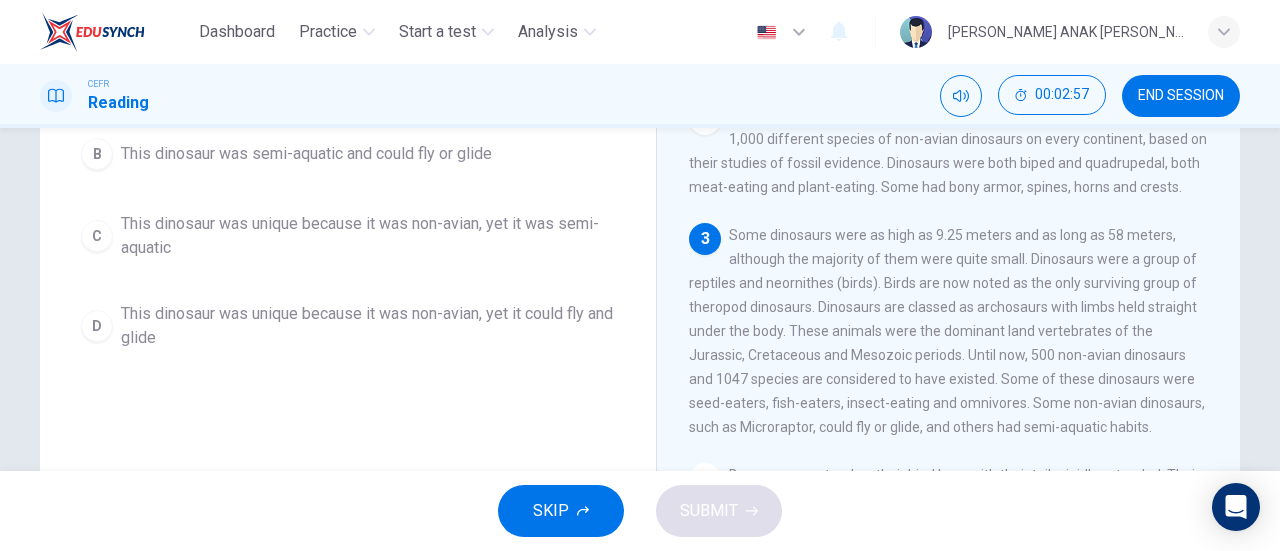 scroll, scrollTop: 278, scrollLeft: 0, axis: vertical 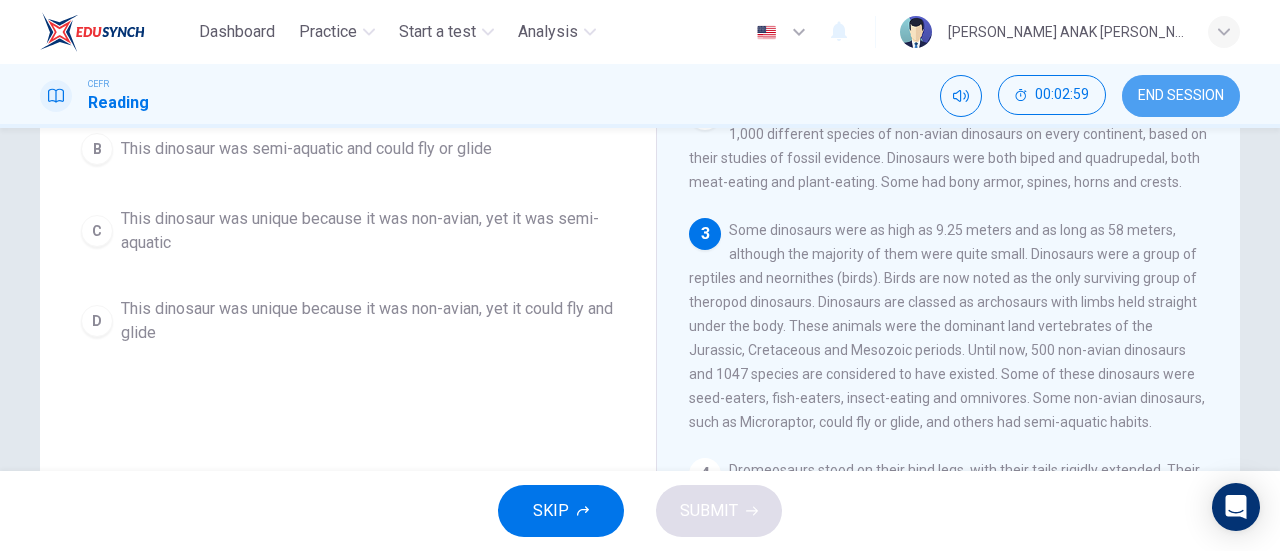 click on "END SESSION" at bounding box center [1181, 96] 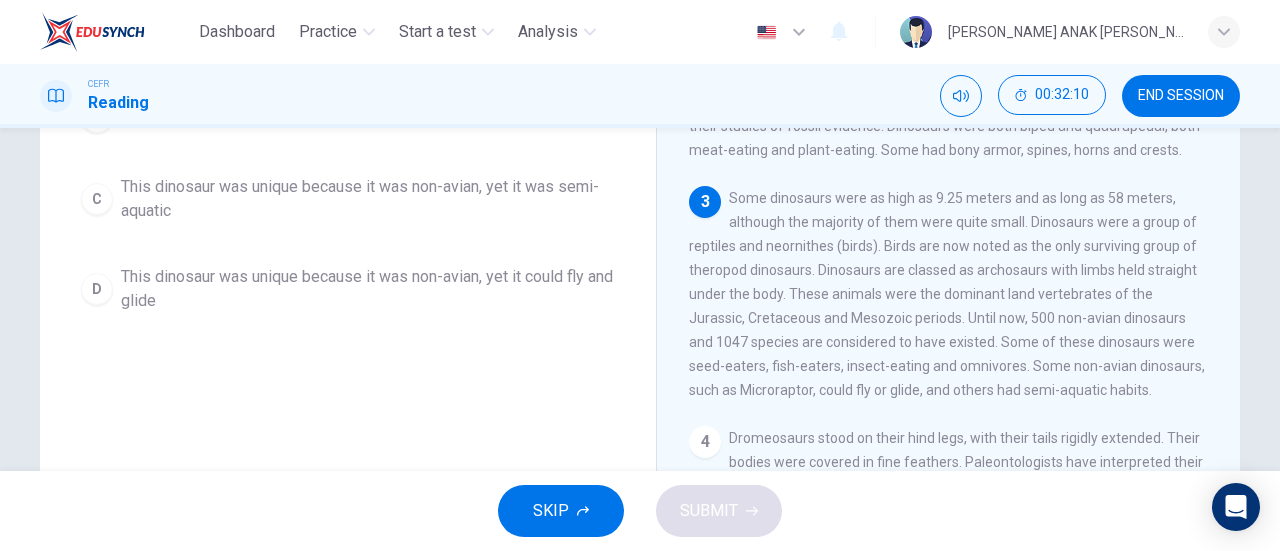 scroll, scrollTop: 313, scrollLeft: 0, axis: vertical 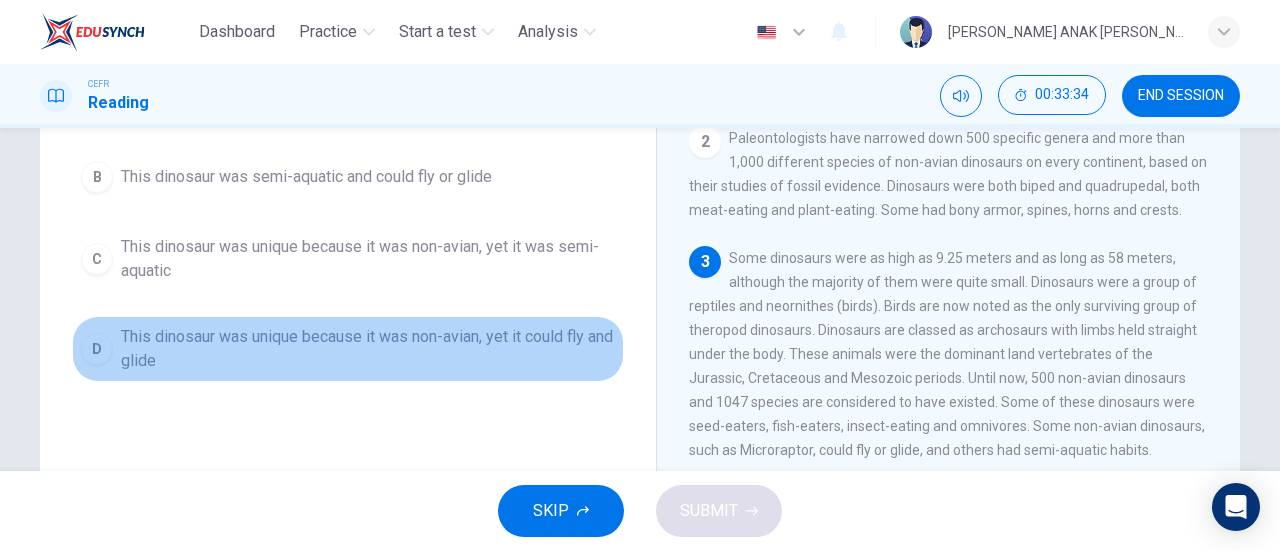click on "This dinosaur was unique because it was non-avian, yet it could fly and glide" at bounding box center [368, 349] 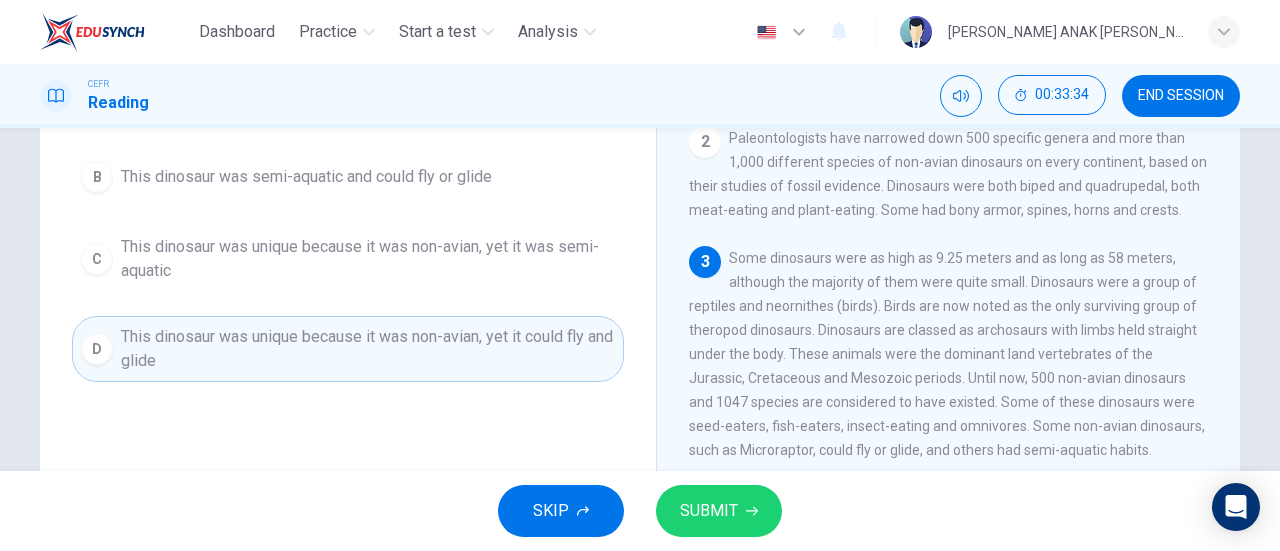 click on "SUBMIT" at bounding box center [709, 511] 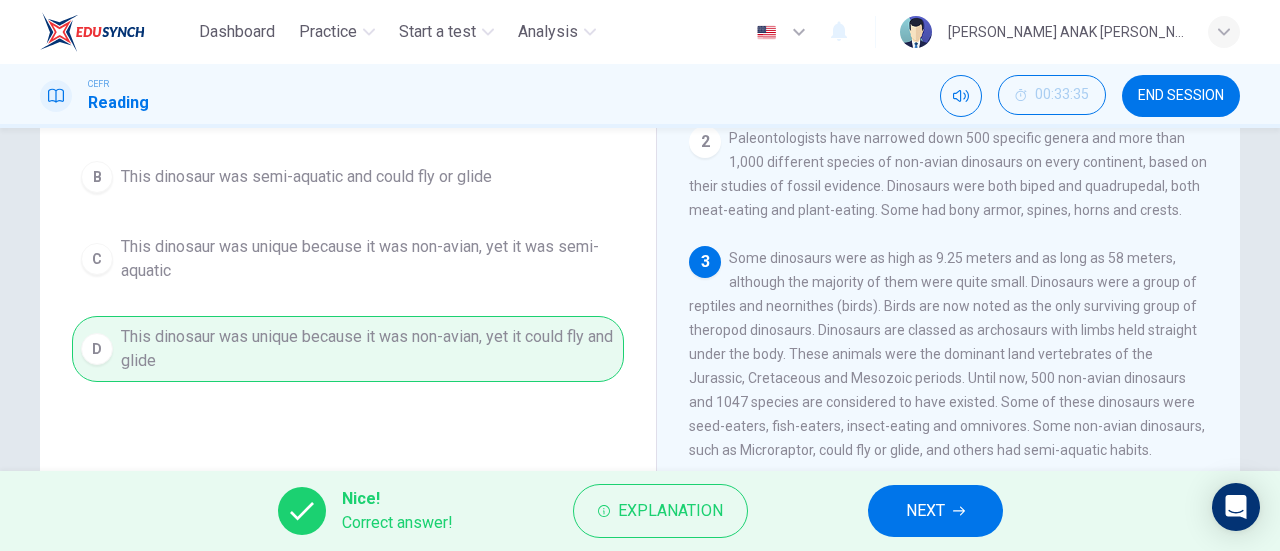 click on "NEXT" at bounding box center (925, 511) 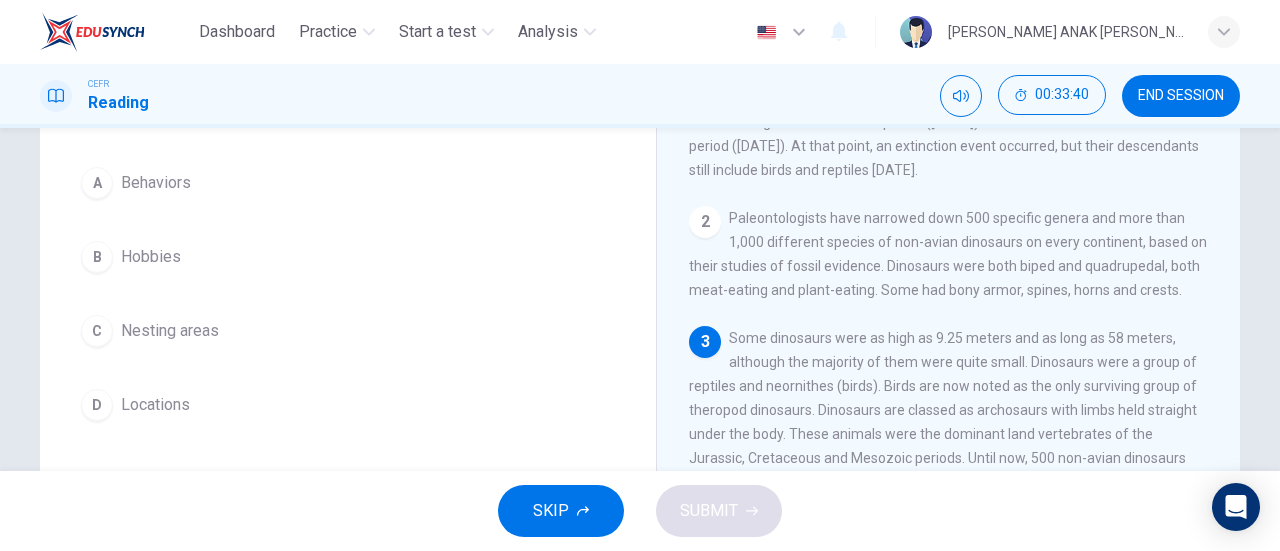 scroll, scrollTop: 164, scrollLeft: 0, axis: vertical 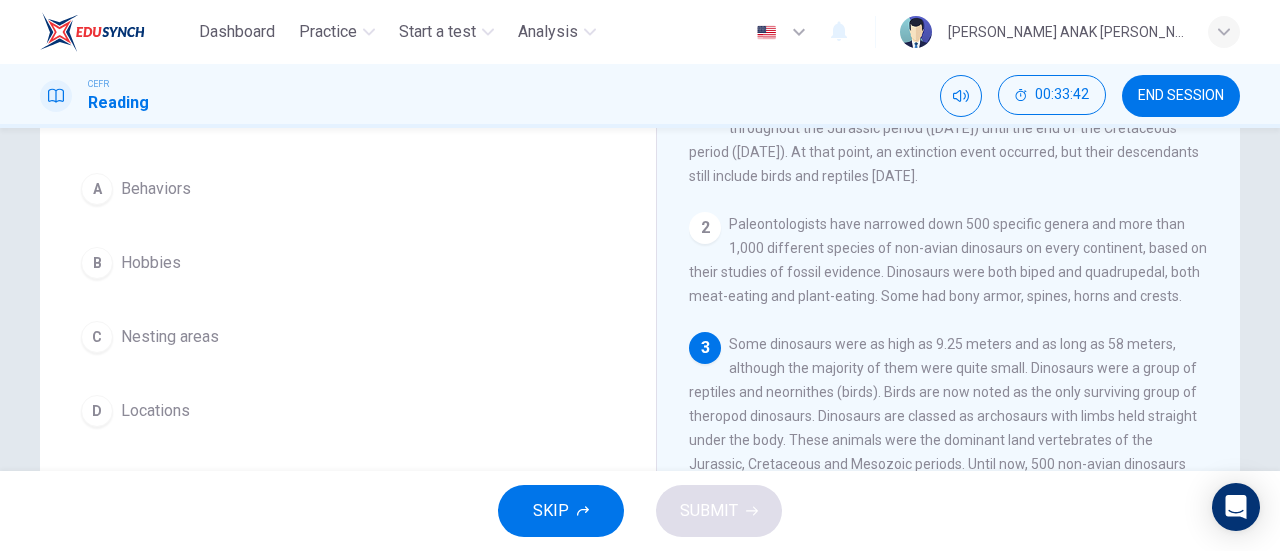 click on "Behaviors" at bounding box center (156, 189) 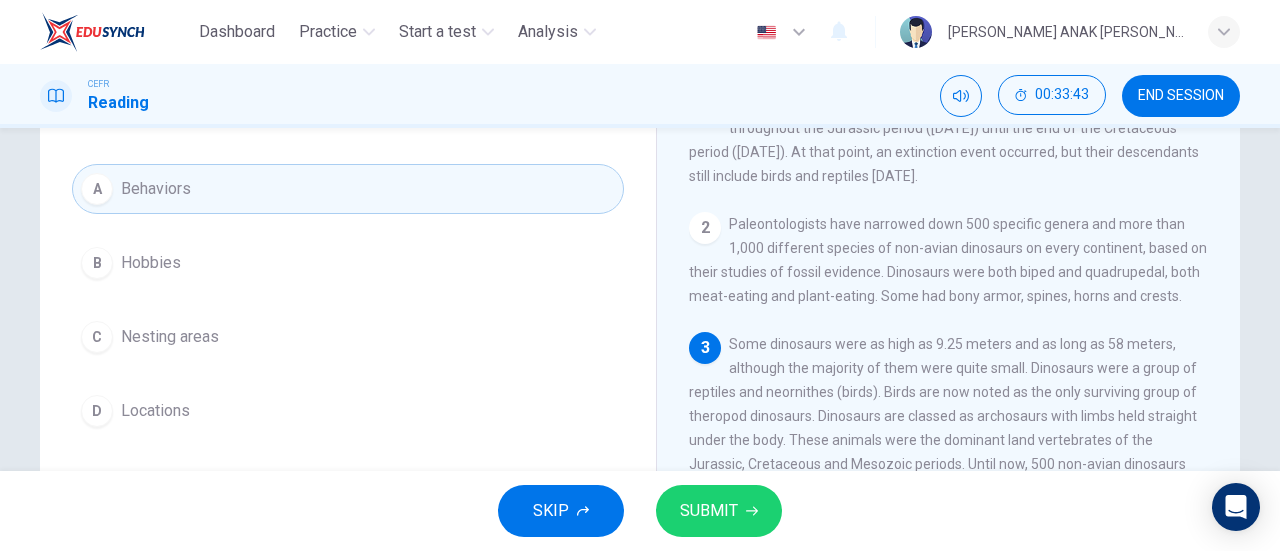 click on "SUBMIT" at bounding box center (709, 511) 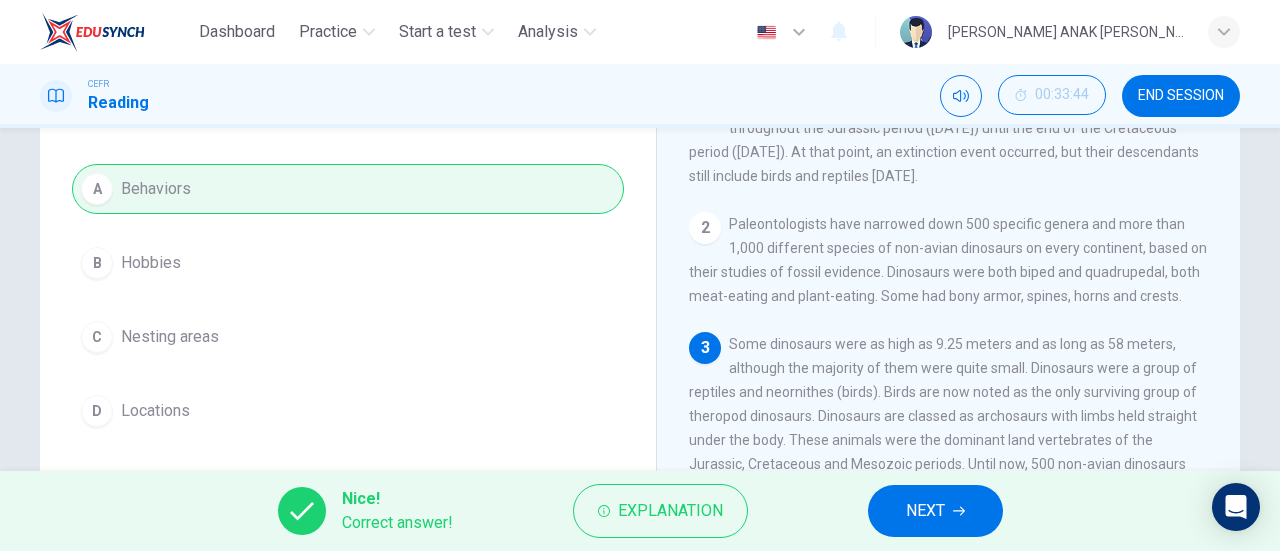 click on "NEXT" at bounding box center [925, 511] 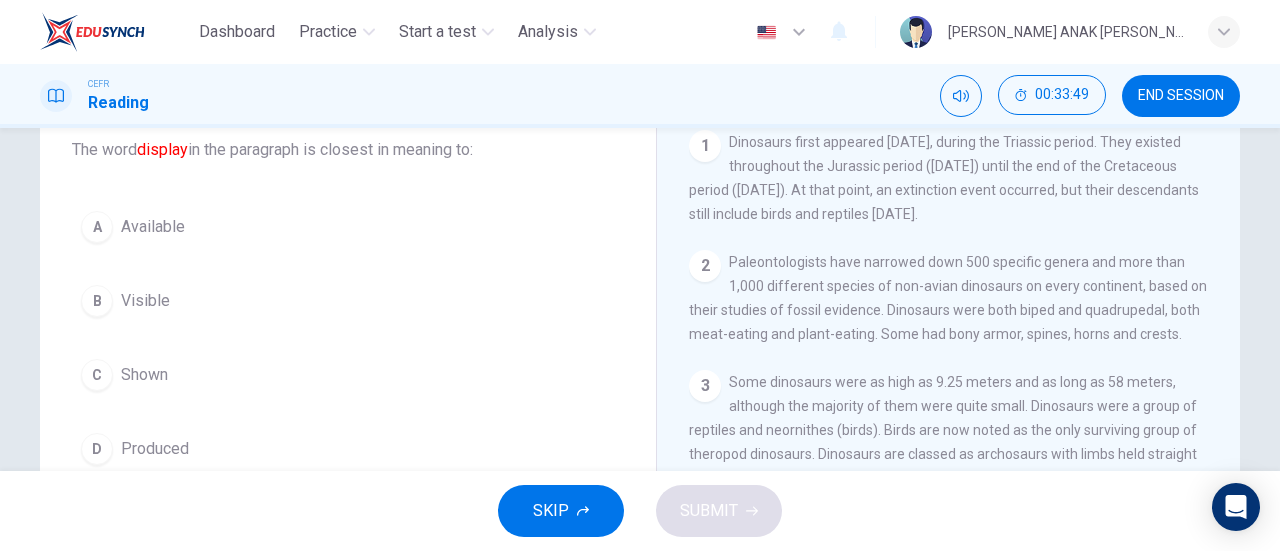 scroll, scrollTop: 128, scrollLeft: 0, axis: vertical 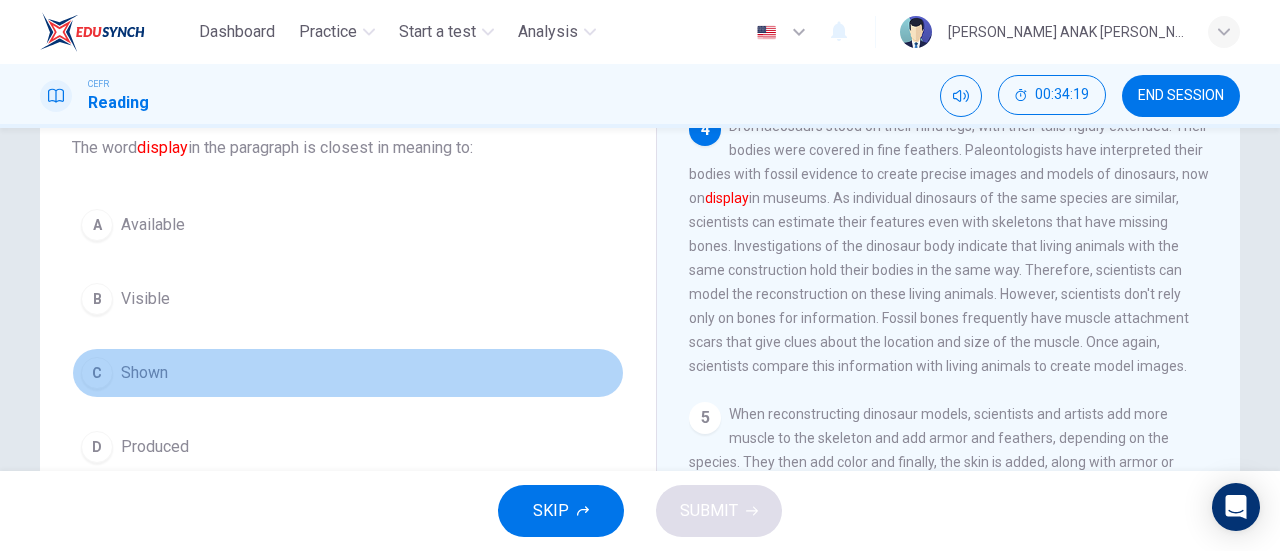 click on "Shown" at bounding box center [144, 373] 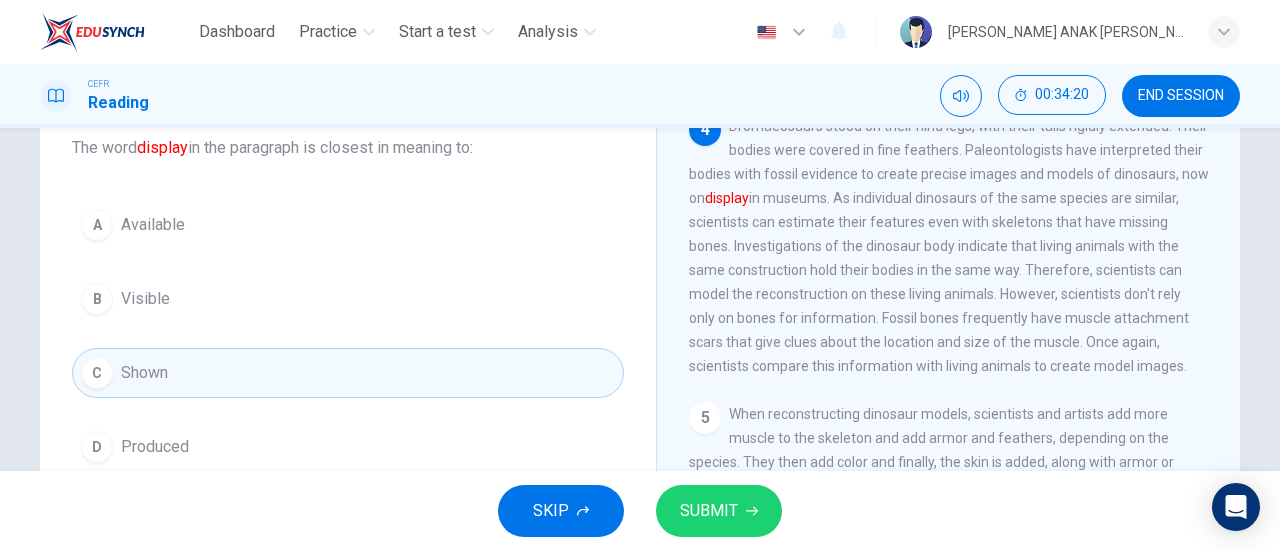click on "SUBMIT" at bounding box center [709, 511] 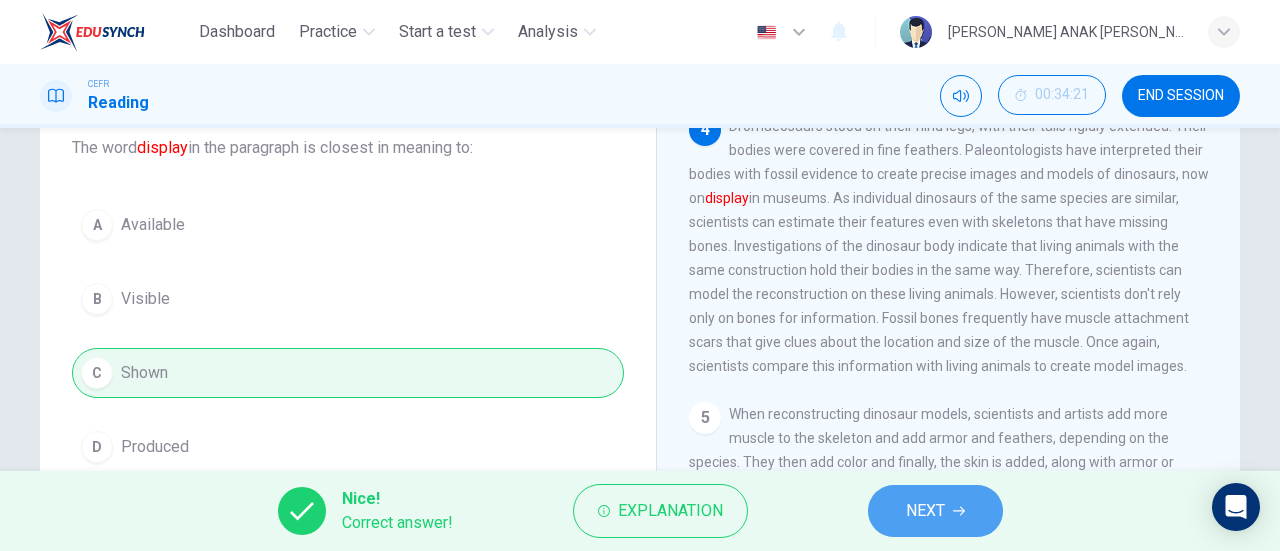 click on "NEXT" at bounding box center [925, 511] 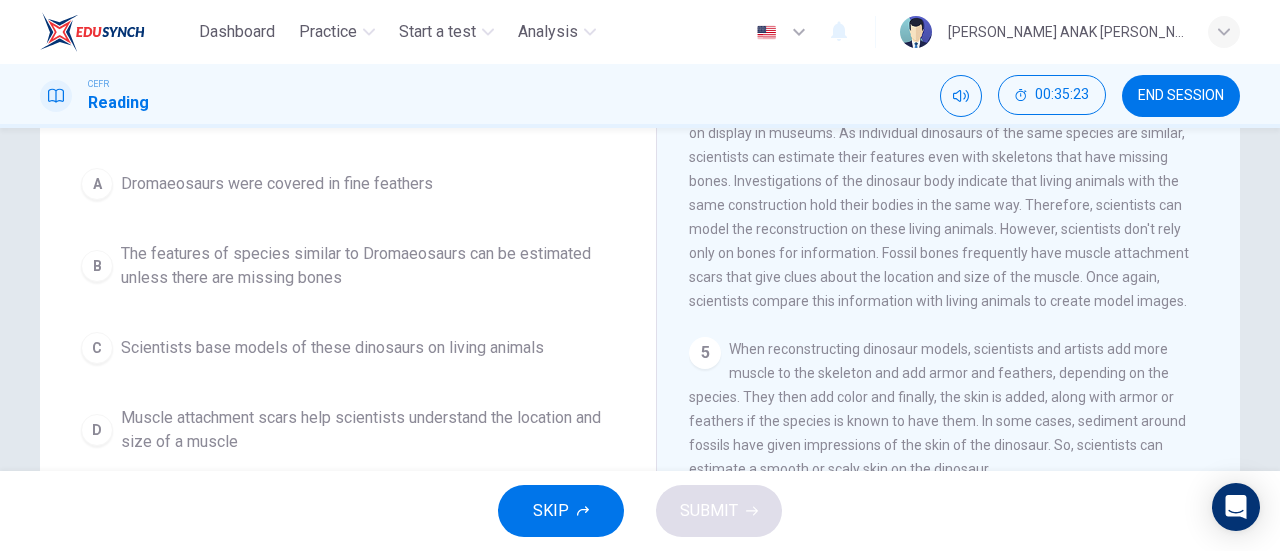 scroll, scrollTop: 196, scrollLeft: 0, axis: vertical 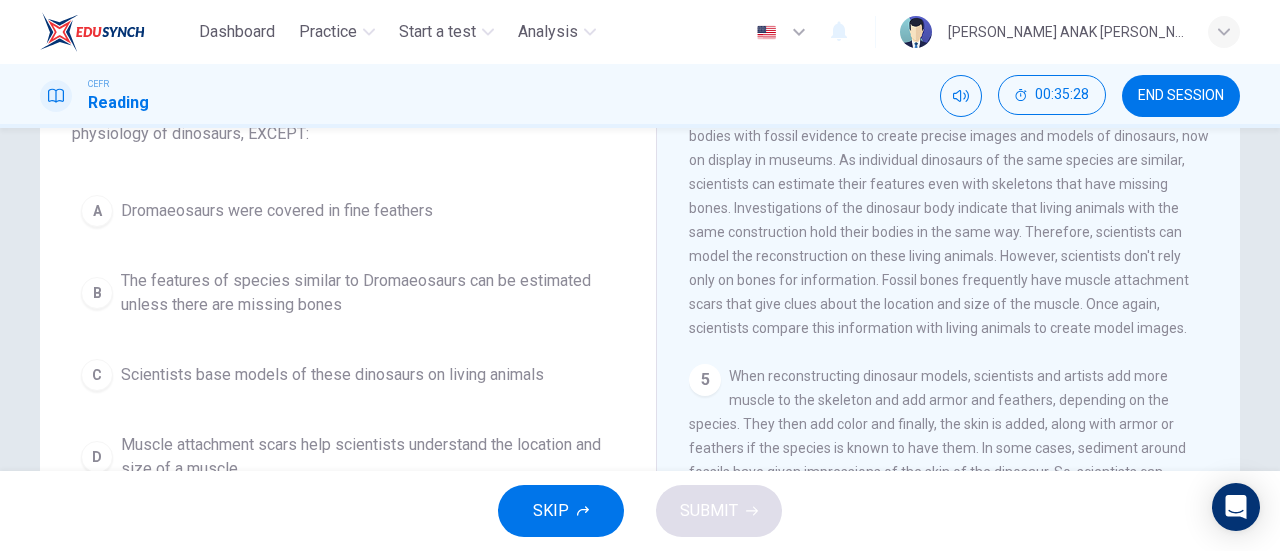 click on "The features of species similar to Dromaeosaurs can be estimated unless there are missing bones" at bounding box center [368, 293] 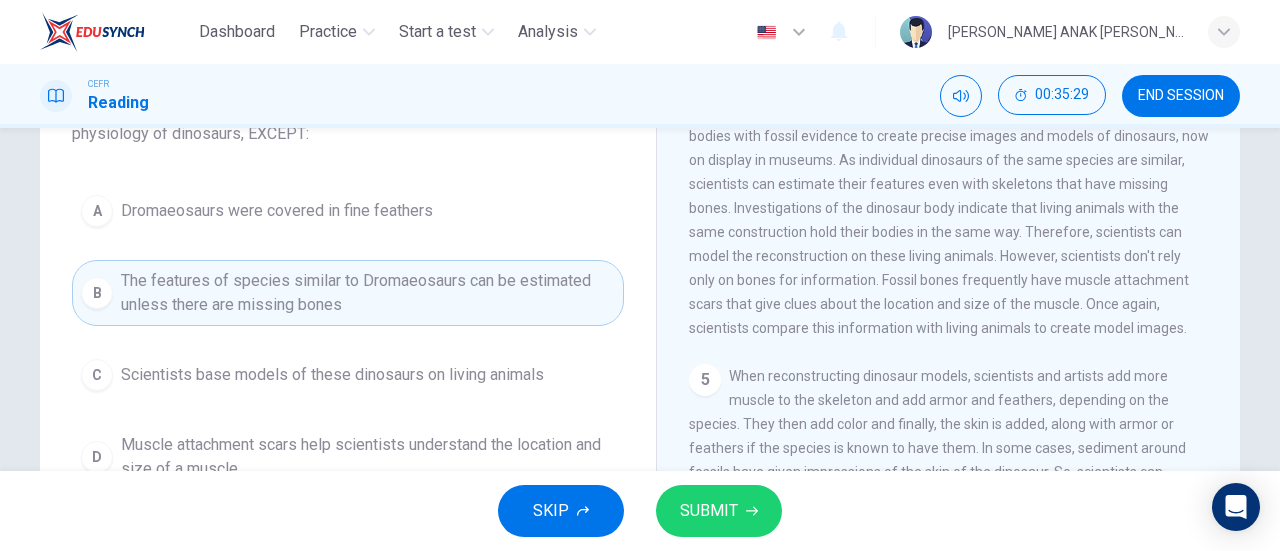 click on "SUBMIT" at bounding box center [709, 511] 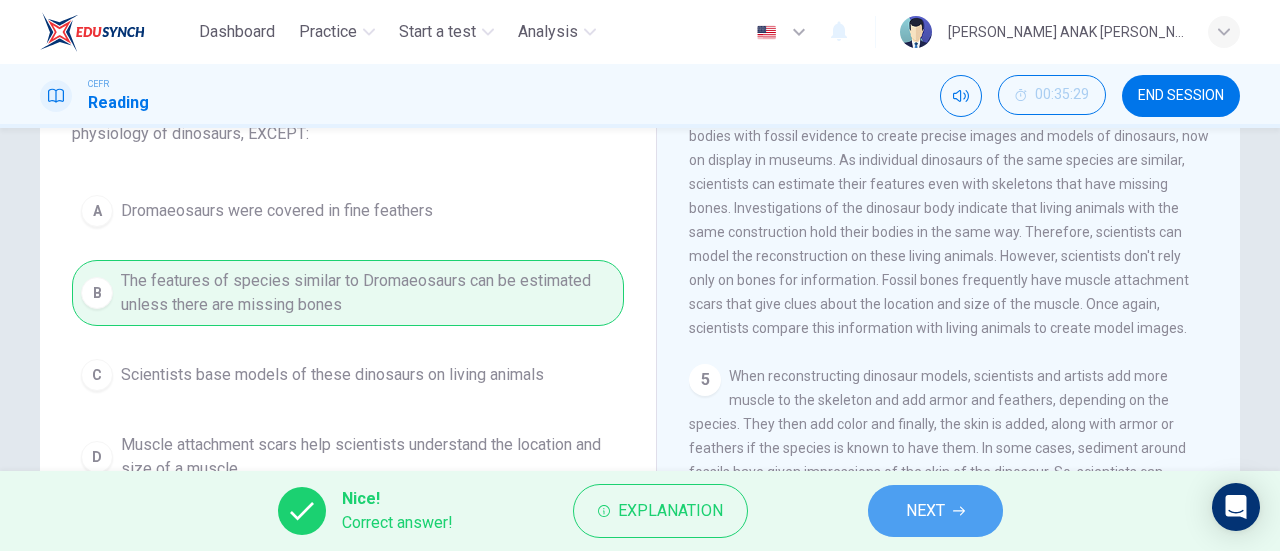 click on "NEXT" at bounding box center (935, 511) 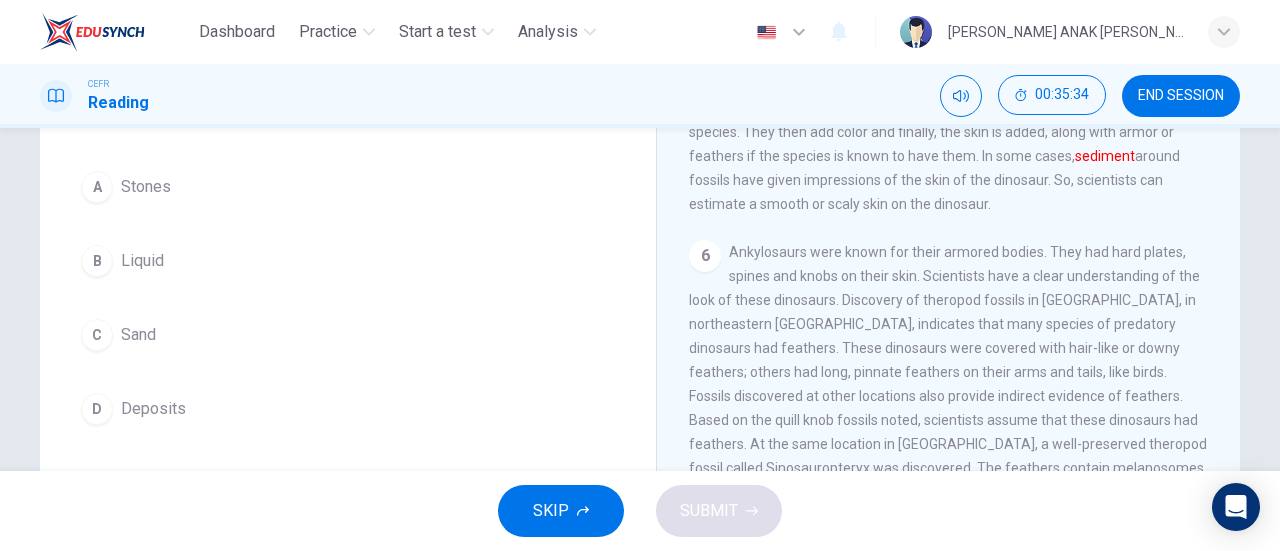 scroll, scrollTop: 794, scrollLeft: 0, axis: vertical 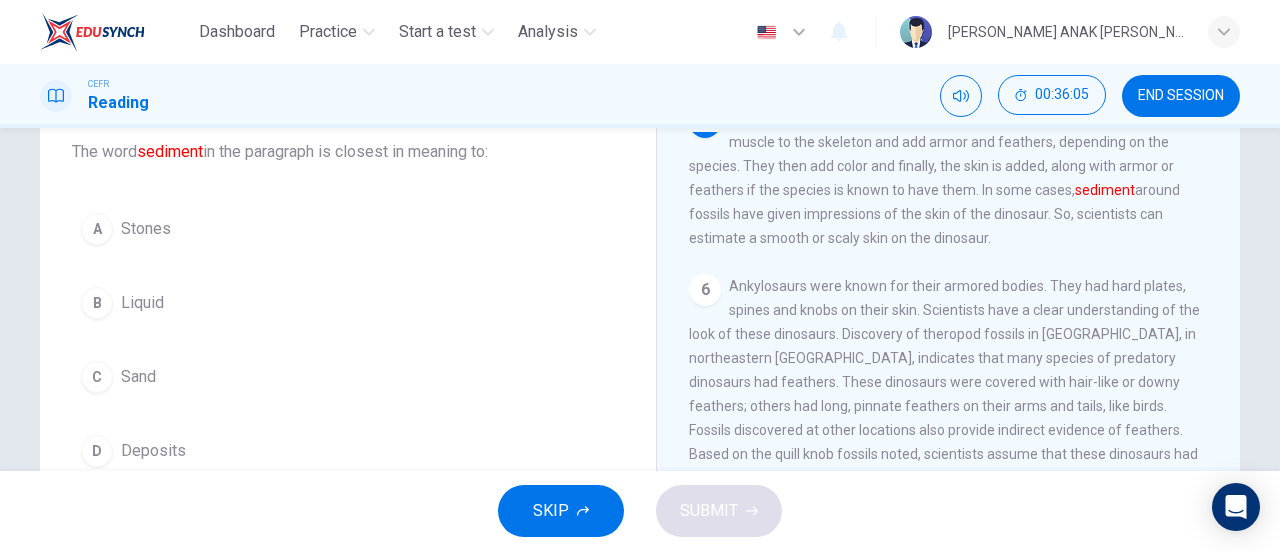 click on "Deposits" at bounding box center [153, 451] 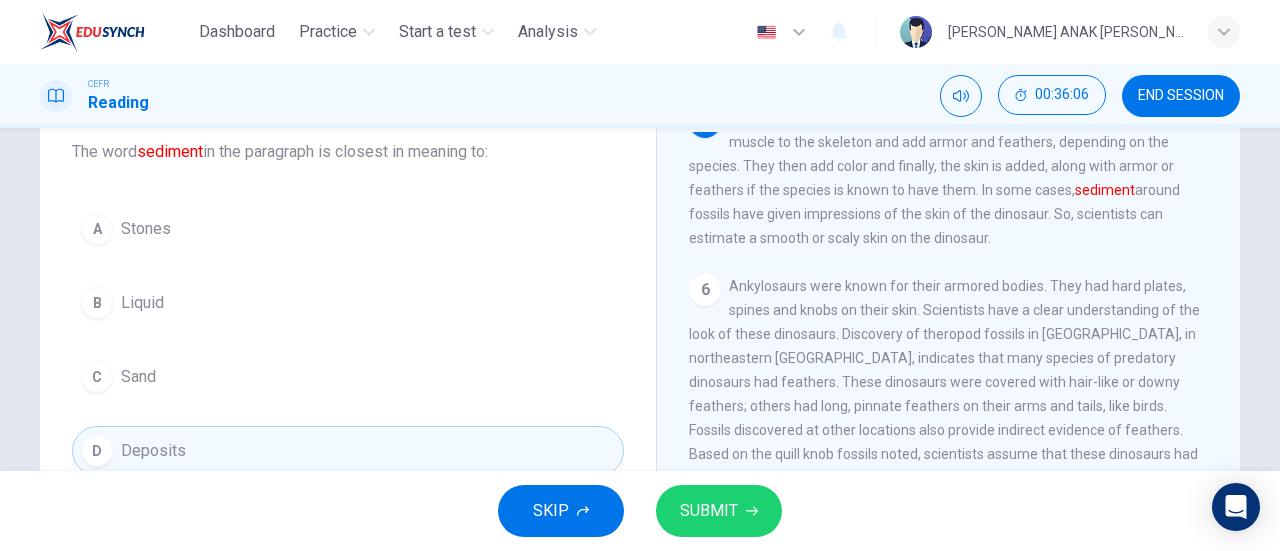 click on "SUBMIT" at bounding box center [709, 511] 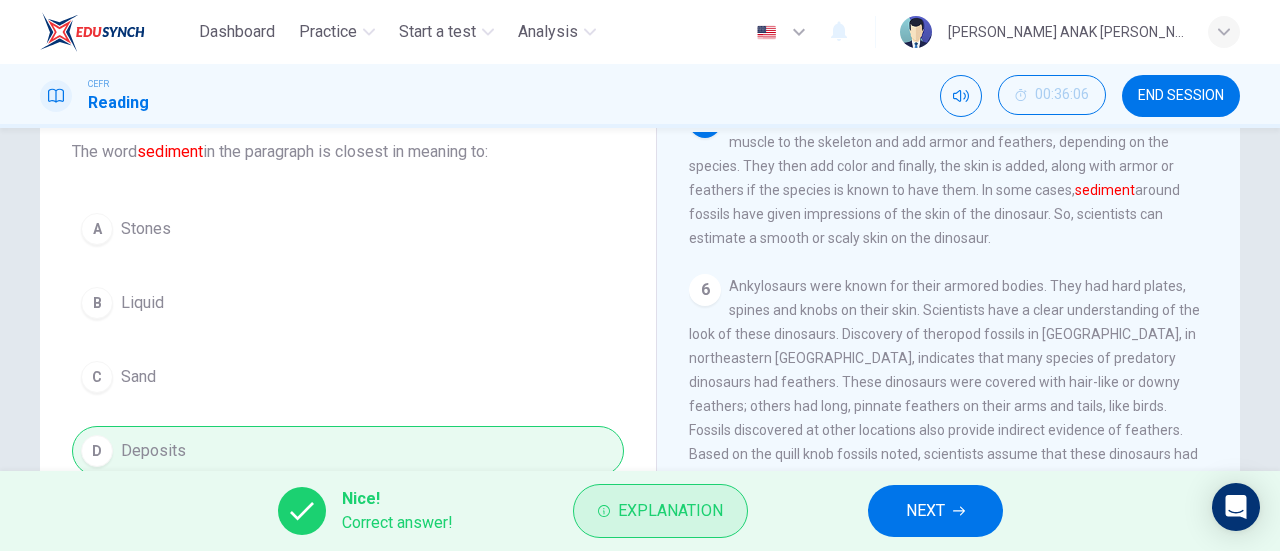 click on "Explanation" at bounding box center [670, 511] 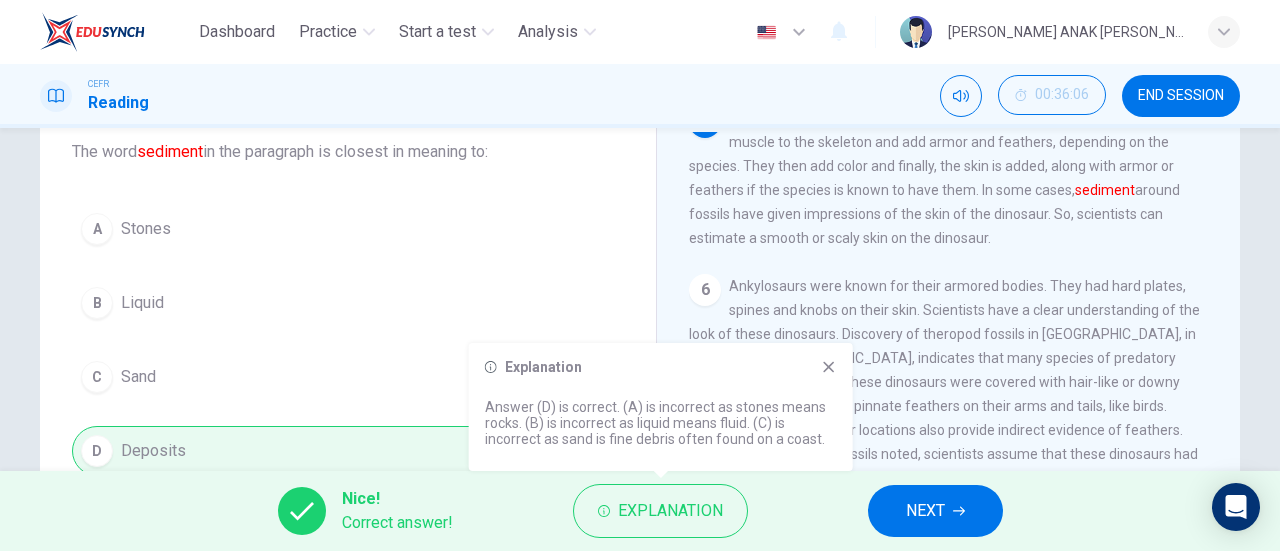 click 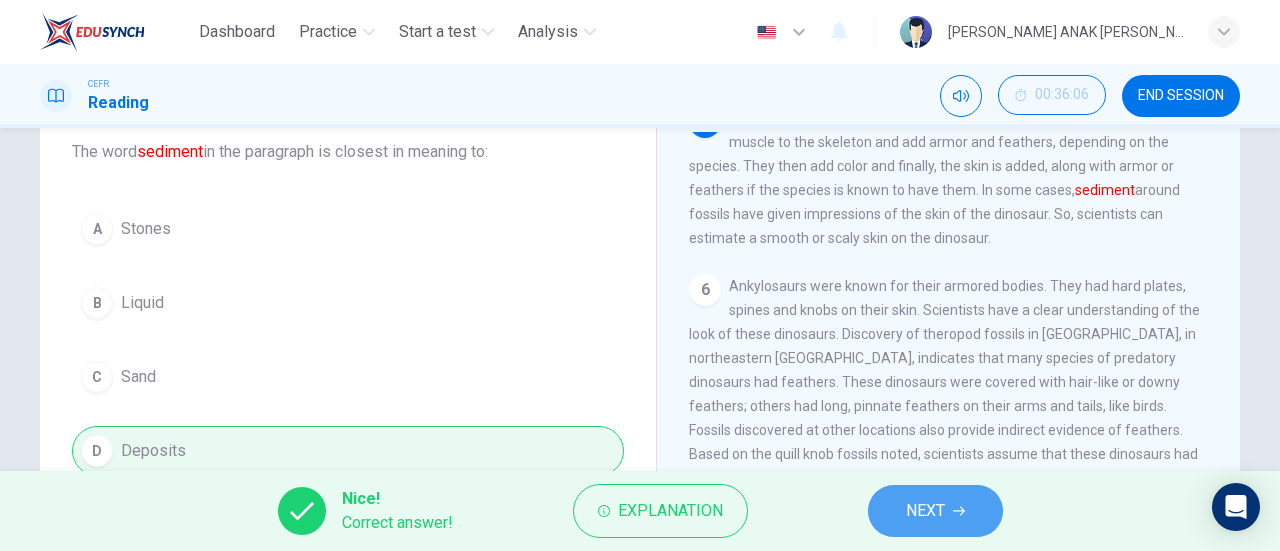 click on "NEXT" at bounding box center (935, 511) 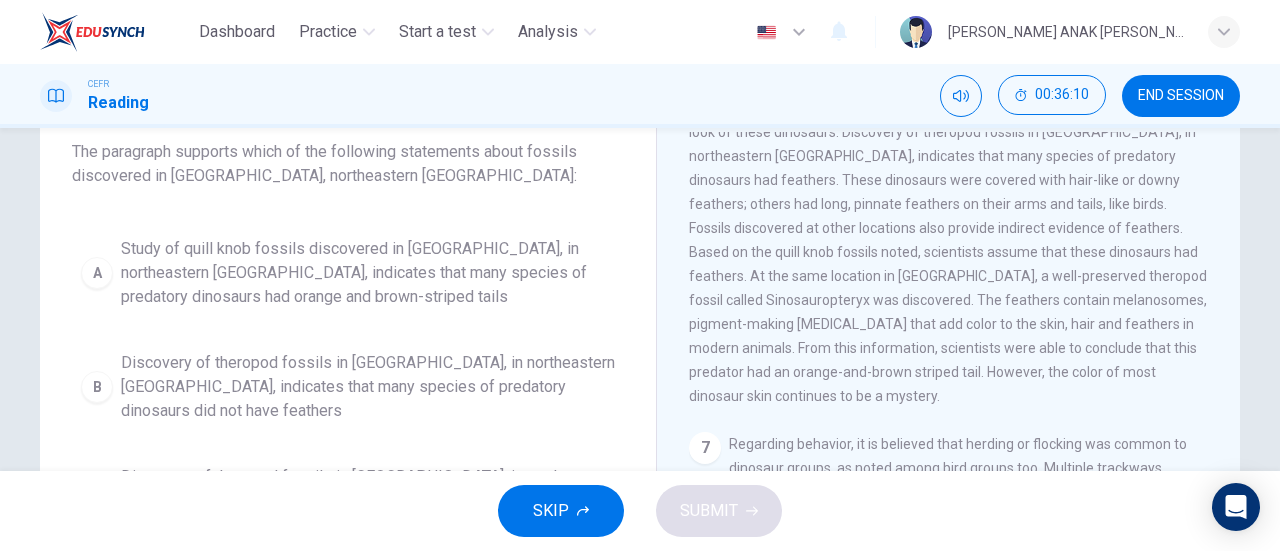 scroll, scrollTop: 991, scrollLeft: 0, axis: vertical 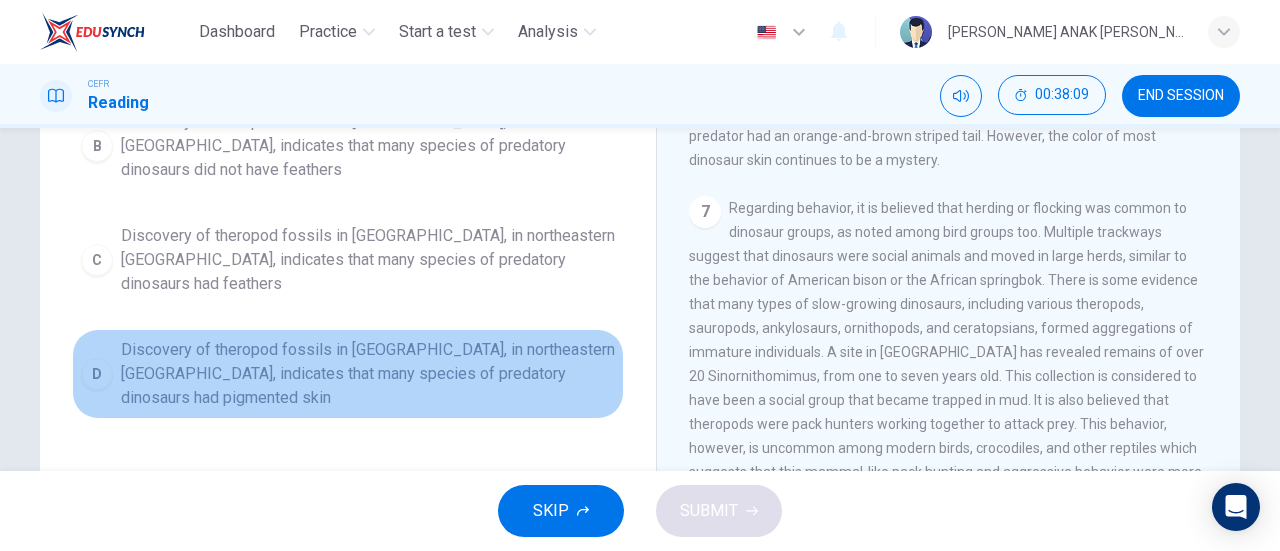 click on "Discovery of theropod fossils in [GEOGRAPHIC_DATA], in northeastern [GEOGRAPHIC_DATA], indicates that many species of predatory dinosaurs had pigmented skin" at bounding box center (368, 374) 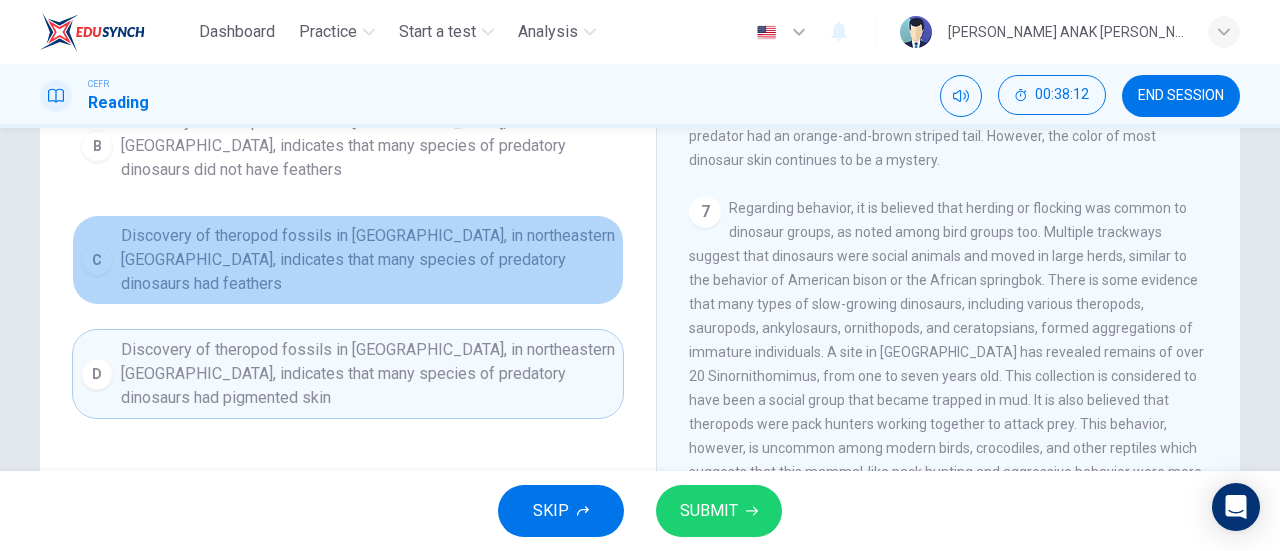 click on "Discovery of theropod fossils in [GEOGRAPHIC_DATA], in northeastern [GEOGRAPHIC_DATA], indicates that many species of predatory dinosaurs had feathers" at bounding box center (368, 260) 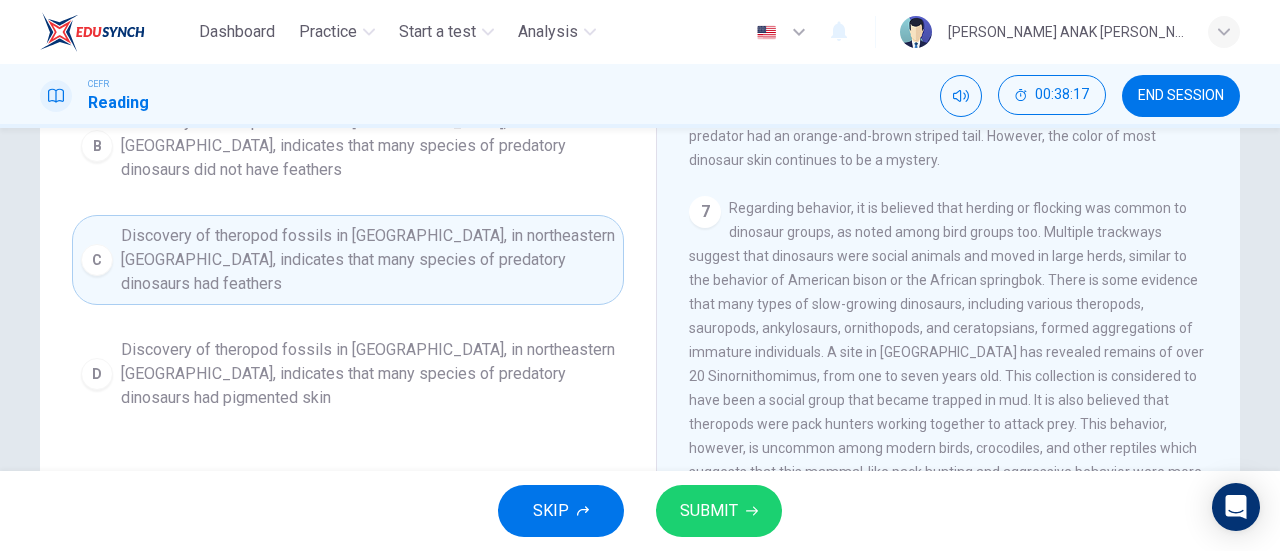 click on "SUBMIT" at bounding box center [719, 511] 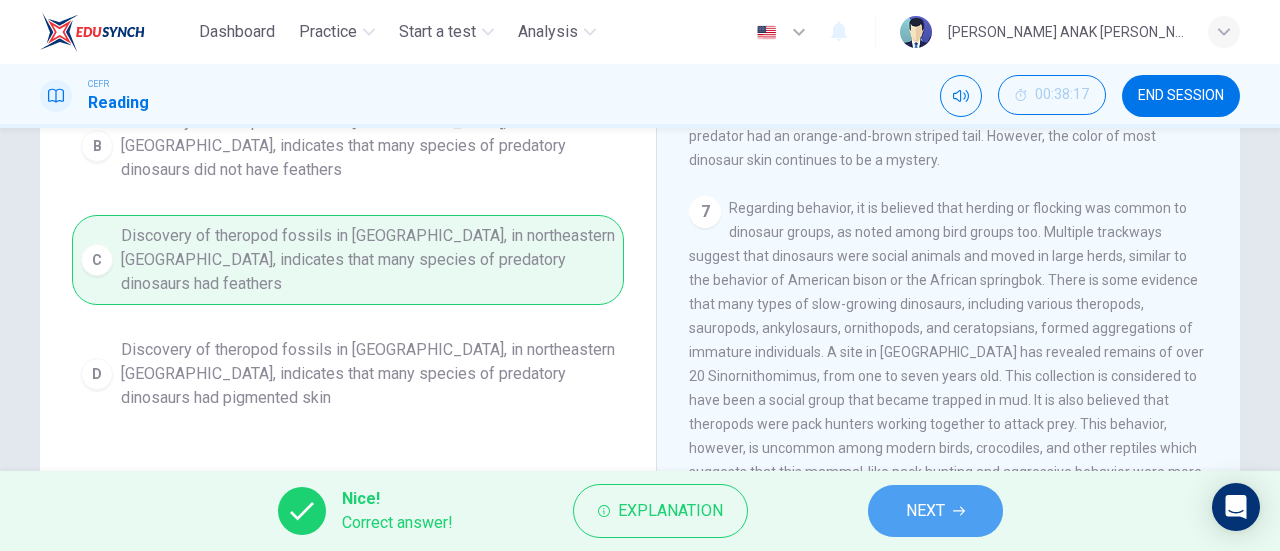 click on "NEXT" at bounding box center [925, 511] 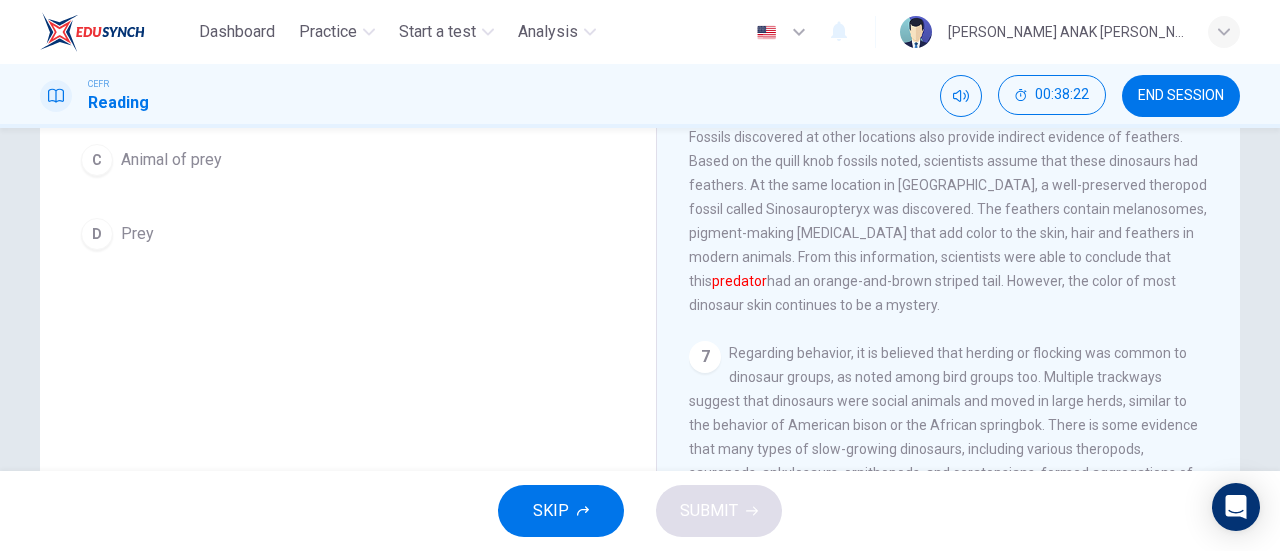 scroll, scrollTop: 842, scrollLeft: 0, axis: vertical 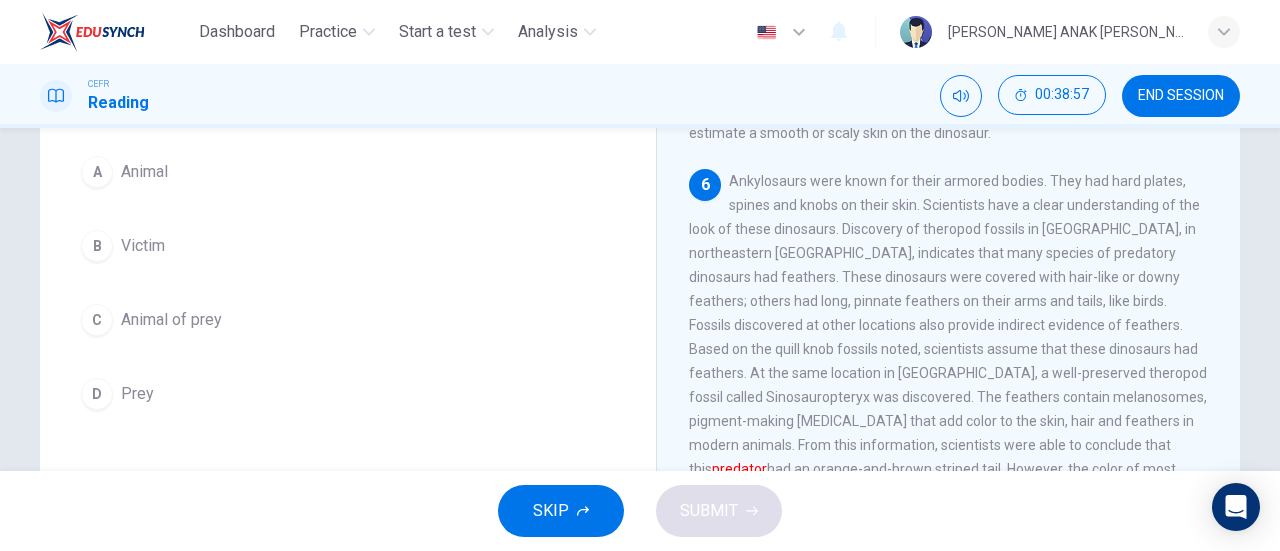 click on "Animal" at bounding box center [144, 172] 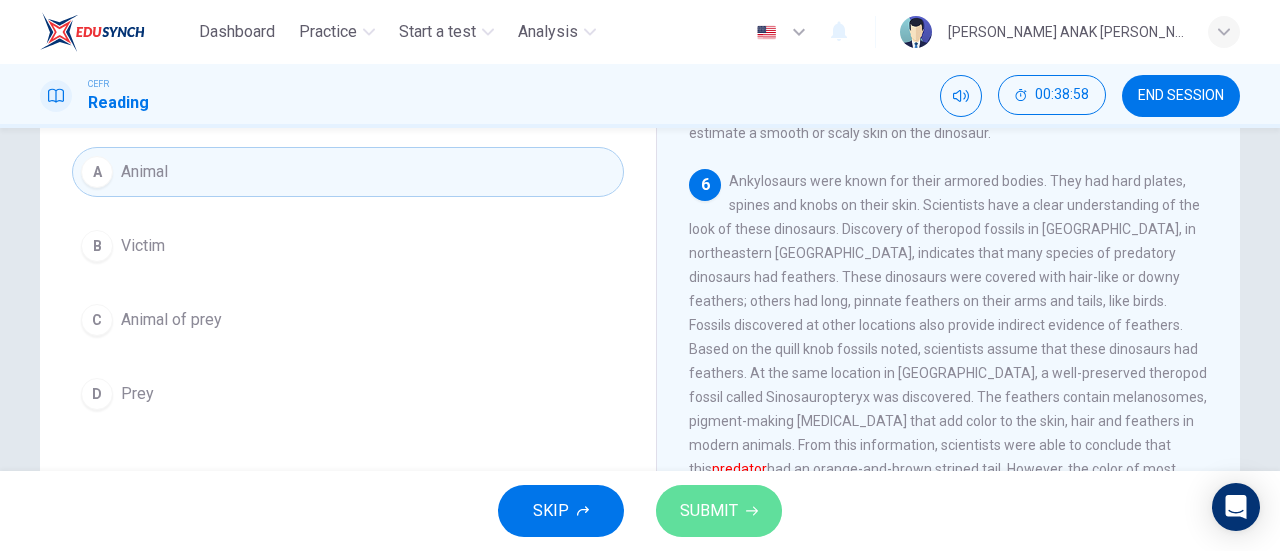 click on "SUBMIT" at bounding box center (709, 511) 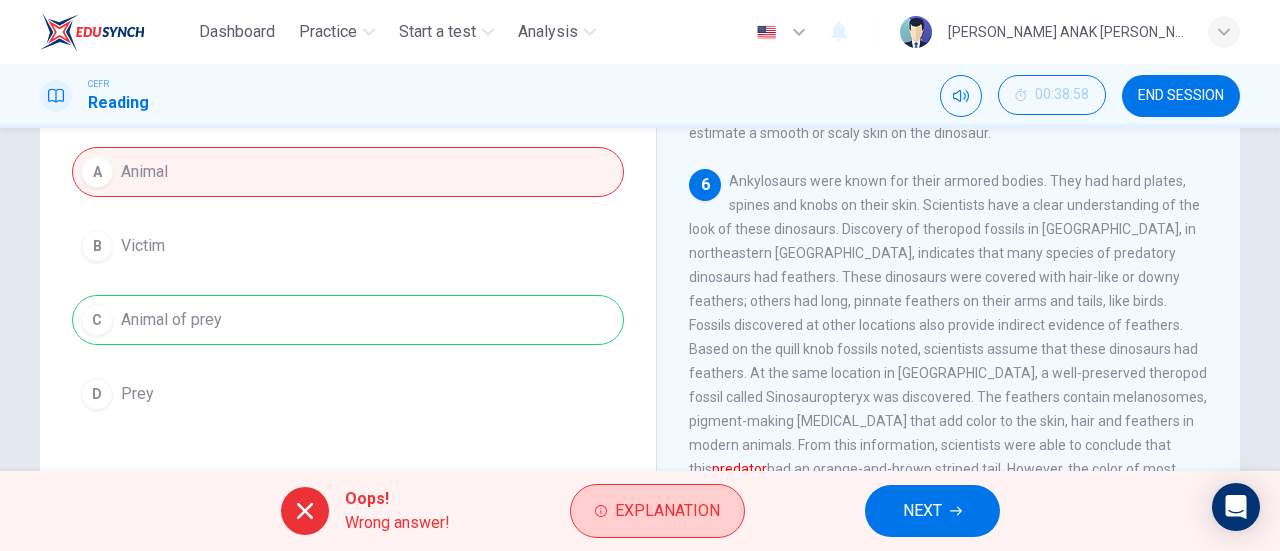 click on "Explanation" at bounding box center (667, 511) 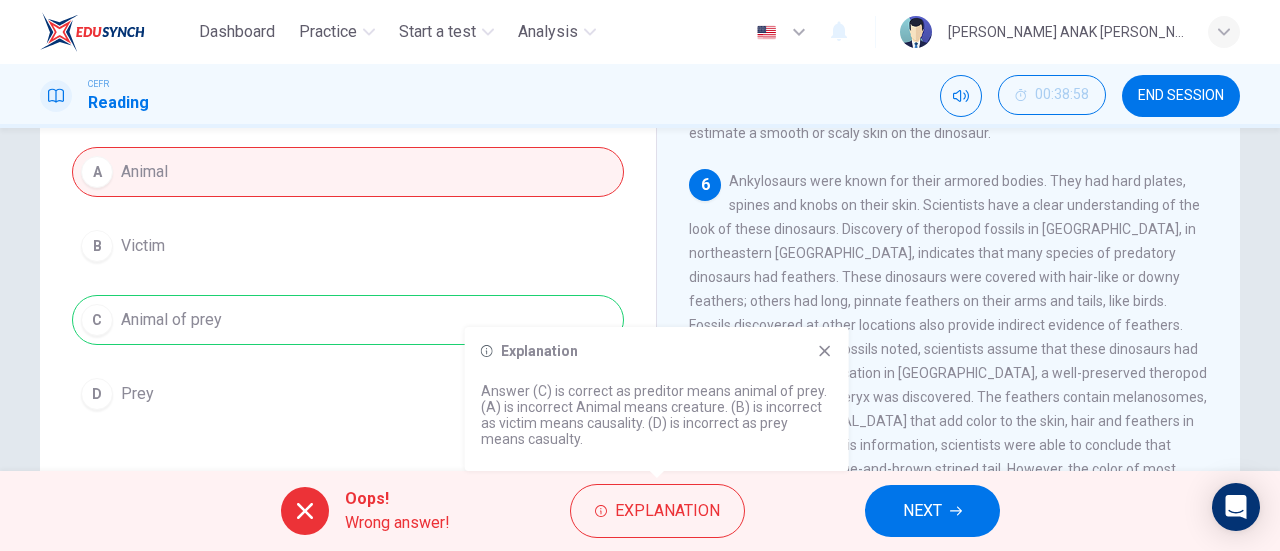 click 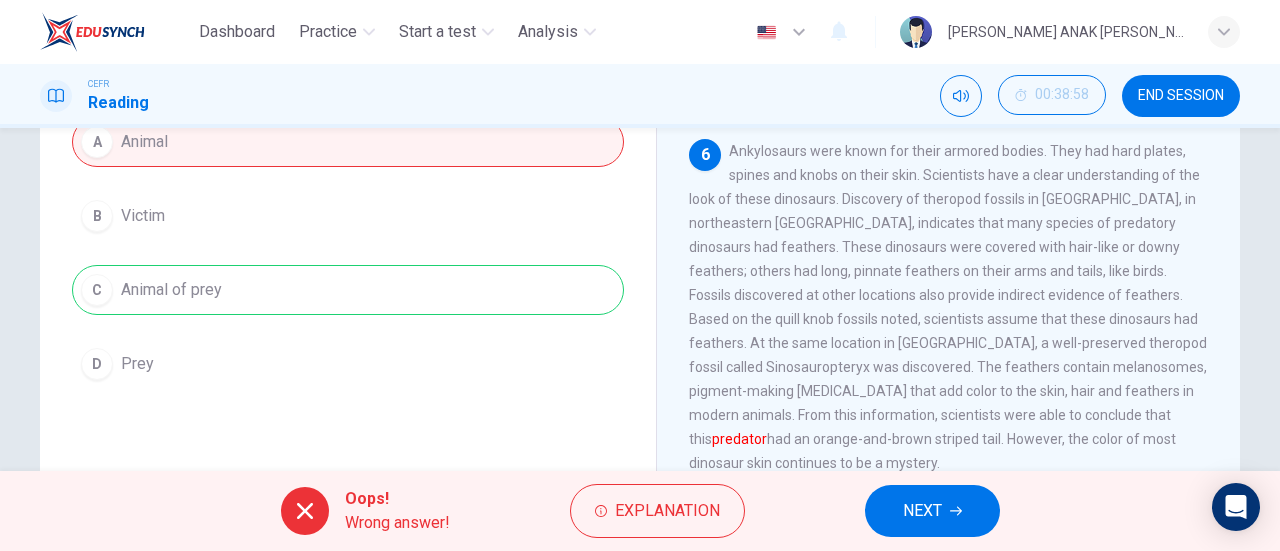 click 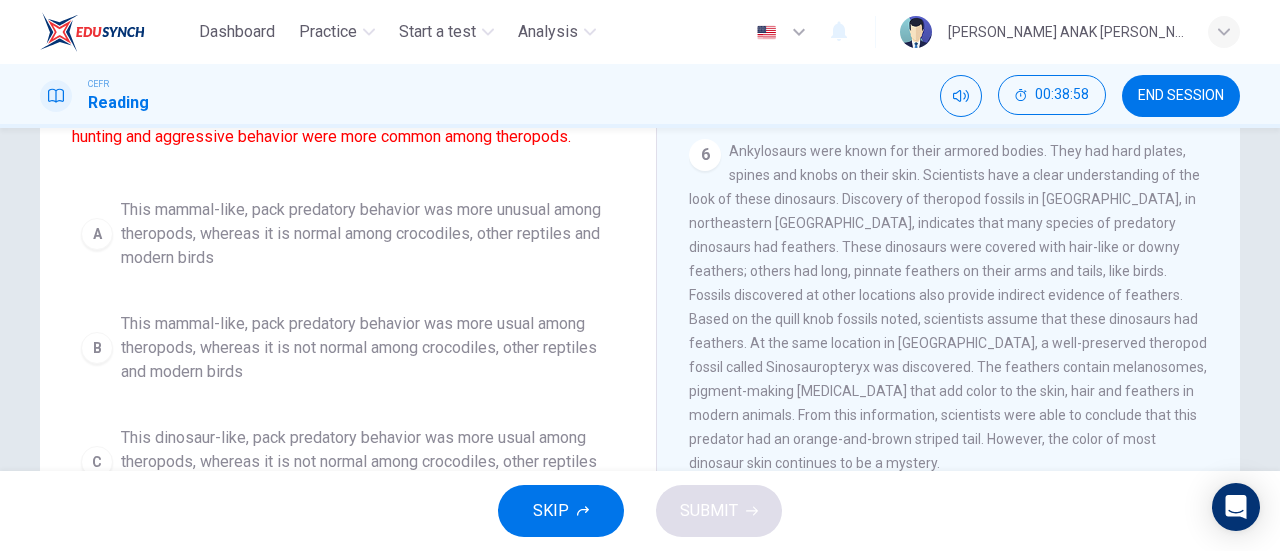 scroll, scrollTop: 307, scrollLeft: 0, axis: vertical 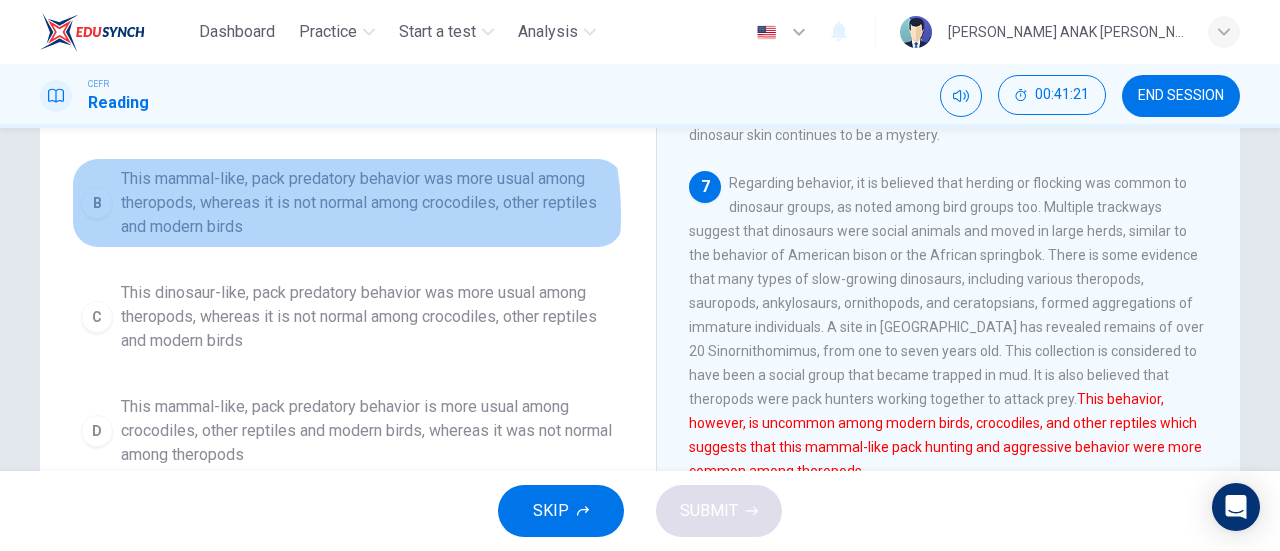 click on "This mammal-like, pack predatory behavior was more usual among theropods, whereas it is not normal among crocodiles, other reptiles and modern birds" at bounding box center [368, 203] 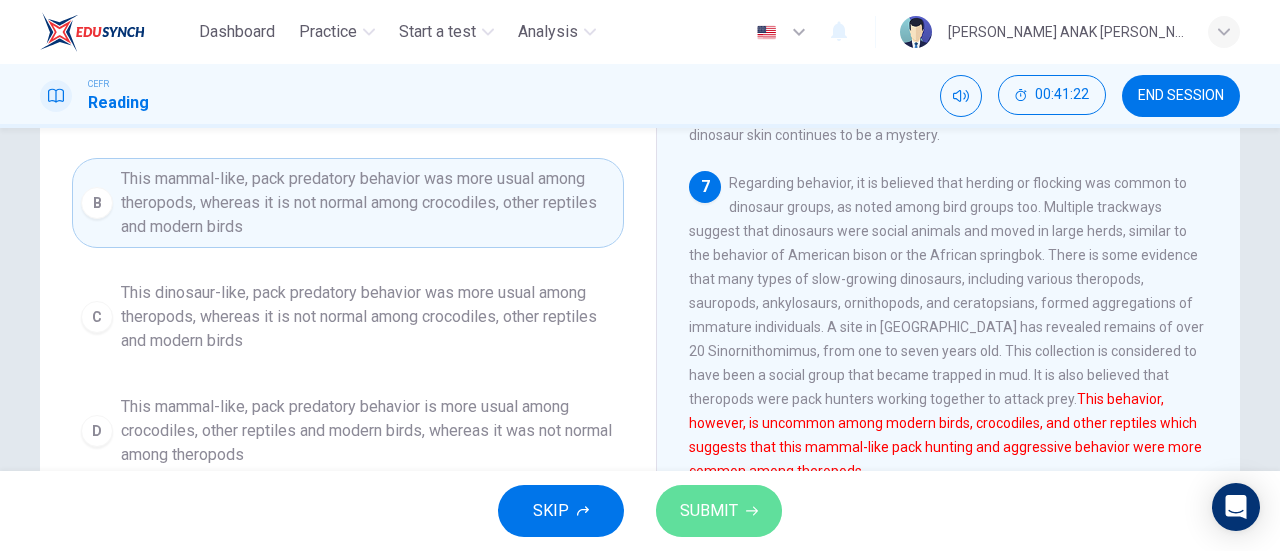 click 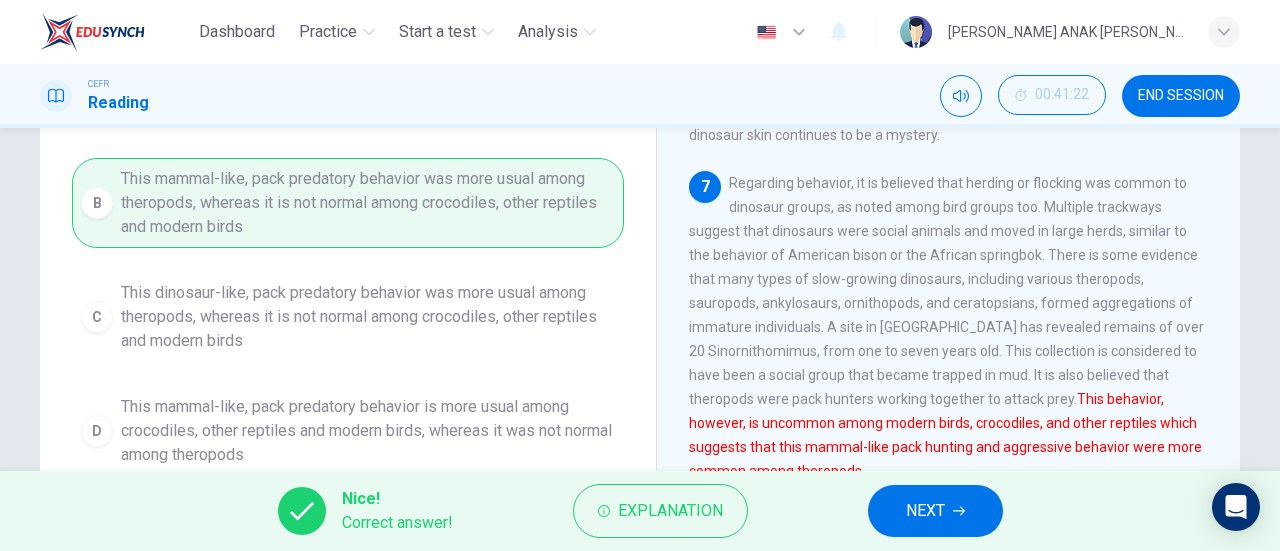 click on "NEXT" at bounding box center (925, 511) 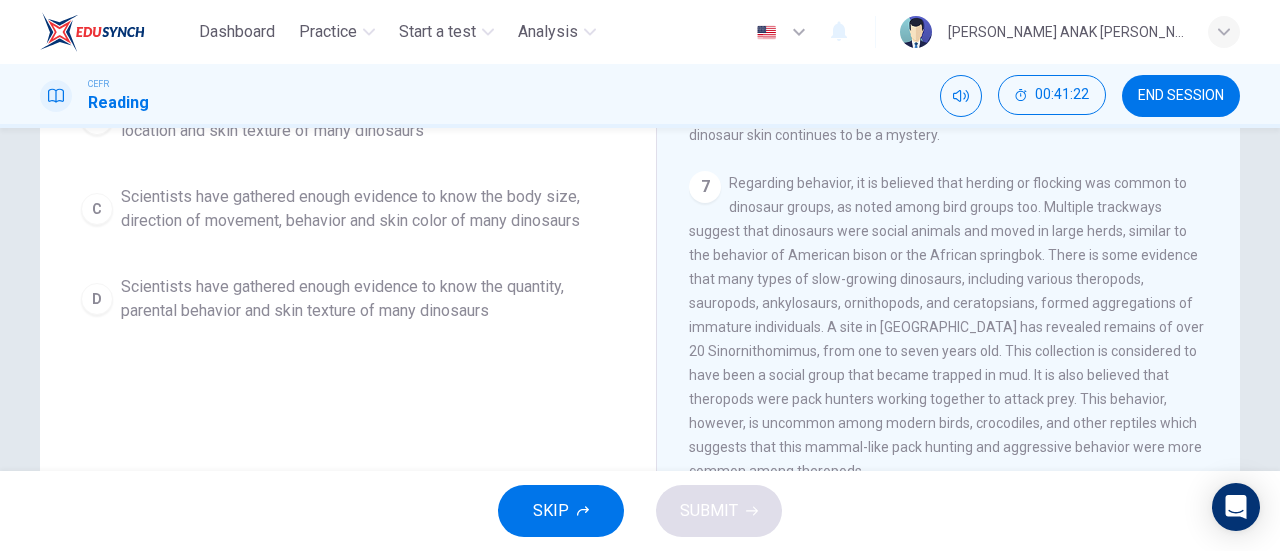 scroll, scrollTop: 284, scrollLeft: 0, axis: vertical 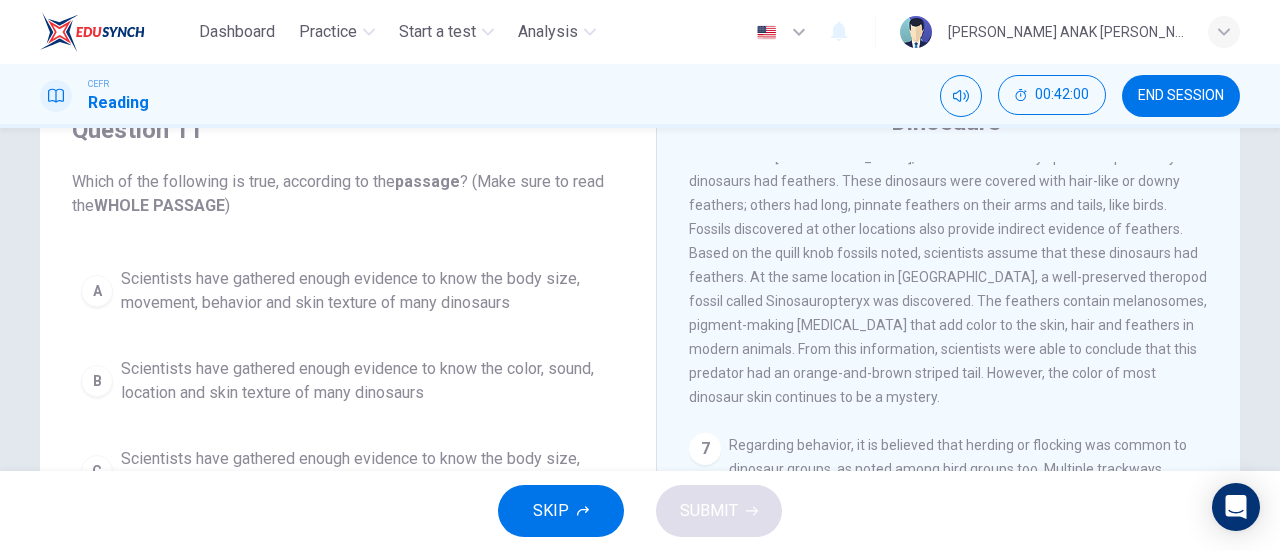 click on "Scientists have gathered enough evidence to know the body size, movement, behavior and skin texture of many dinosaurs" at bounding box center (368, 291) 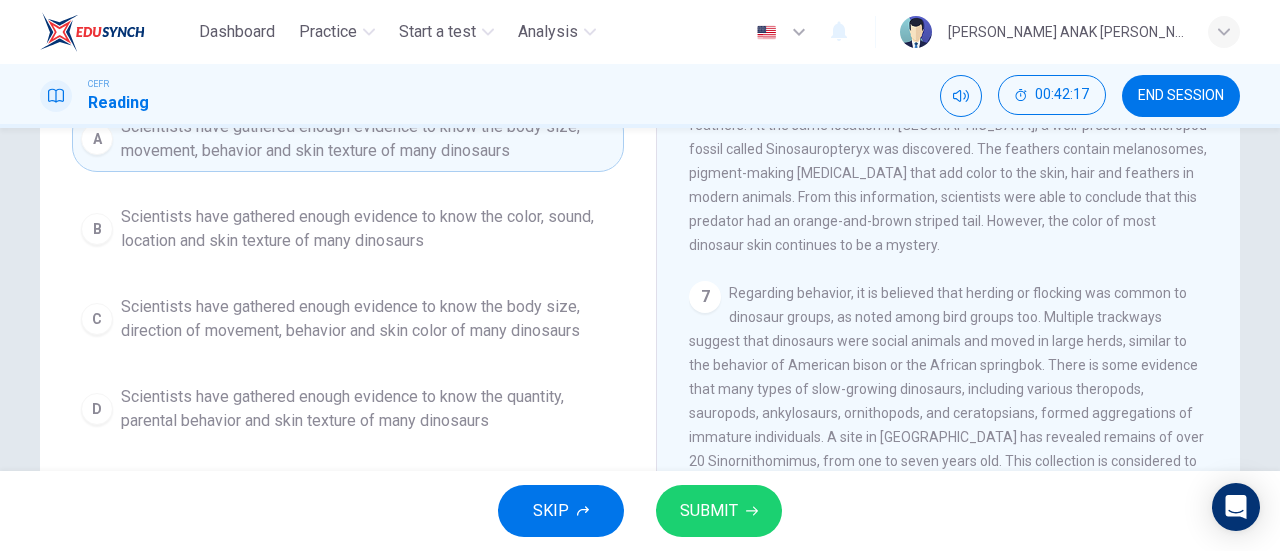scroll, scrollTop: 254, scrollLeft: 0, axis: vertical 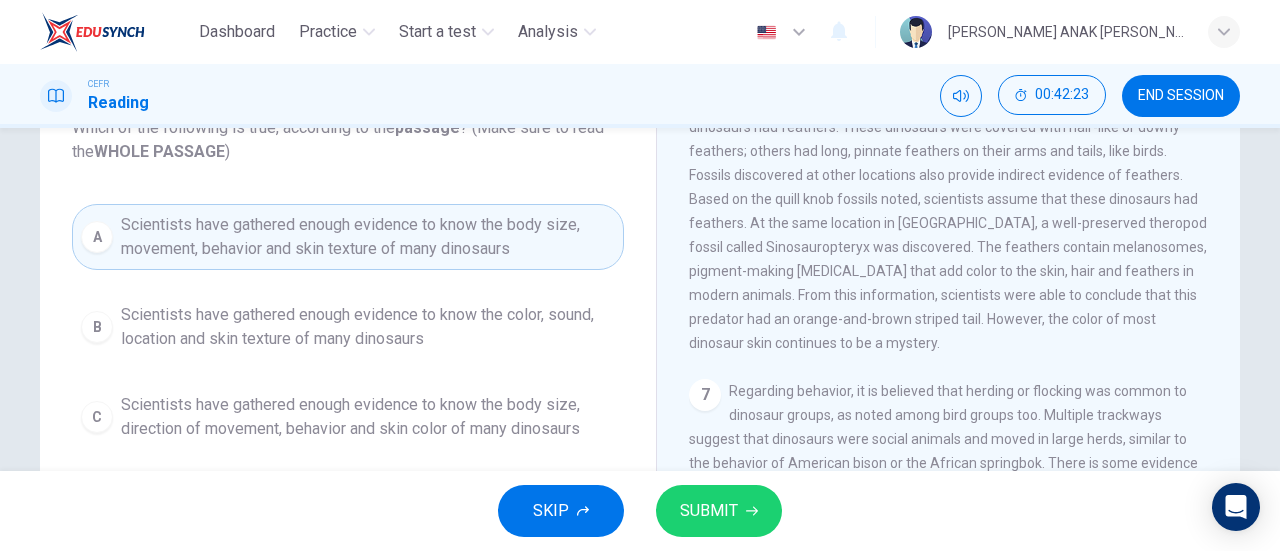 click on "SUBMIT" at bounding box center [719, 511] 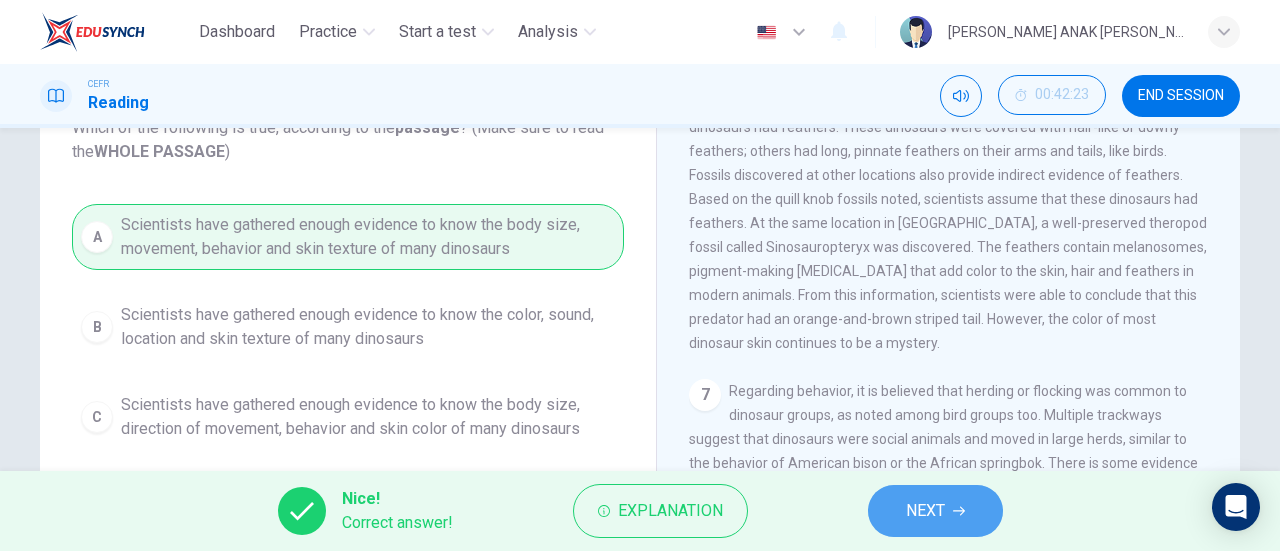 click 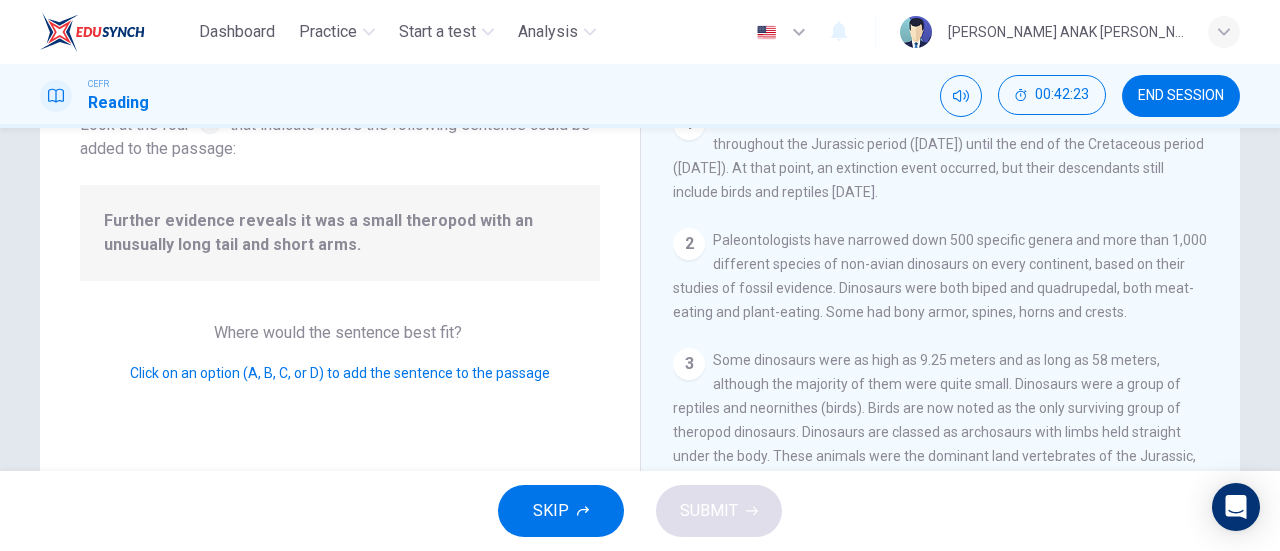 scroll, scrollTop: 928, scrollLeft: 0, axis: vertical 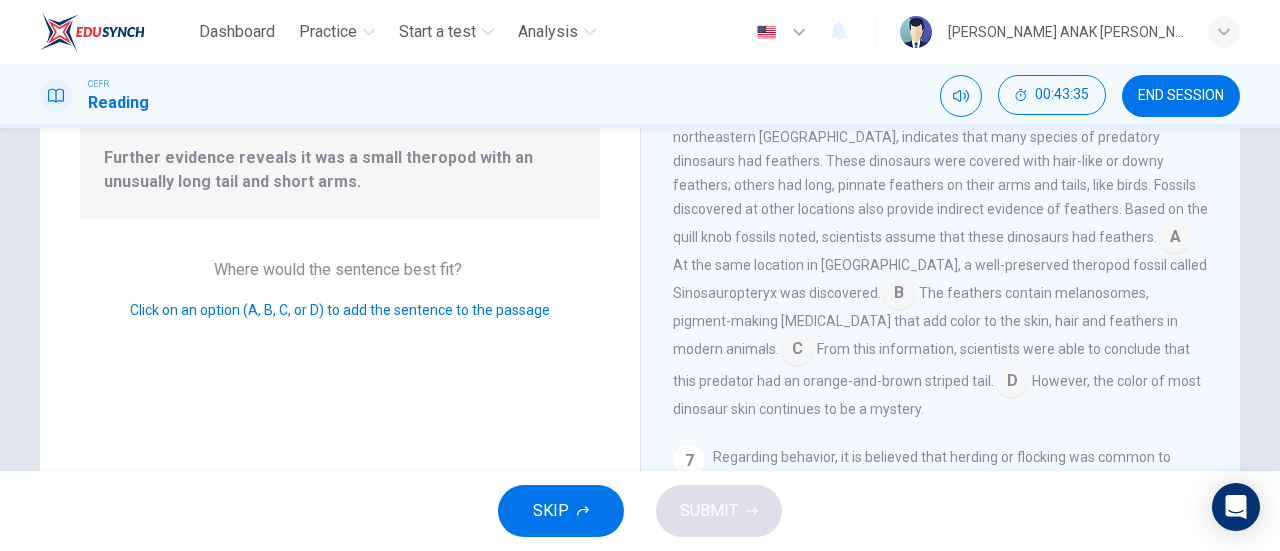 click at bounding box center (1175, 239) 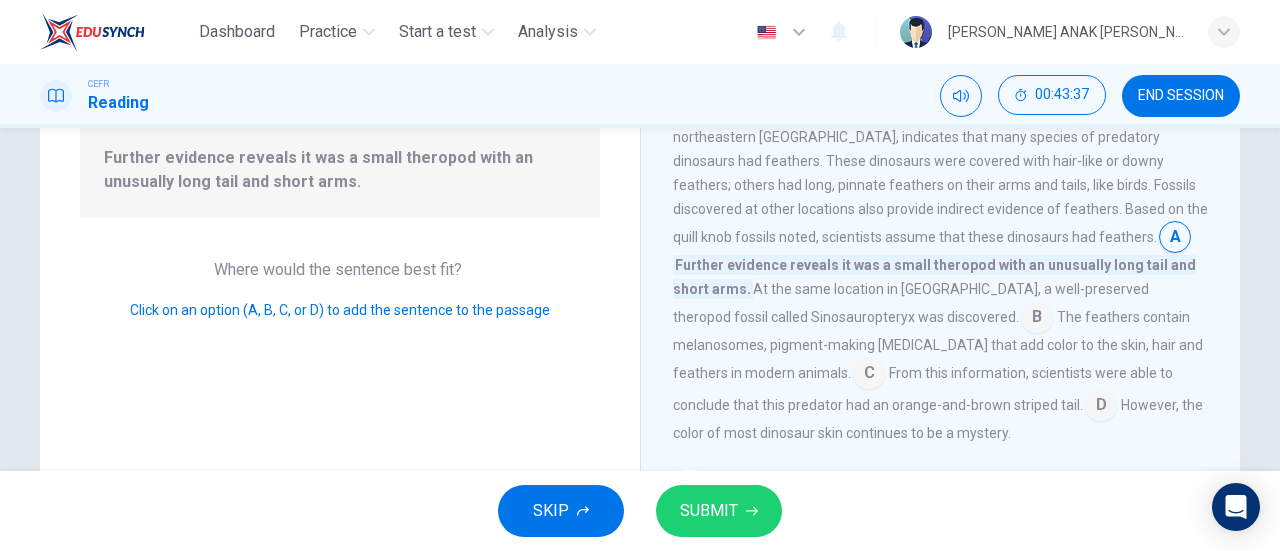 click on "SUBMIT" at bounding box center (719, 511) 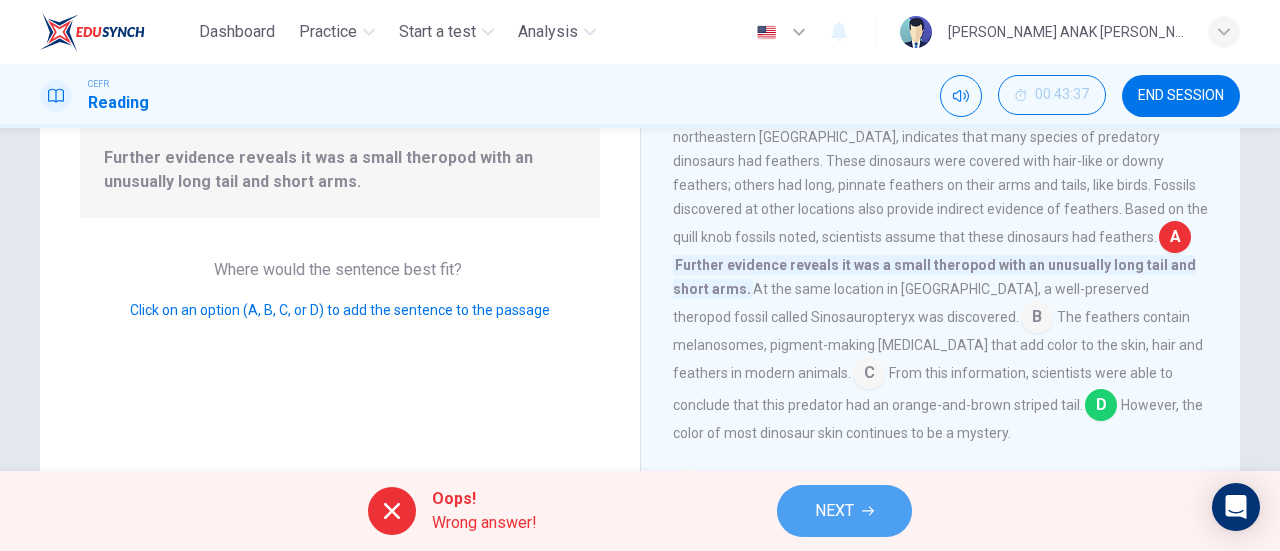 click on "NEXT" at bounding box center (844, 511) 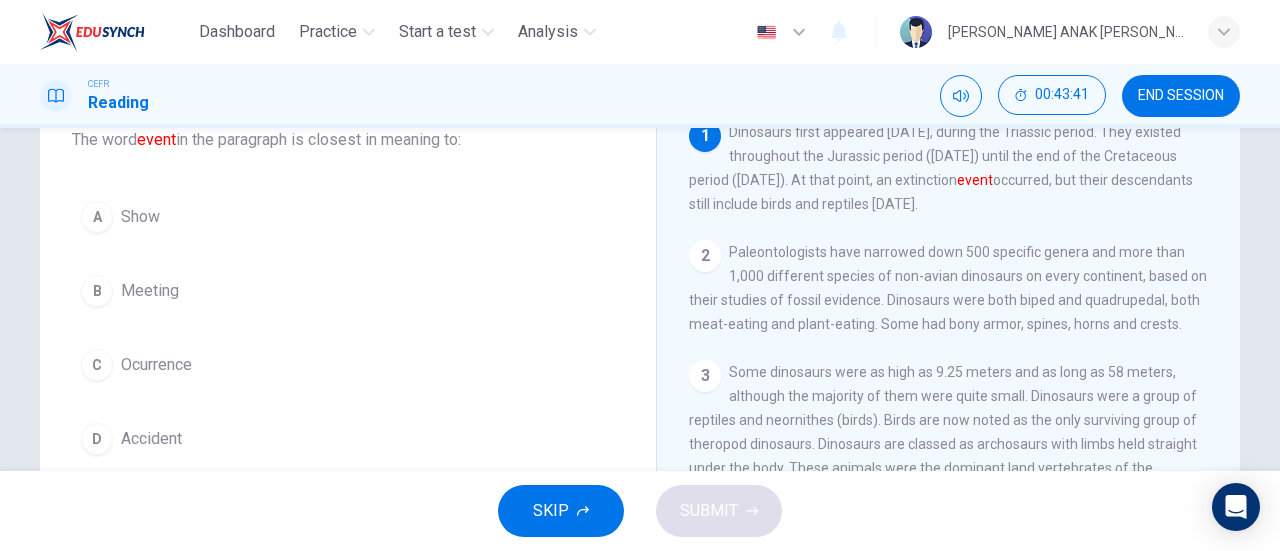 scroll, scrollTop: 152, scrollLeft: 0, axis: vertical 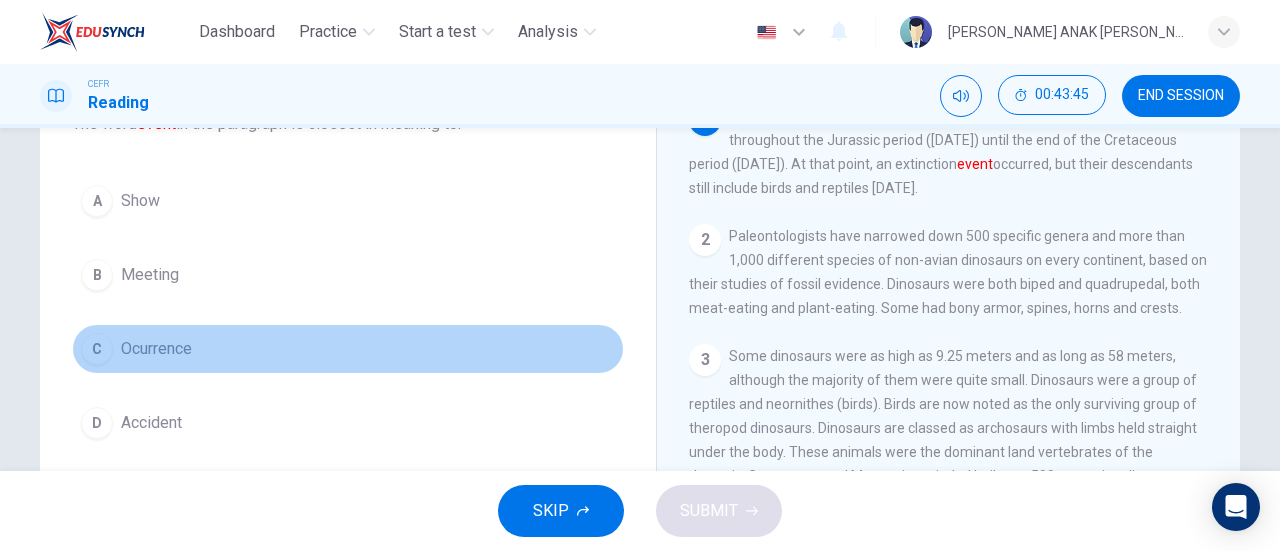 click on "Ocurrence" at bounding box center (156, 349) 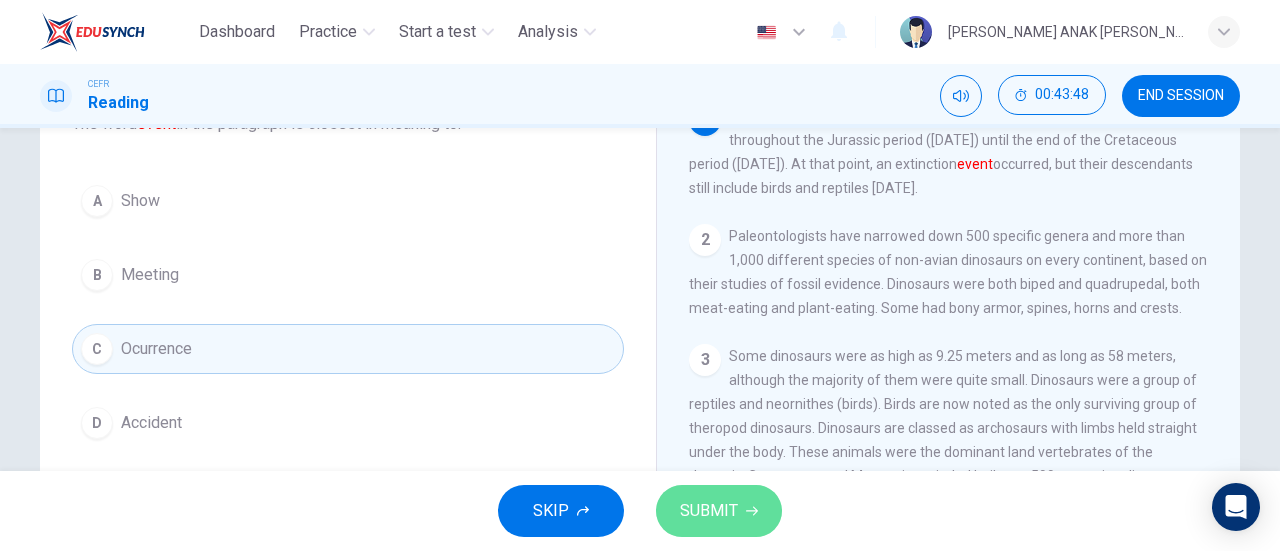 click on "SUBMIT" at bounding box center (709, 511) 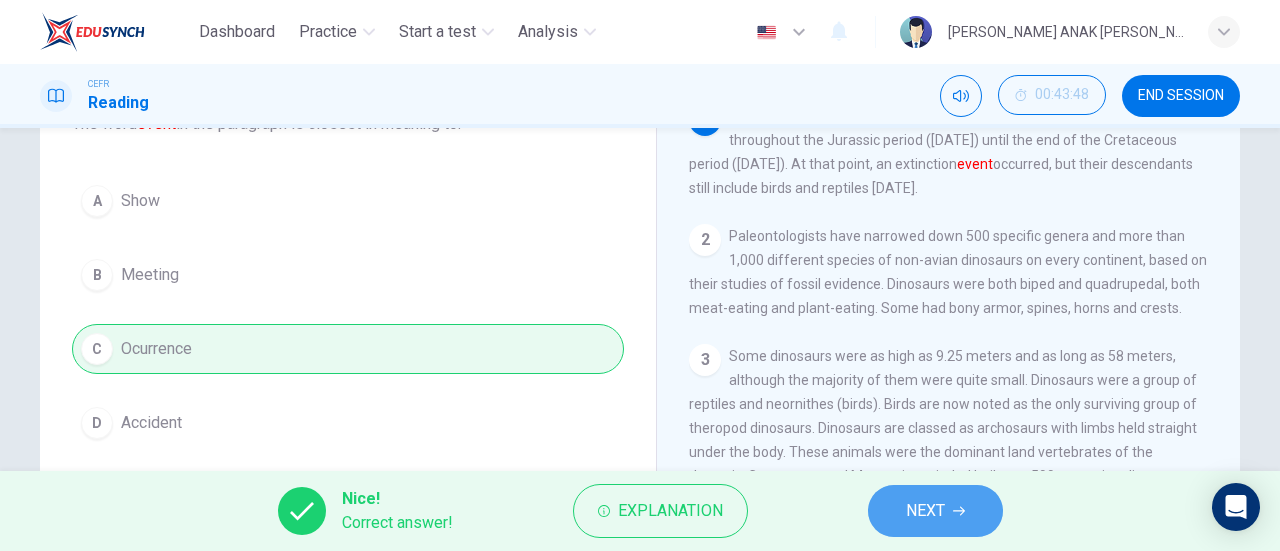 click on "NEXT" at bounding box center [925, 511] 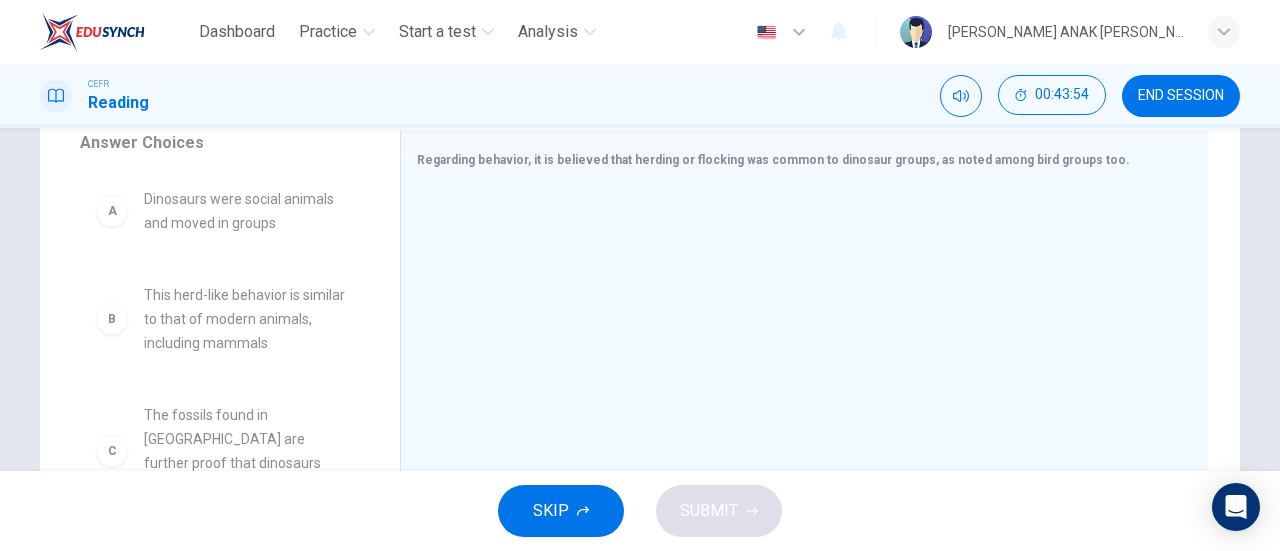 scroll, scrollTop: 348, scrollLeft: 0, axis: vertical 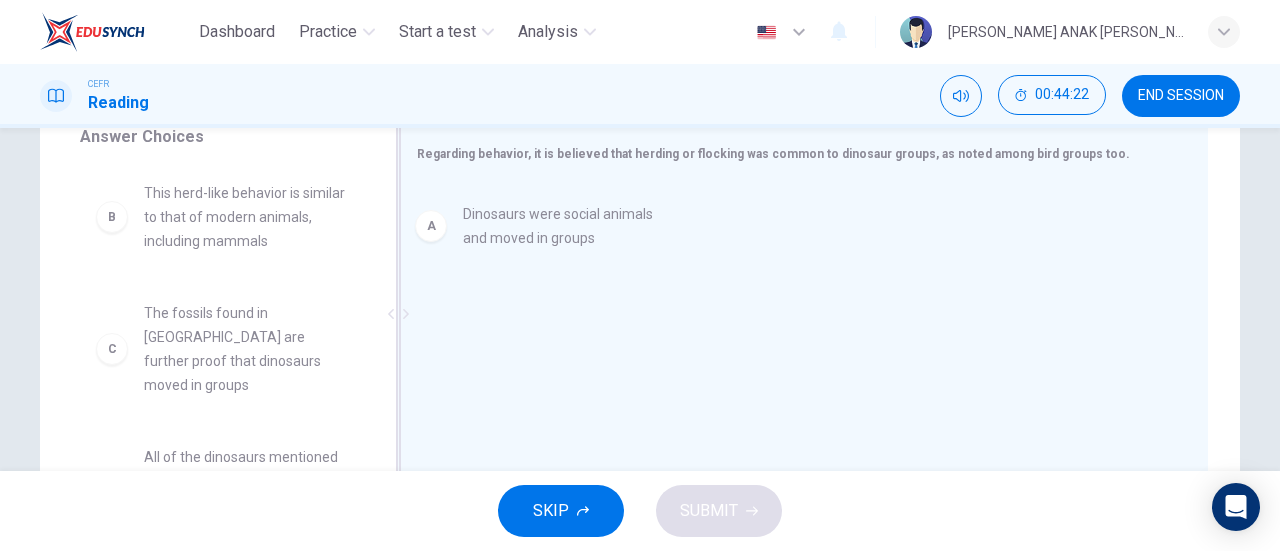 drag, startPoint x: 256, startPoint y: 211, endPoint x: 585, endPoint y: 233, distance: 329.73474 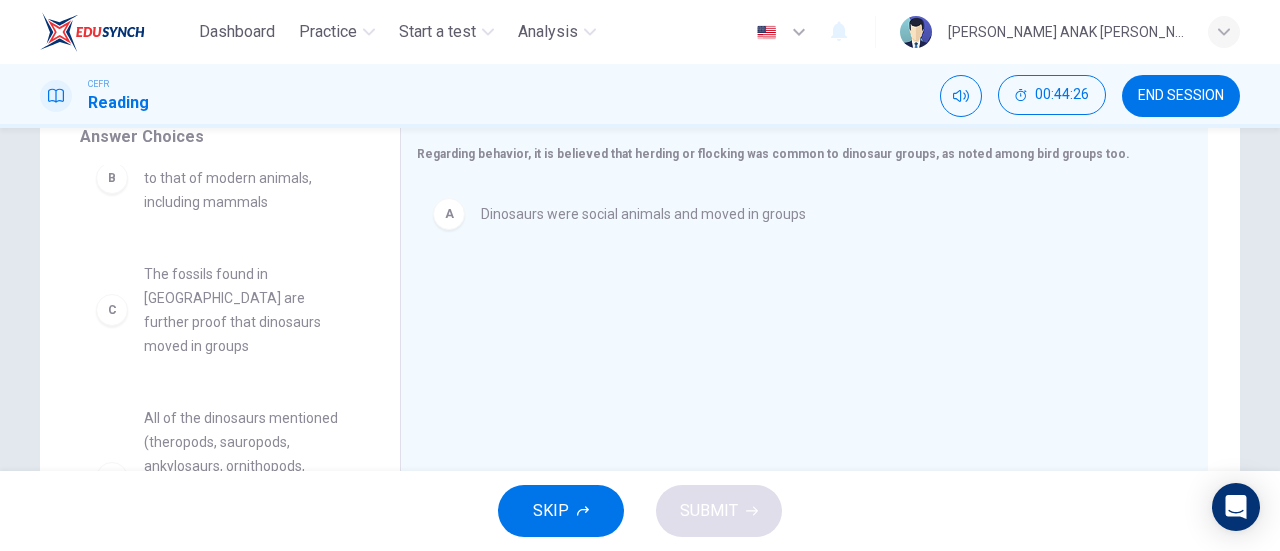 scroll, scrollTop: 0, scrollLeft: 0, axis: both 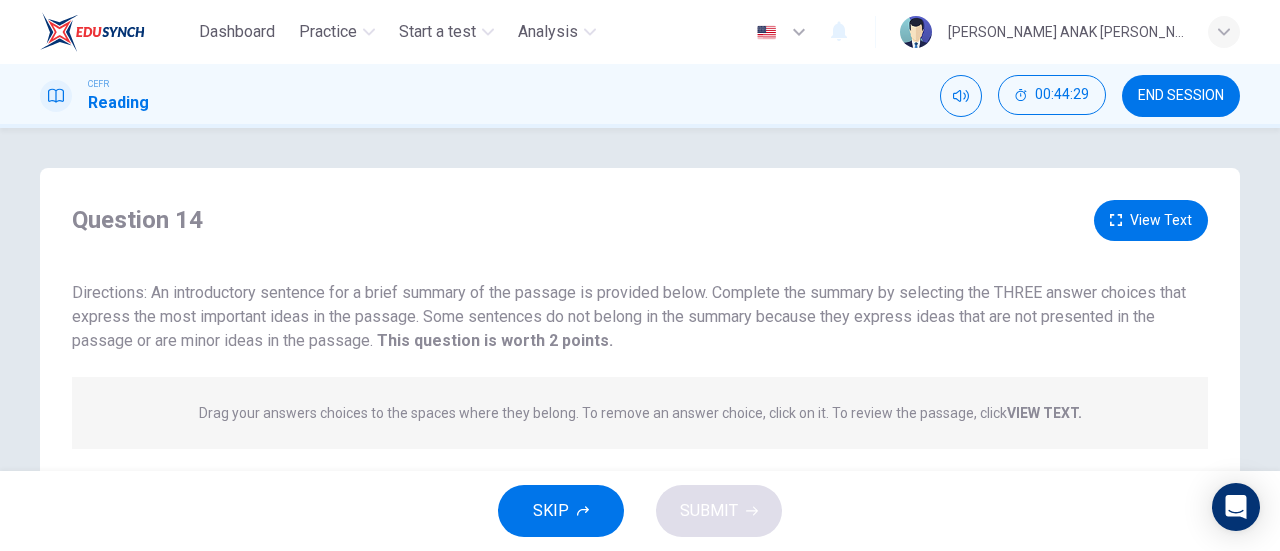 click on "View Text" at bounding box center [1151, 220] 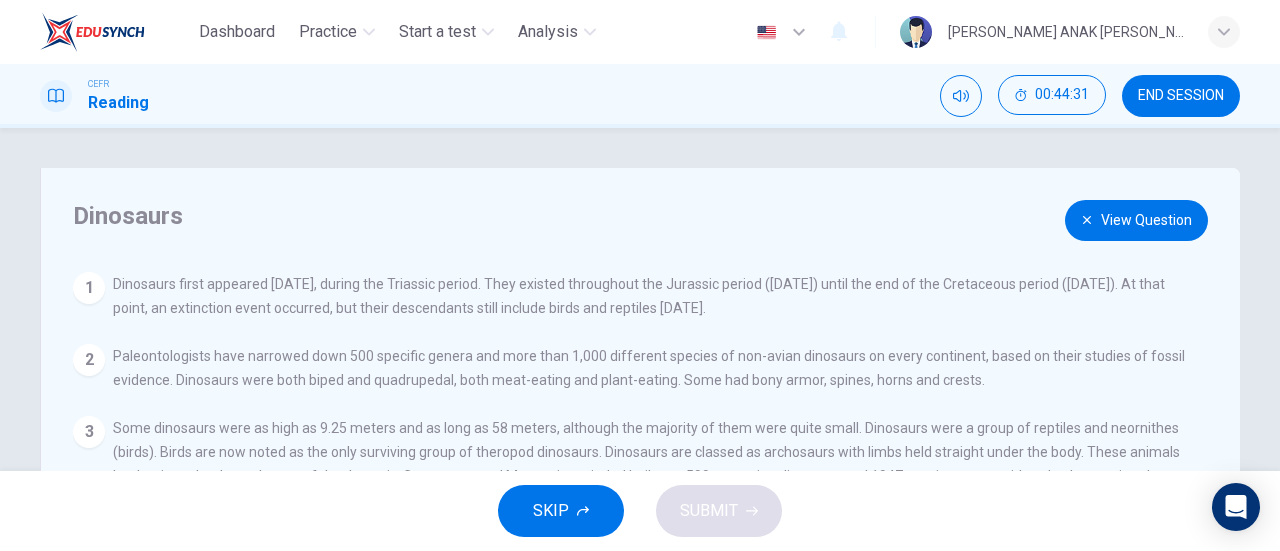 drag, startPoint x: 1202, startPoint y: 317, endPoint x: 1192, endPoint y: 371, distance: 54.91812 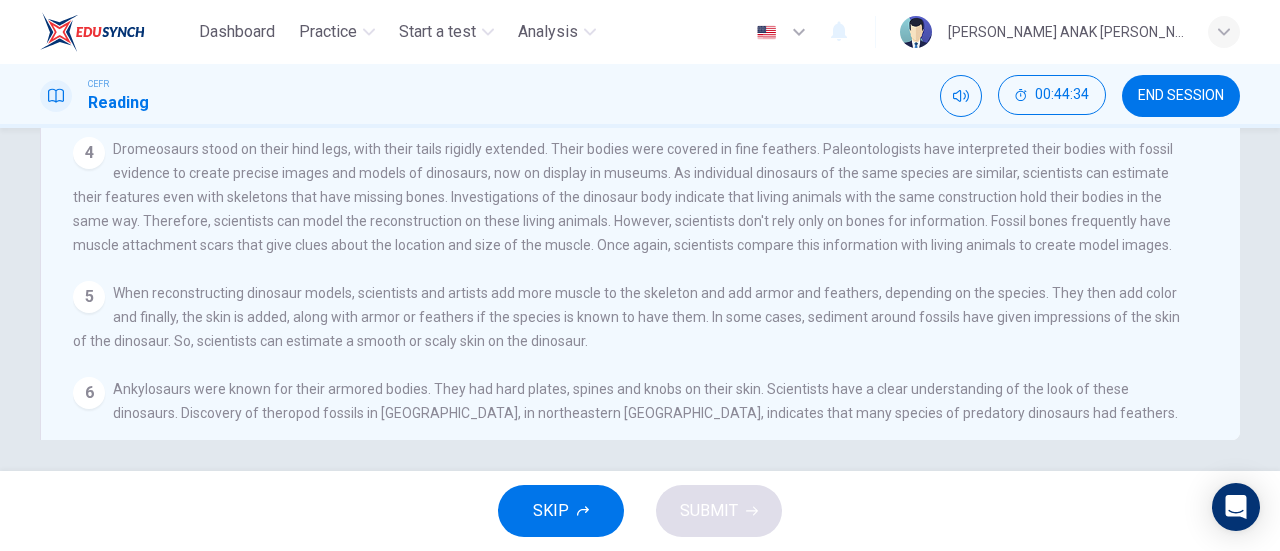 scroll, scrollTop: 432, scrollLeft: 0, axis: vertical 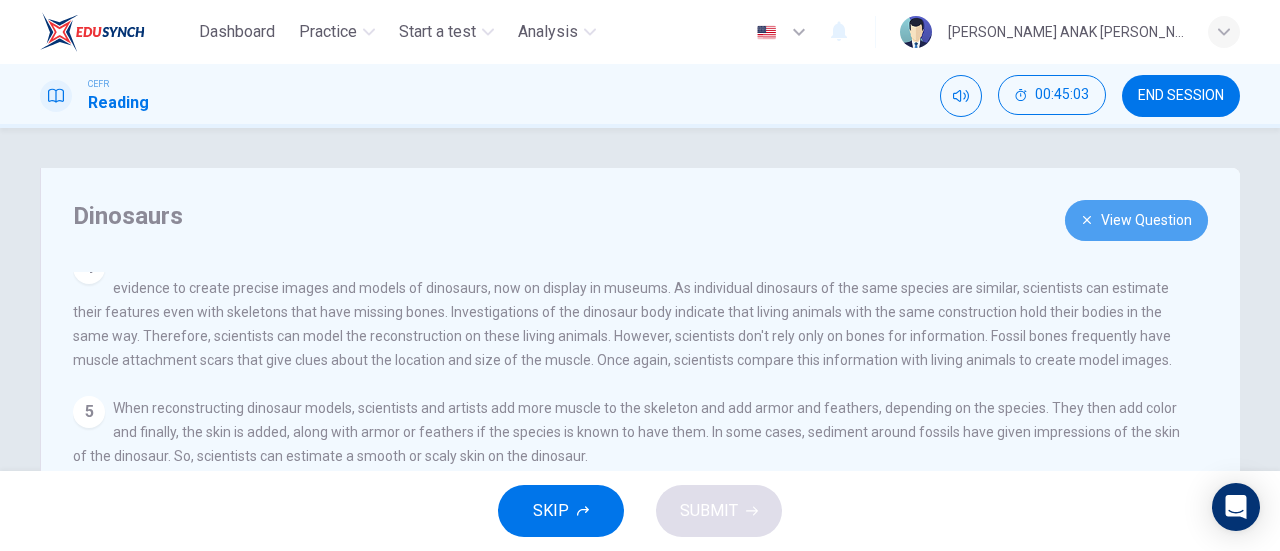 click on "View Question" at bounding box center (1136, 220) 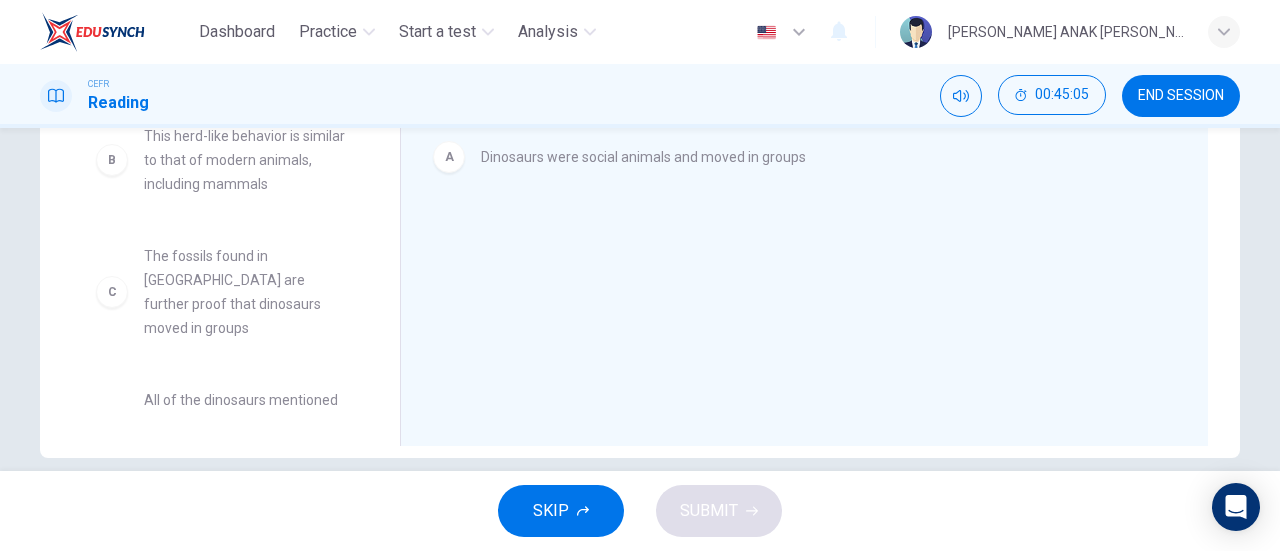 scroll, scrollTop: 432, scrollLeft: 0, axis: vertical 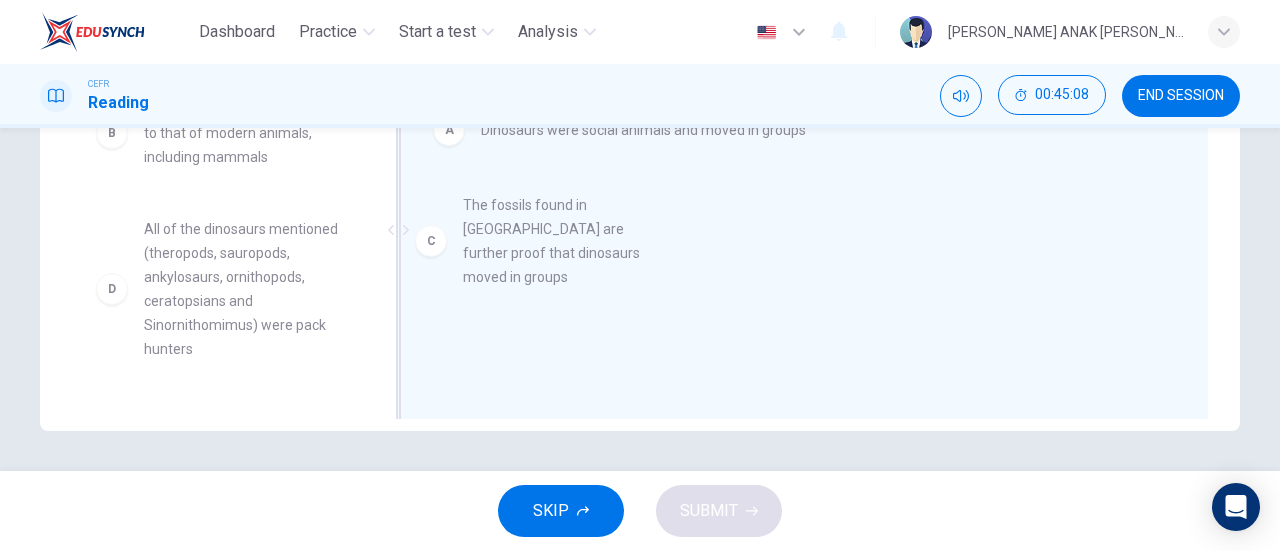 drag, startPoint x: 266, startPoint y: 248, endPoint x: 597, endPoint y: 225, distance: 331.79813 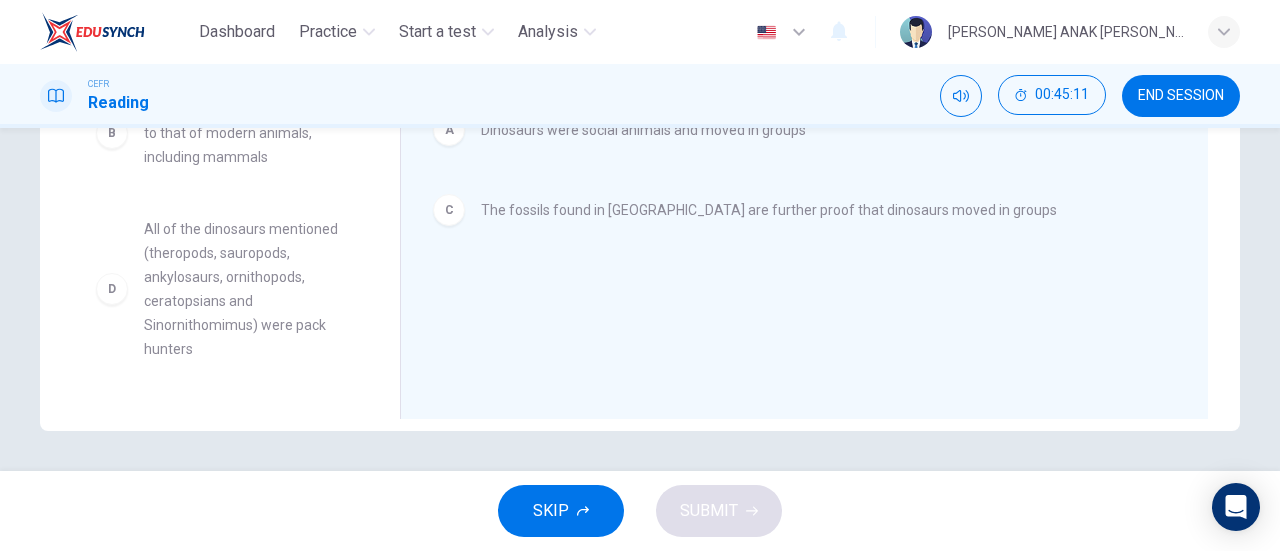 drag, startPoint x: 368, startPoint y: 218, endPoint x: 367, endPoint y: 293, distance: 75.00667 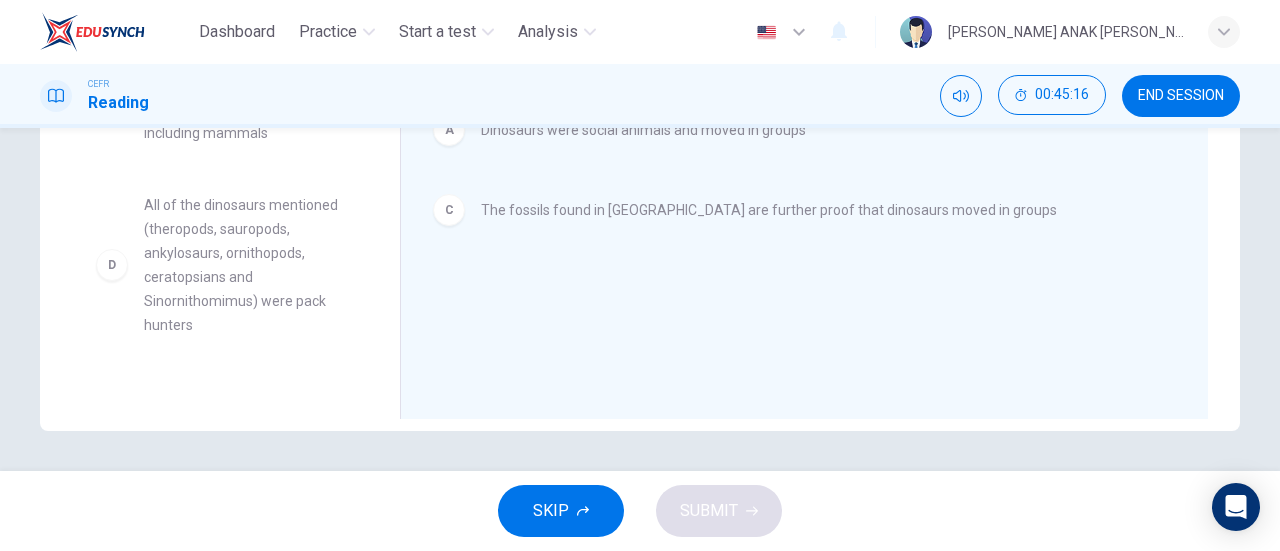 scroll, scrollTop: 0, scrollLeft: 0, axis: both 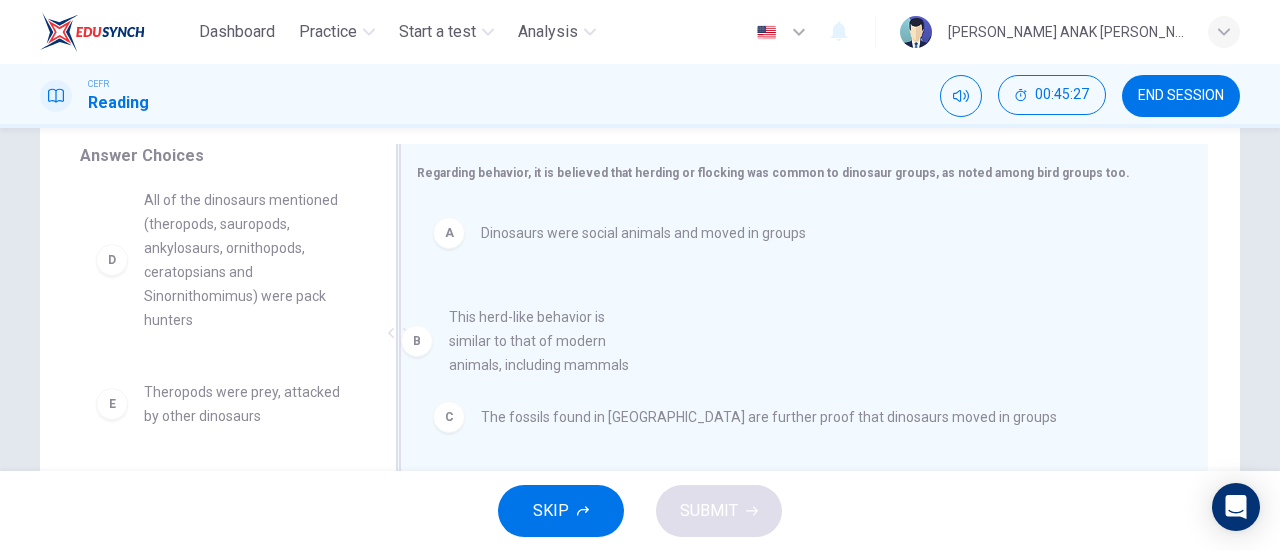 drag, startPoint x: 213, startPoint y: 205, endPoint x: 530, endPoint y: 331, distance: 341.12314 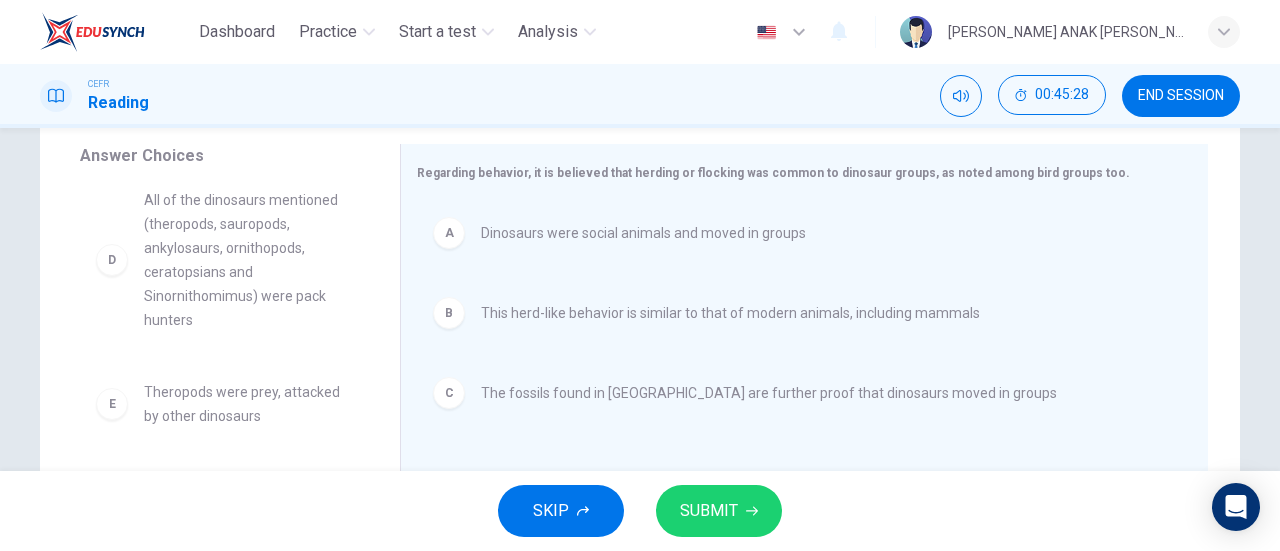 click on "SUBMIT" at bounding box center [709, 511] 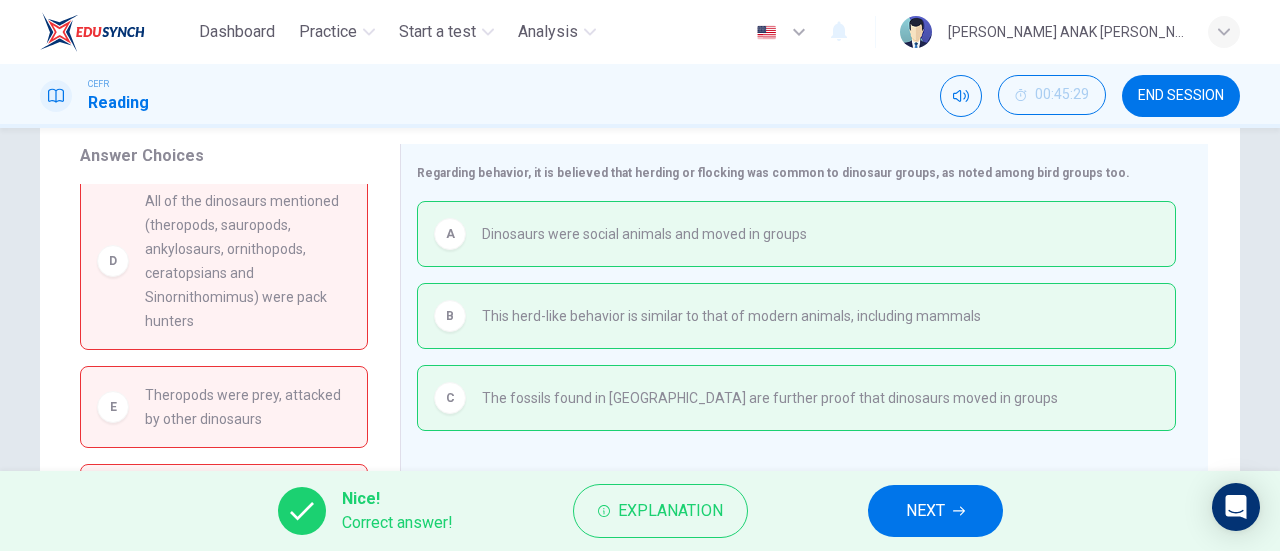 click on "NEXT" at bounding box center [935, 511] 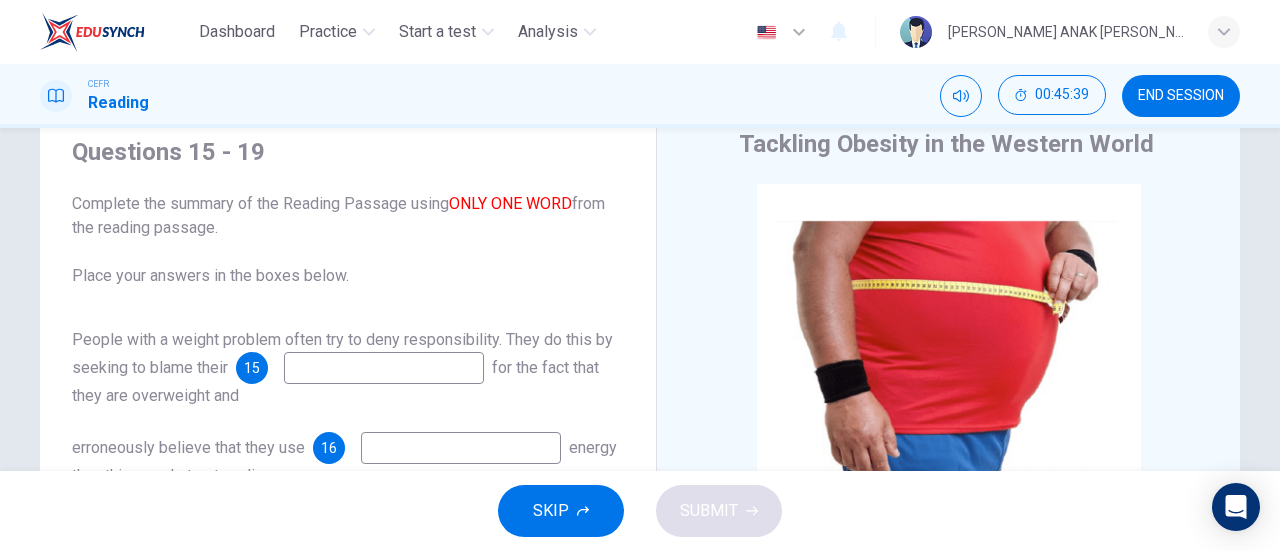 scroll, scrollTop: 67, scrollLeft: 0, axis: vertical 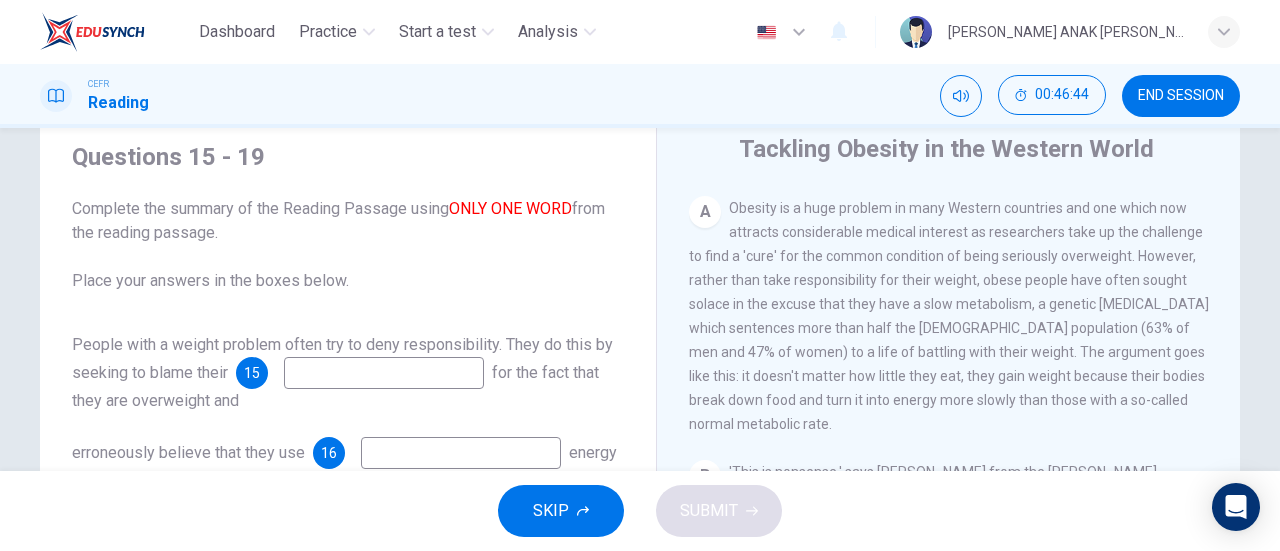 click at bounding box center [384, 373] 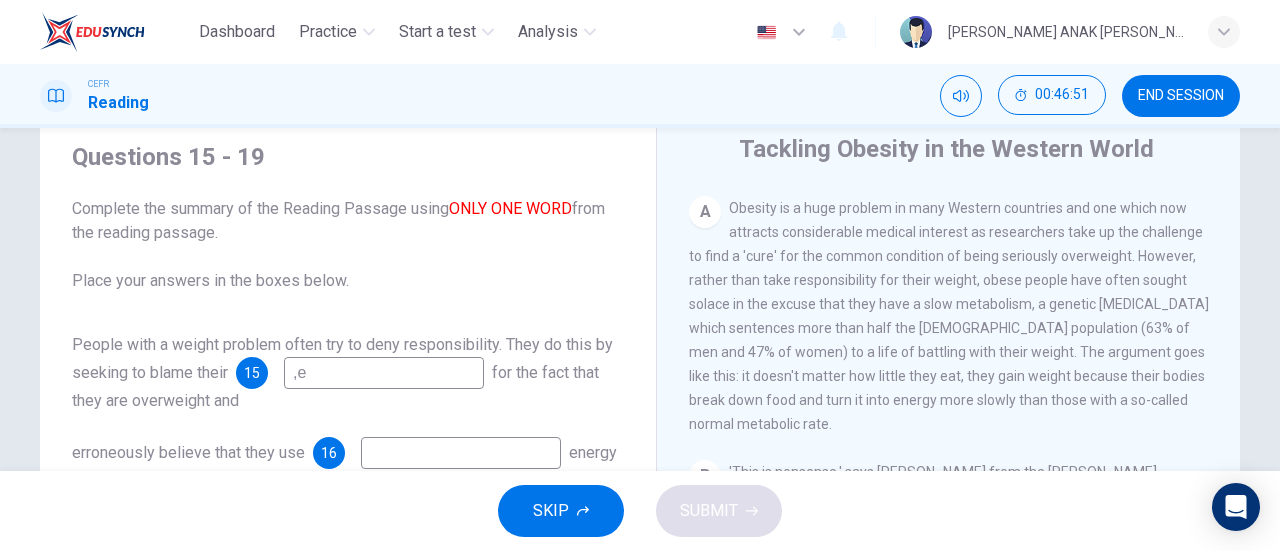 type on "," 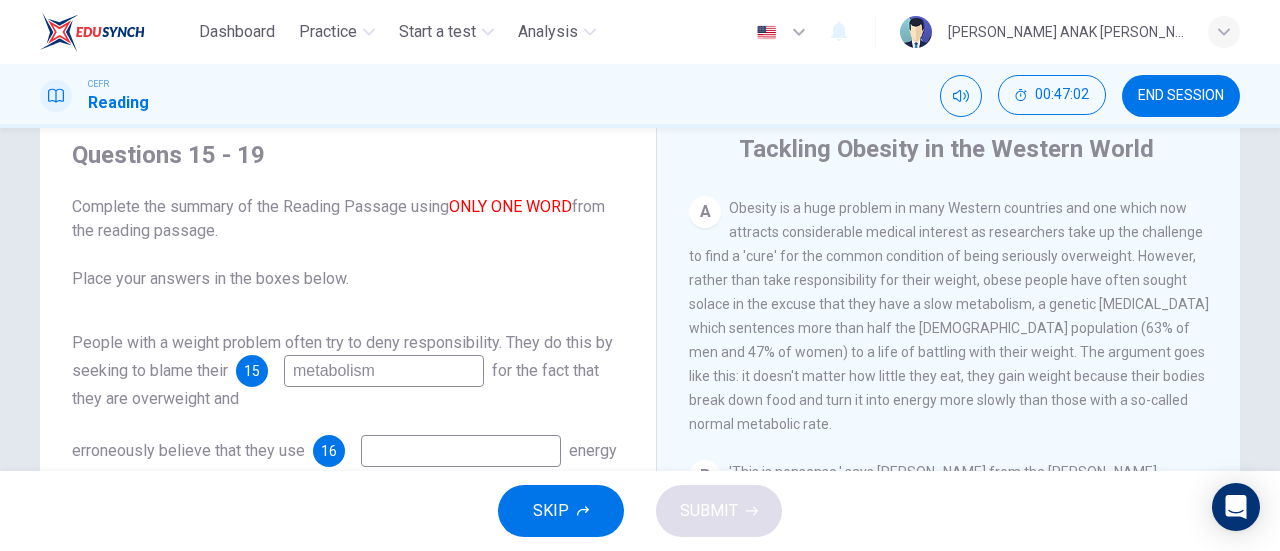 scroll, scrollTop: 24, scrollLeft: 0, axis: vertical 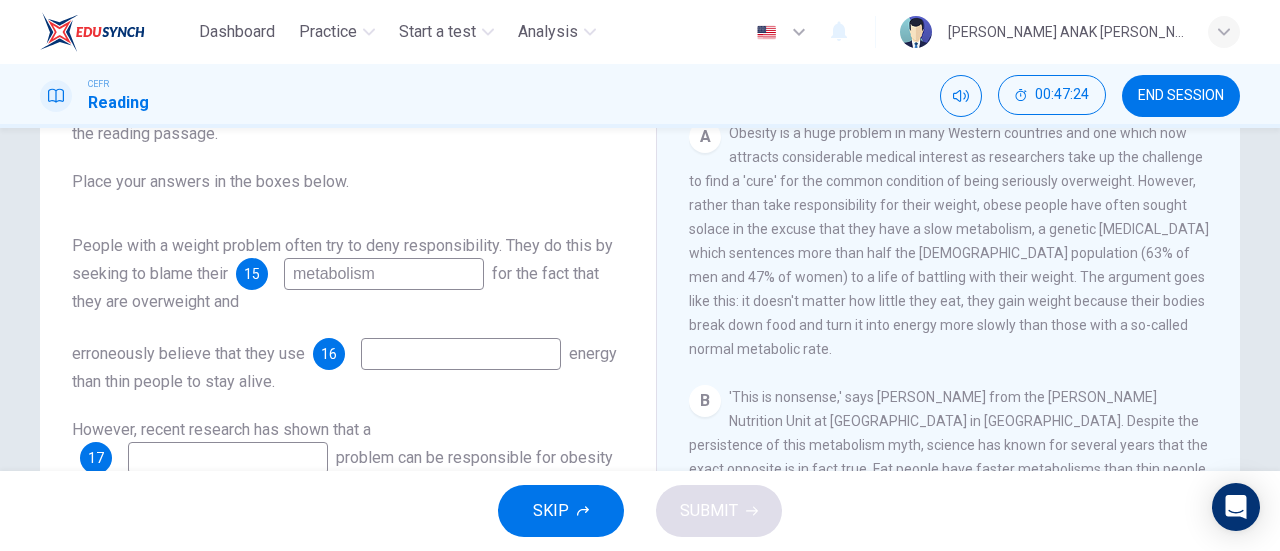 type on "metabolism" 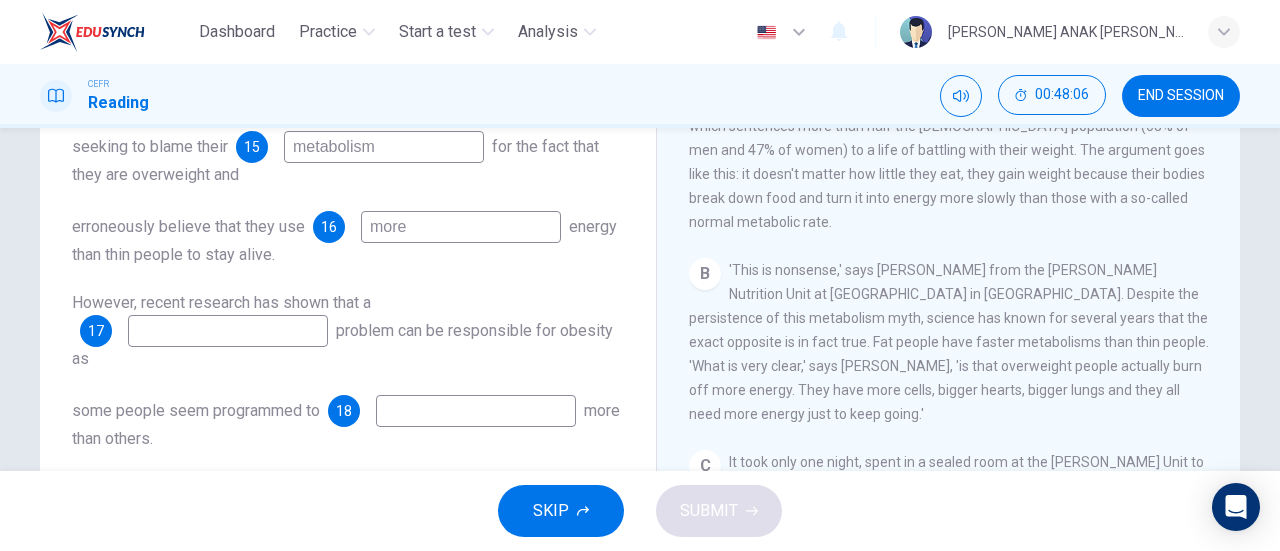 scroll, scrollTop: 271, scrollLeft: 0, axis: vertical 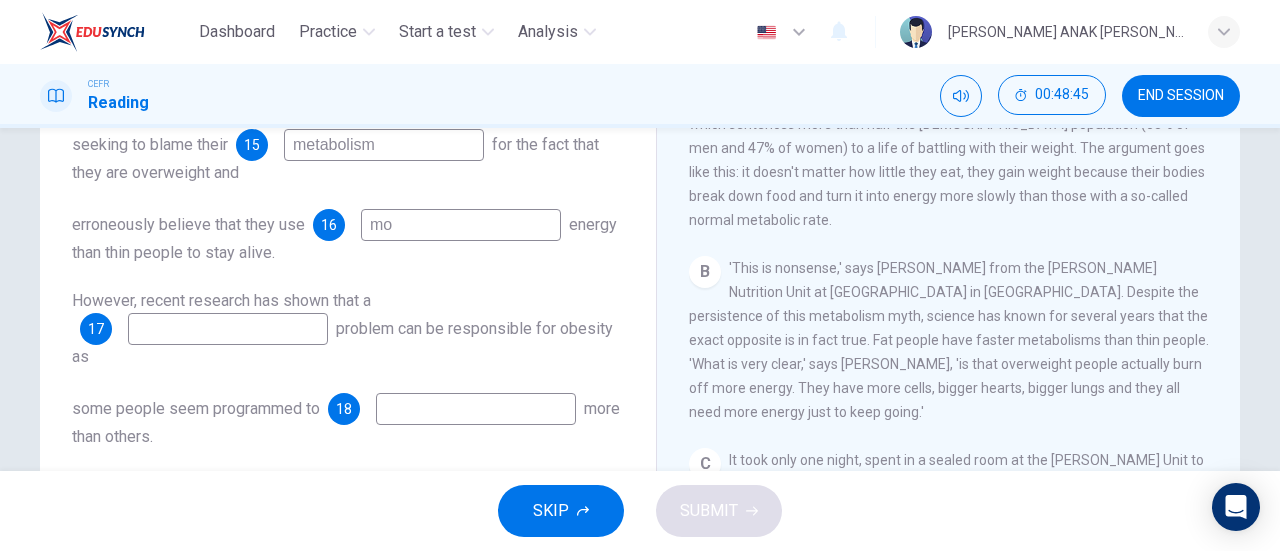 type on "m" 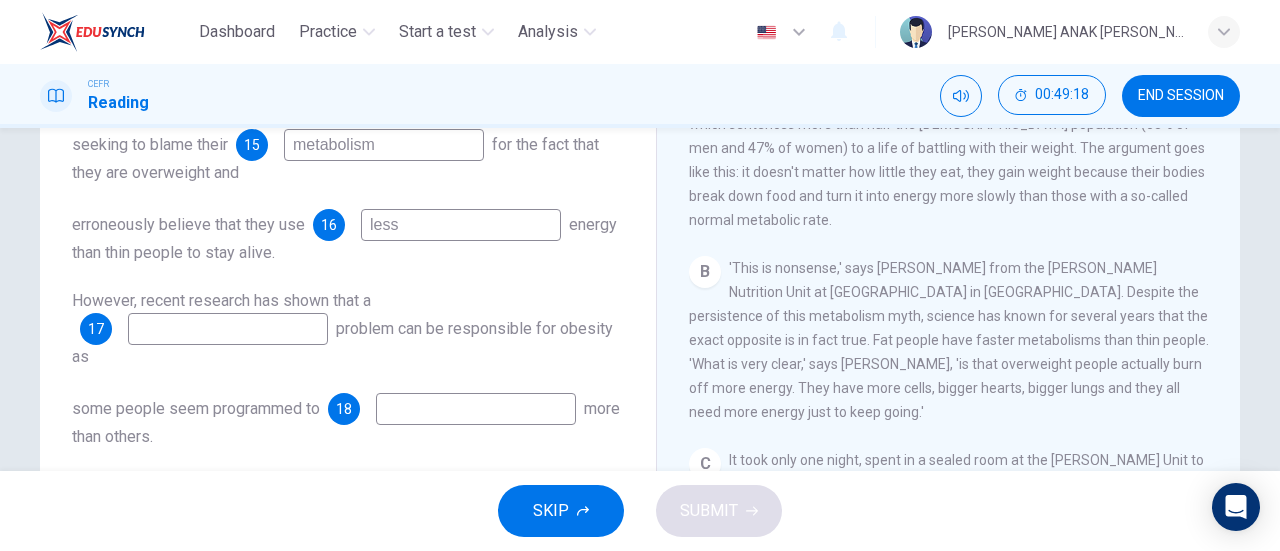 type on "less" 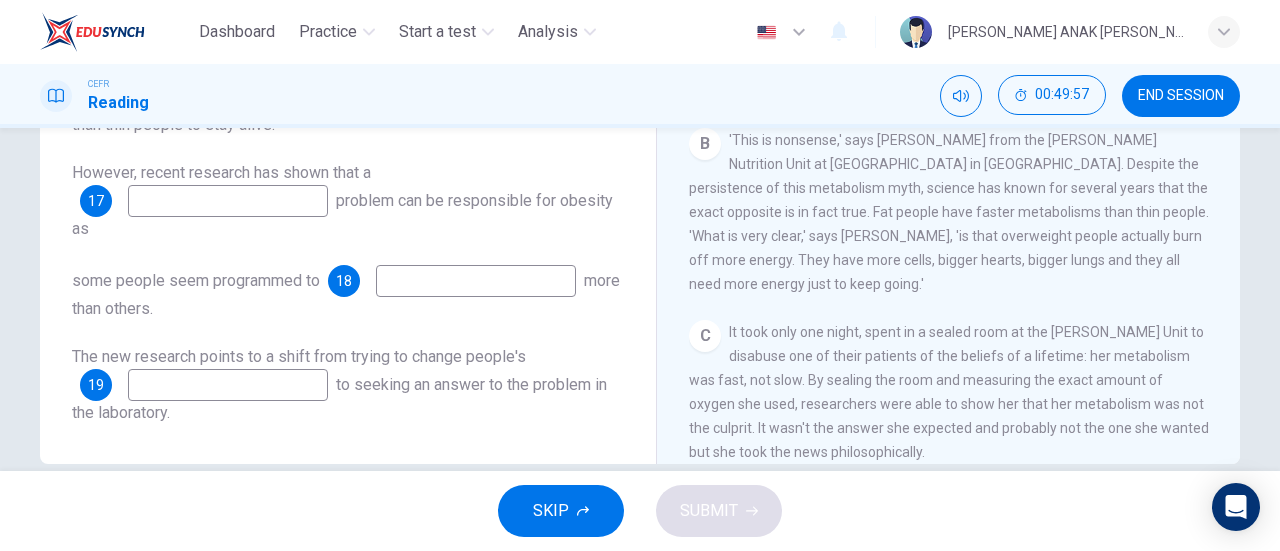 scroll, scrollTop: 408, scrollLeft: 0, axis: vertical 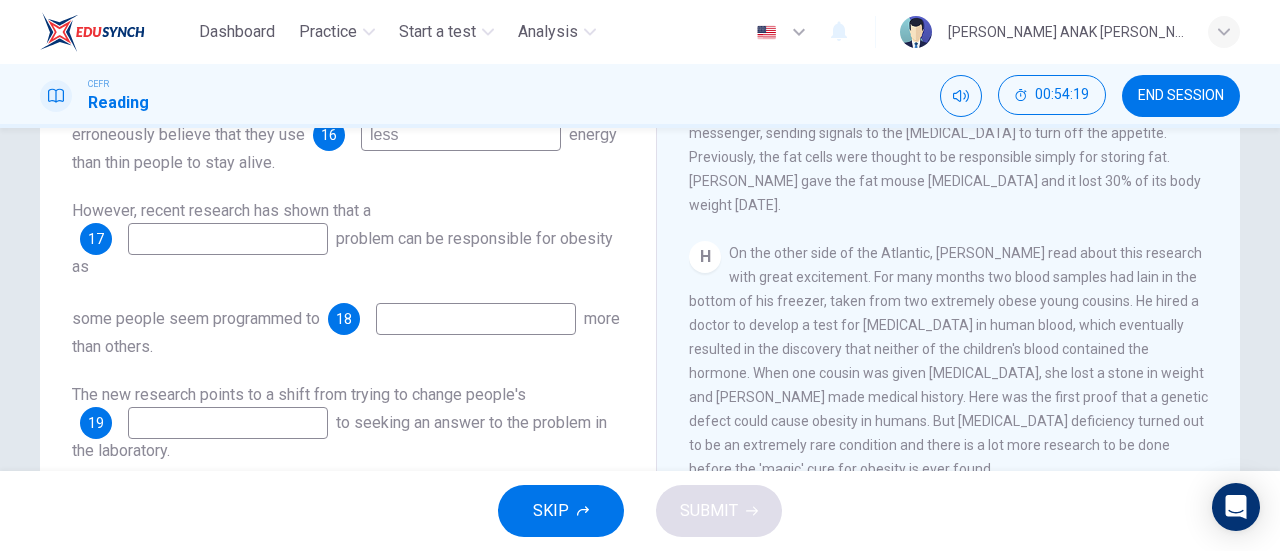 click at bounding box center [228, 239] 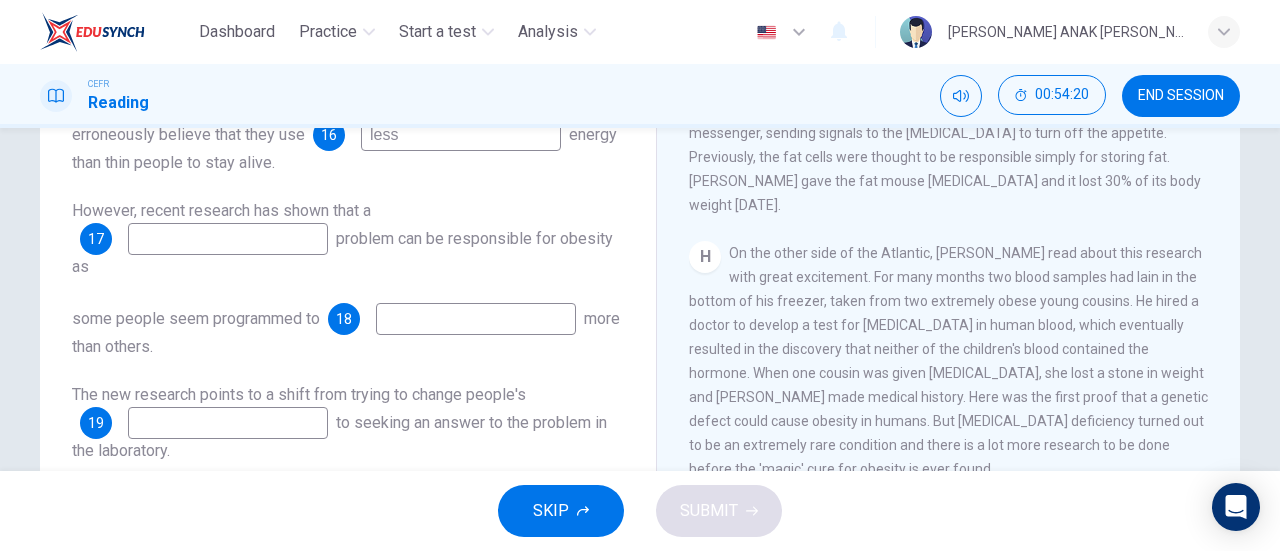 click at bounding box center (228, 239) 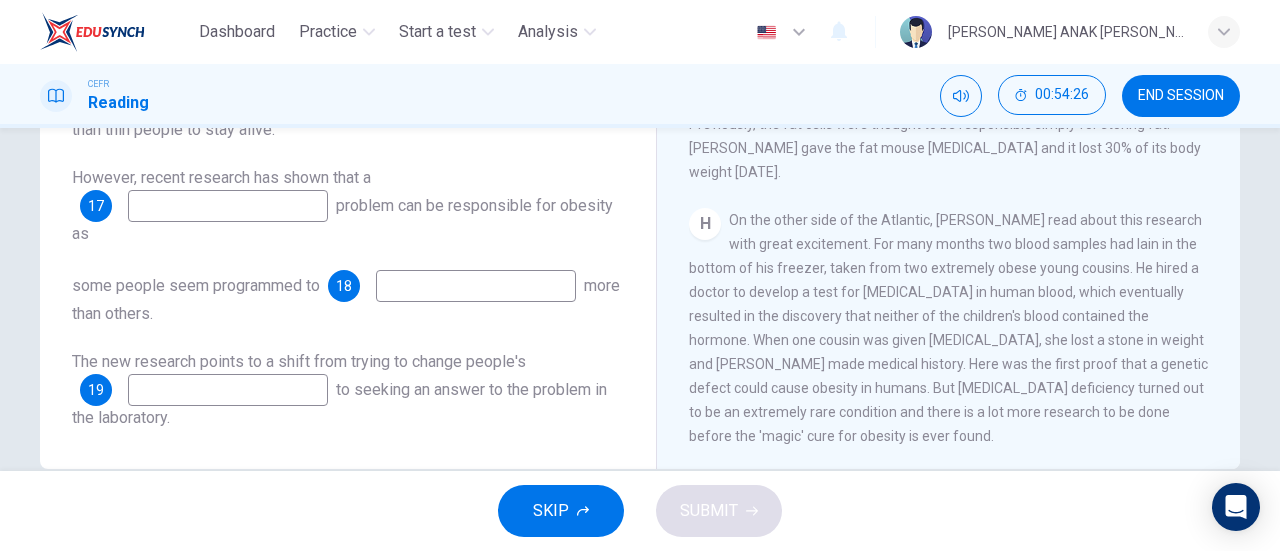 scroll, scrollTop: 399, scrollLeft: 0, axis: vertical 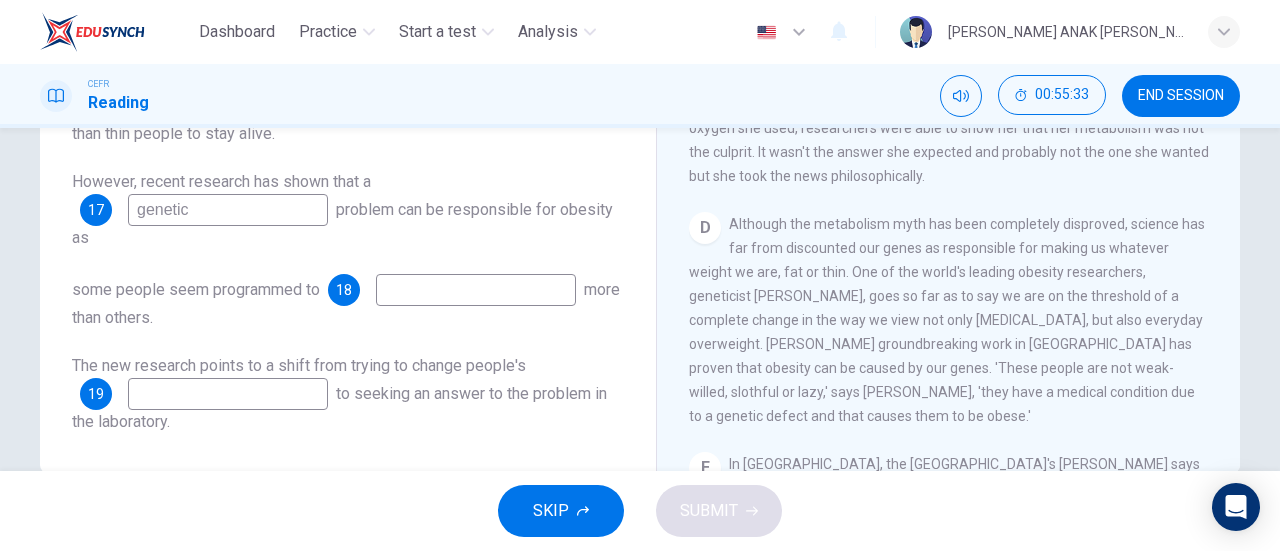 type on "genetic" 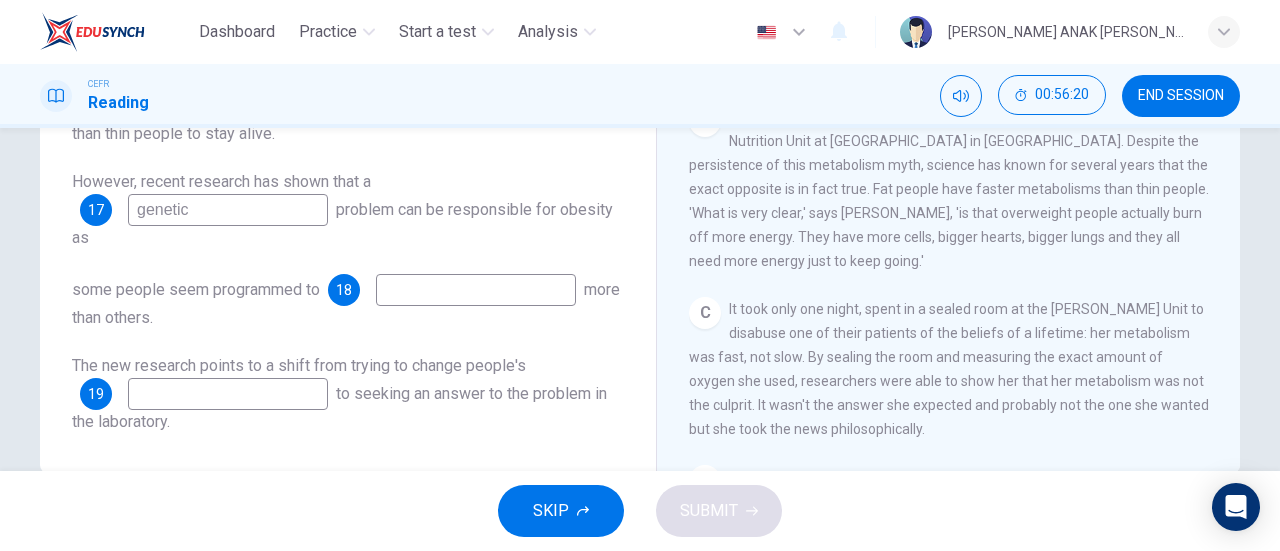 scroll, scrollTop: 425, scrollLeft: 0, axis: vertical 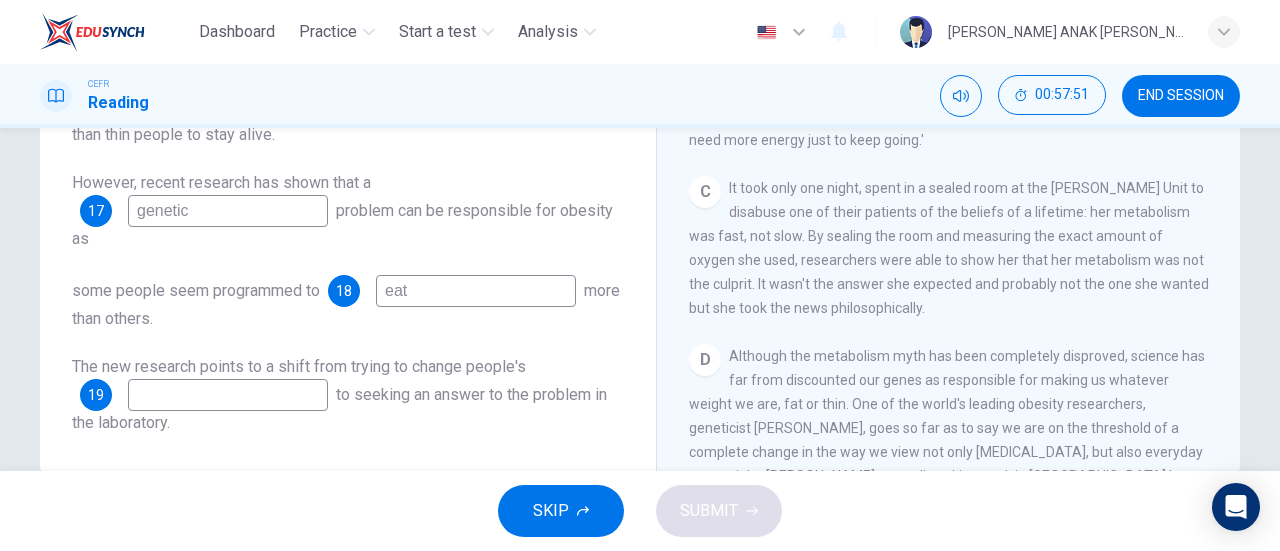 type on "eat" 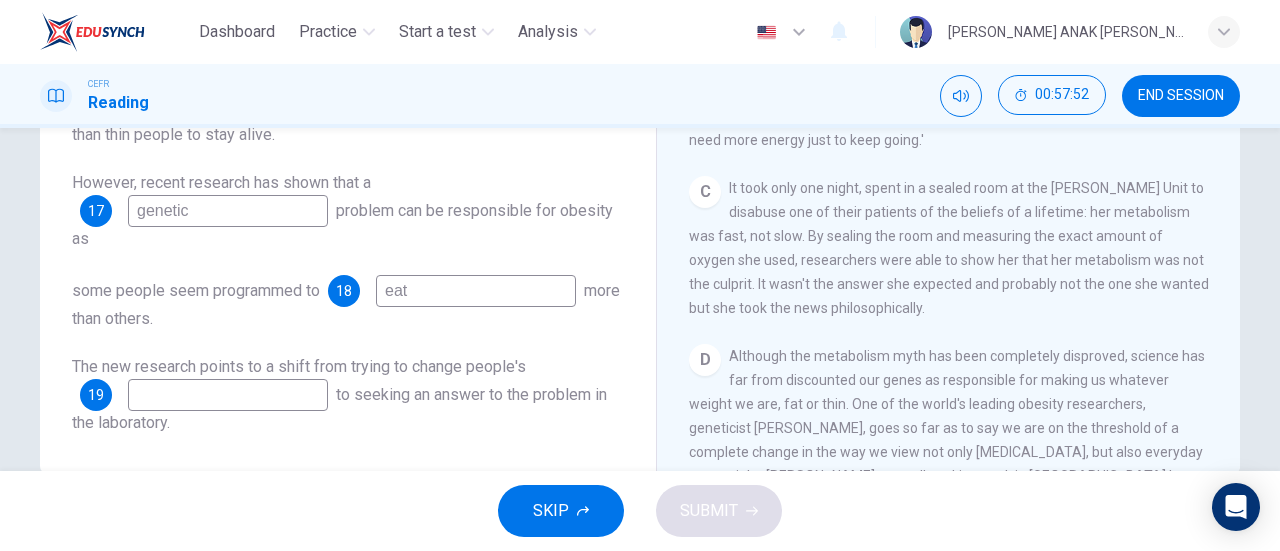 click at bounding box center [228, 395] 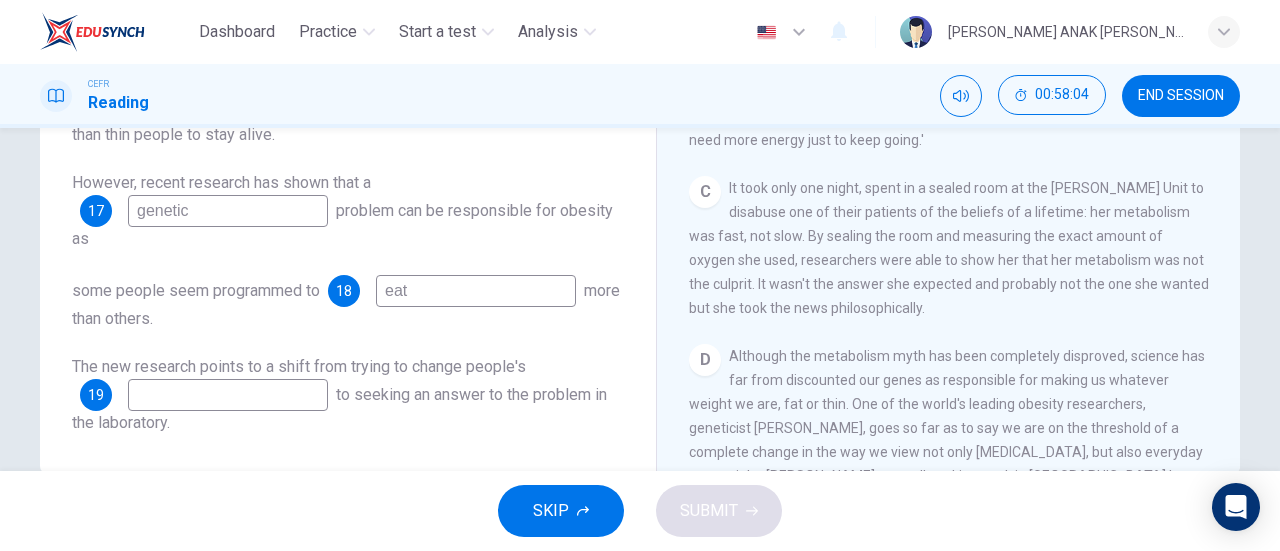 click at bounding box center (228, 395) 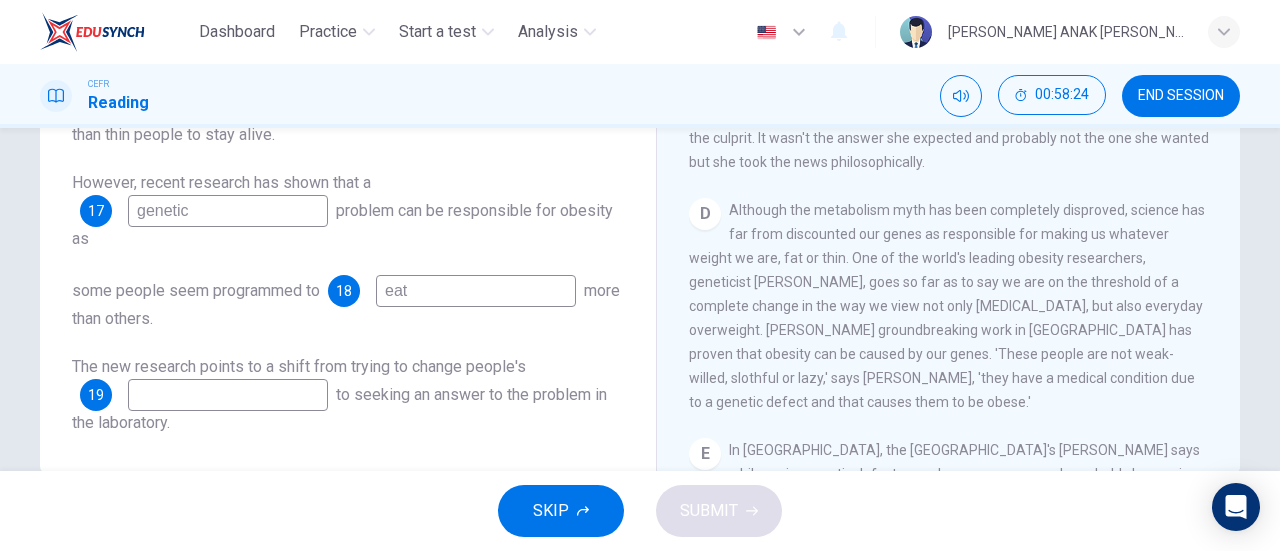 scroll, scrollTop: 706, scrollLeft: 0, axis: vertical 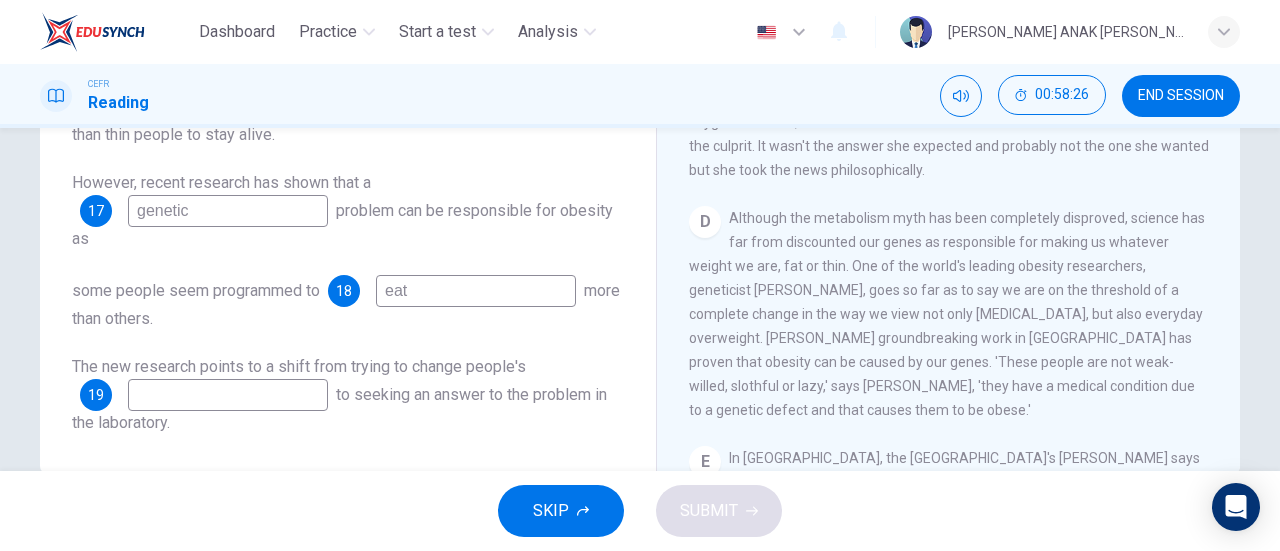 click at bounding box center [228, 395] 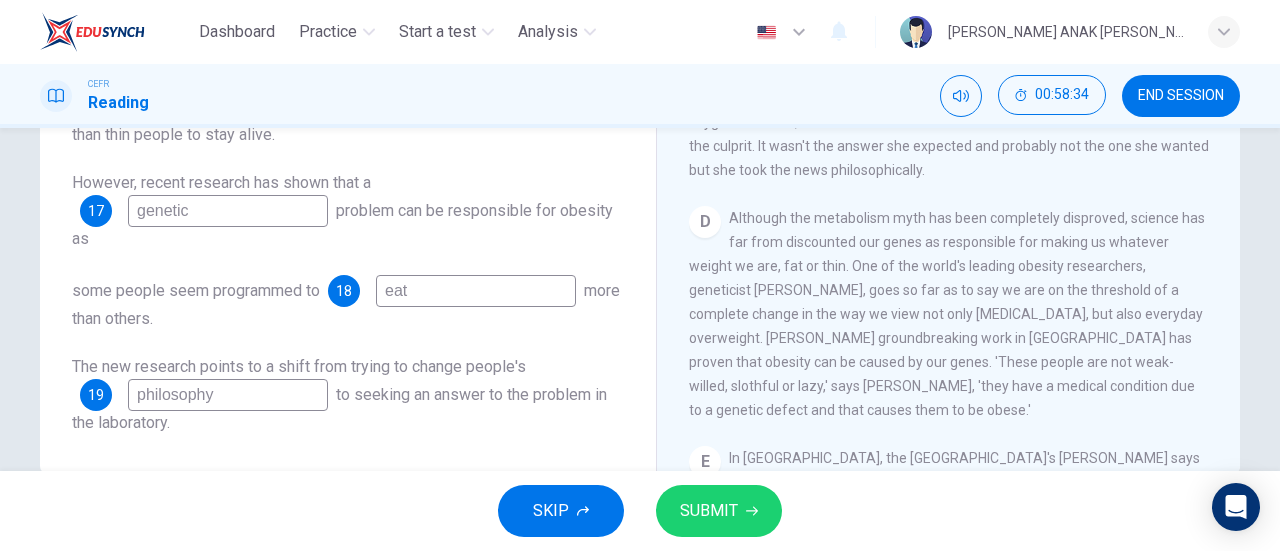 type on "philosophy" 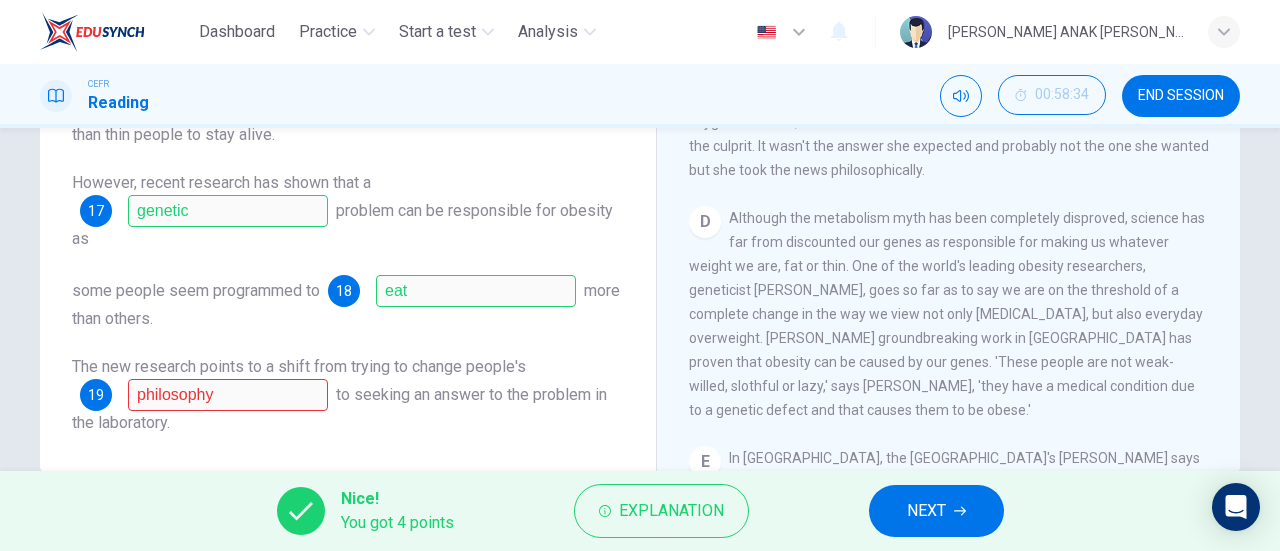 drag, startPoint x: 621, startPoint y: 401, endPoint x: 630, endPoint y: 384, distance: 19.235384 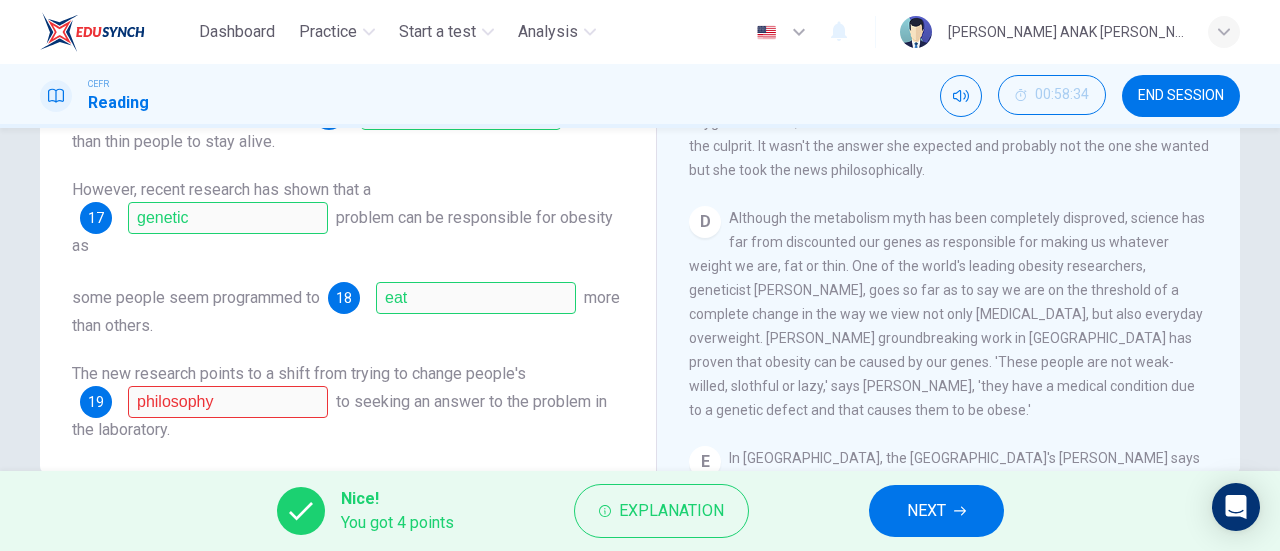 scroll, scrollTop: 24, scrollLeft: 0, axis: vertical 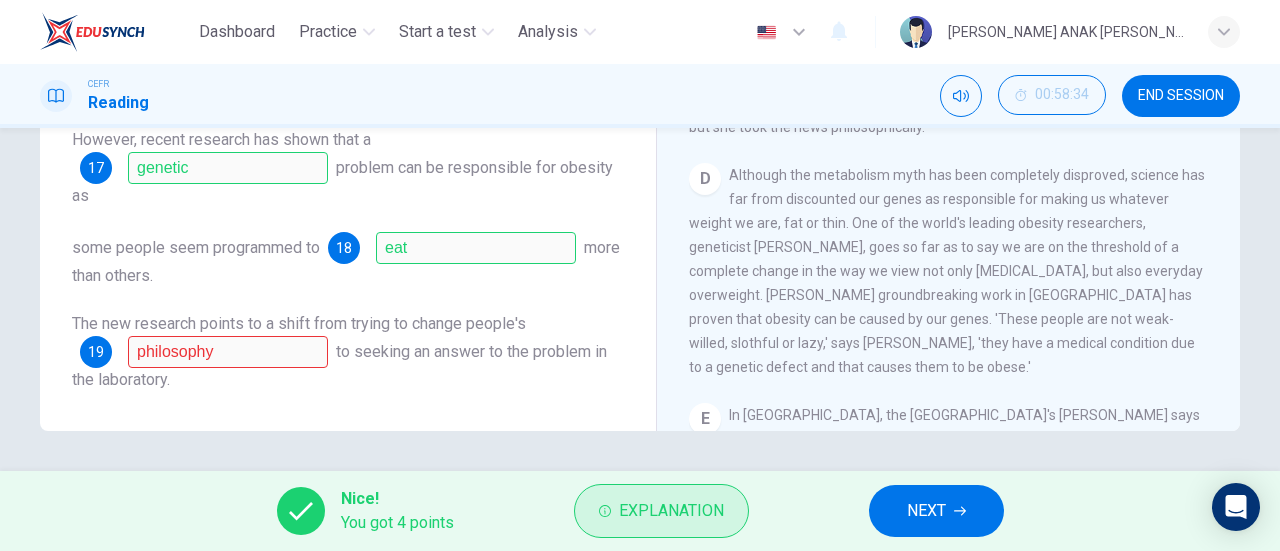 click on "Explanation" at bounding box center (671, 511) 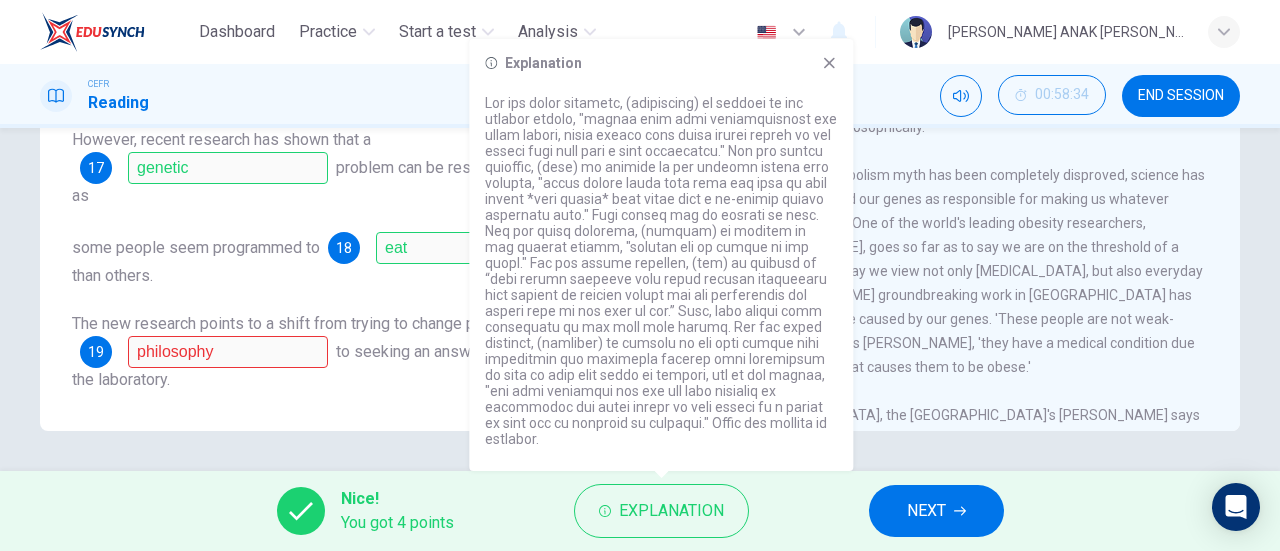 click on "D Although the metabolism myth has been completely disproved, science has far from discounted our genes as responsible for making us whatever weight we are, fat or thin. One of the world's leading obesity researchers, geneticist [PERSON_NAME], goes so far as to say we are on the threshold of a complete change in the way we view not only [MEDICAL_DATA], but also everyday overweight. [PERSON_NAME] groundbreaking work in [GEOGRAPHIC_DATA] has proven that obesity can be caused by our genes. 'These people are not weak-willed, slothful or lazy,' says [PERSON_NAME], 'they have a medical condition due to a genetic defect and that causes them to be obese.'" at bounding box center [949, 271] 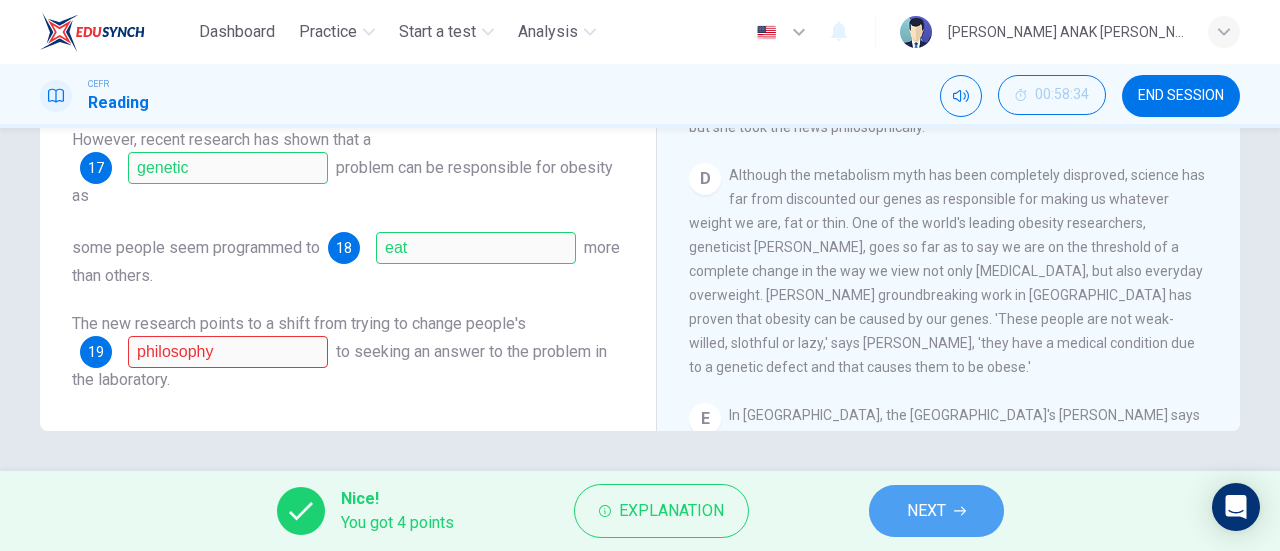 click on "NEXT" at bounding box center (936, 511) 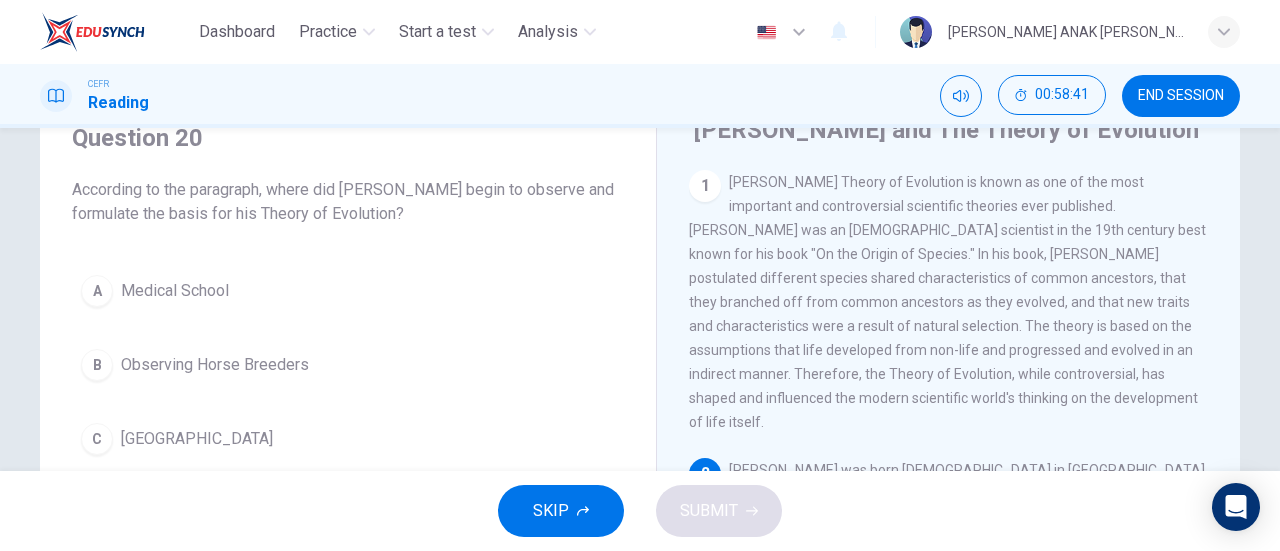 scroll, scrollTop: 84, scrollLeft: 0, axis: vertical 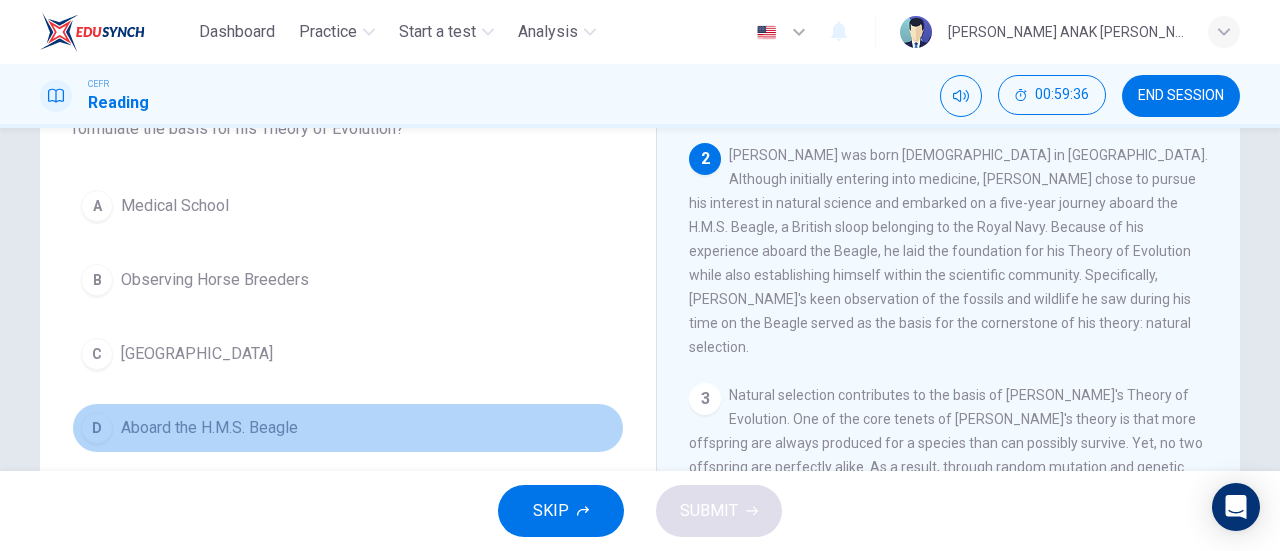 click on "Aboard the H.M.S. Beagle" at bounding box center [209, 428] 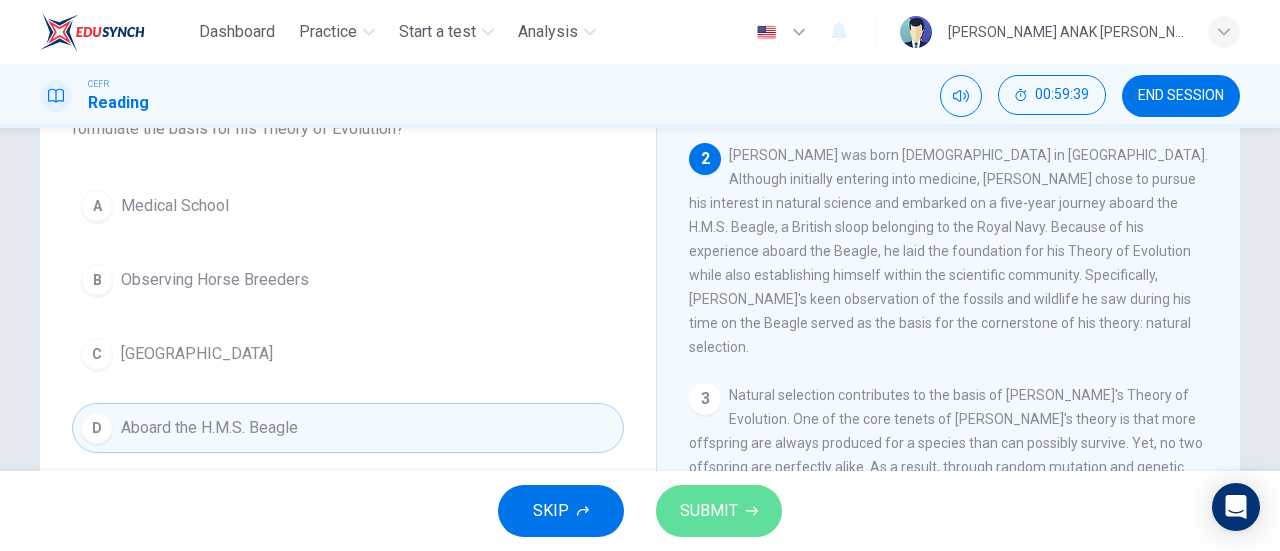 click on "SUBMIT" at bounding box center (719, 511) 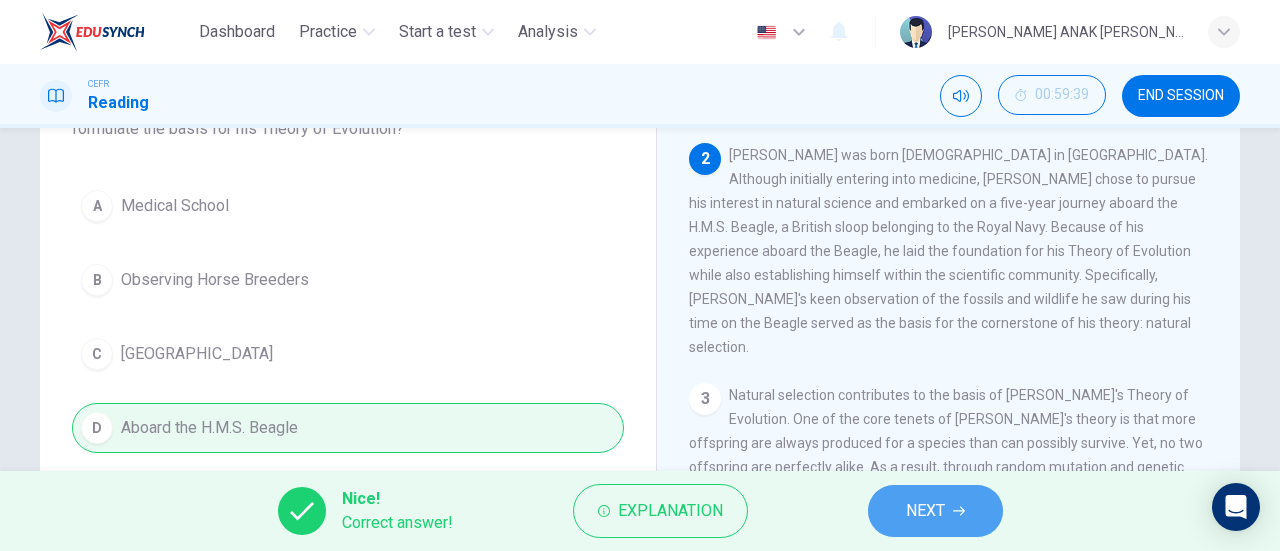 click on "NEXT" at bounding box center [925, 511] 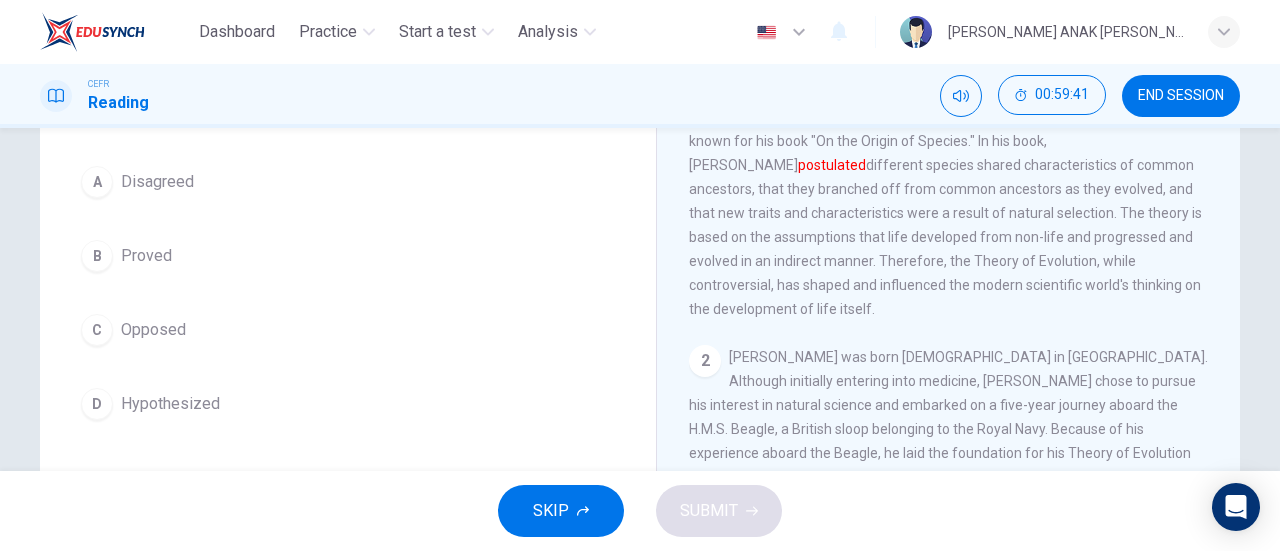 scroll, scrollTop: 0, scrollLeft: 0, axis: both 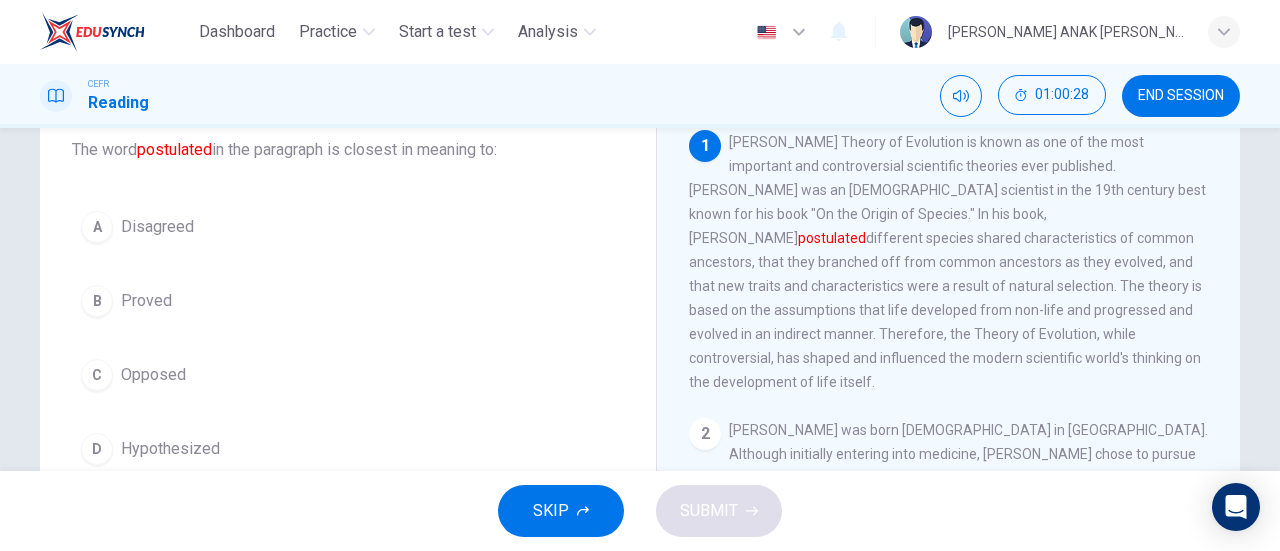 click on "Hypothesized" at bounding box center (170, 449) 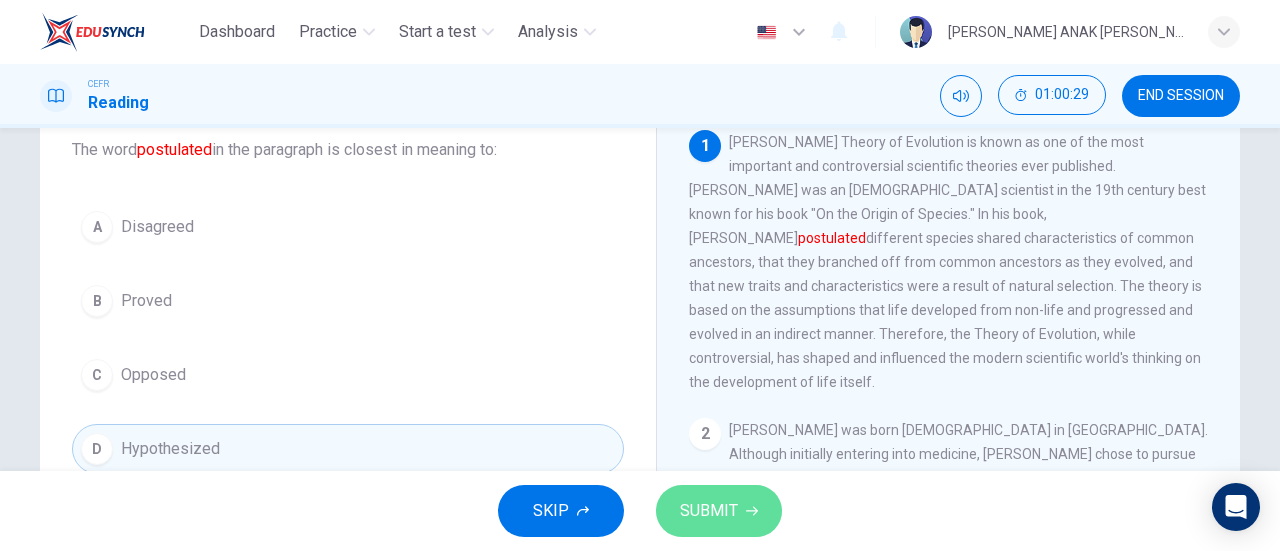 click on "SUBMIT" at bounding box center (709, 511) 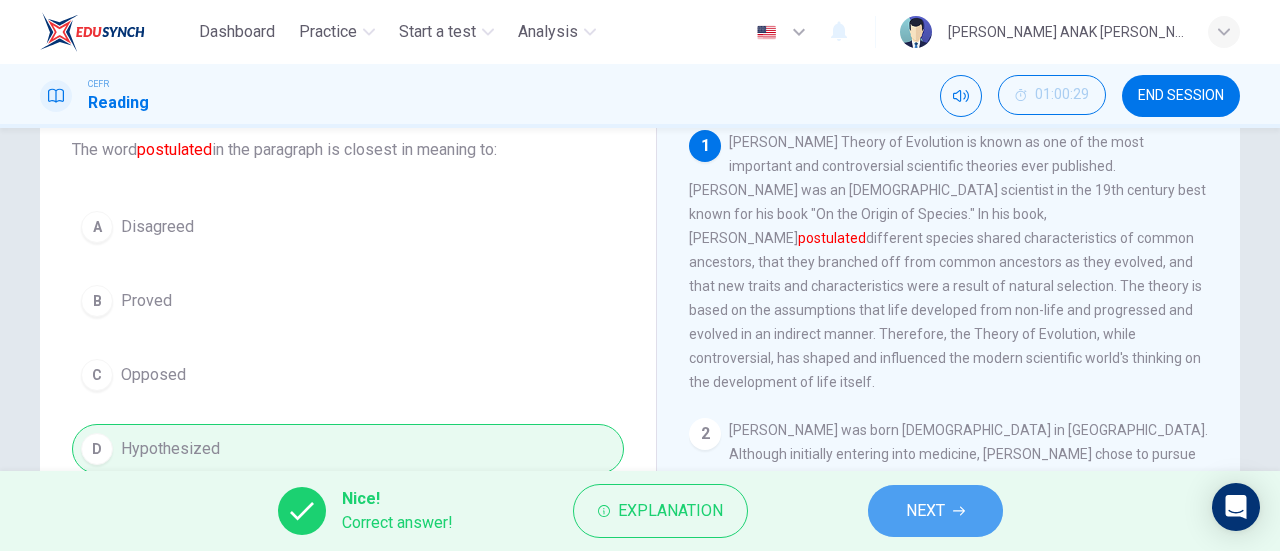 click on "NEXT" at bounding box center [935, 511] 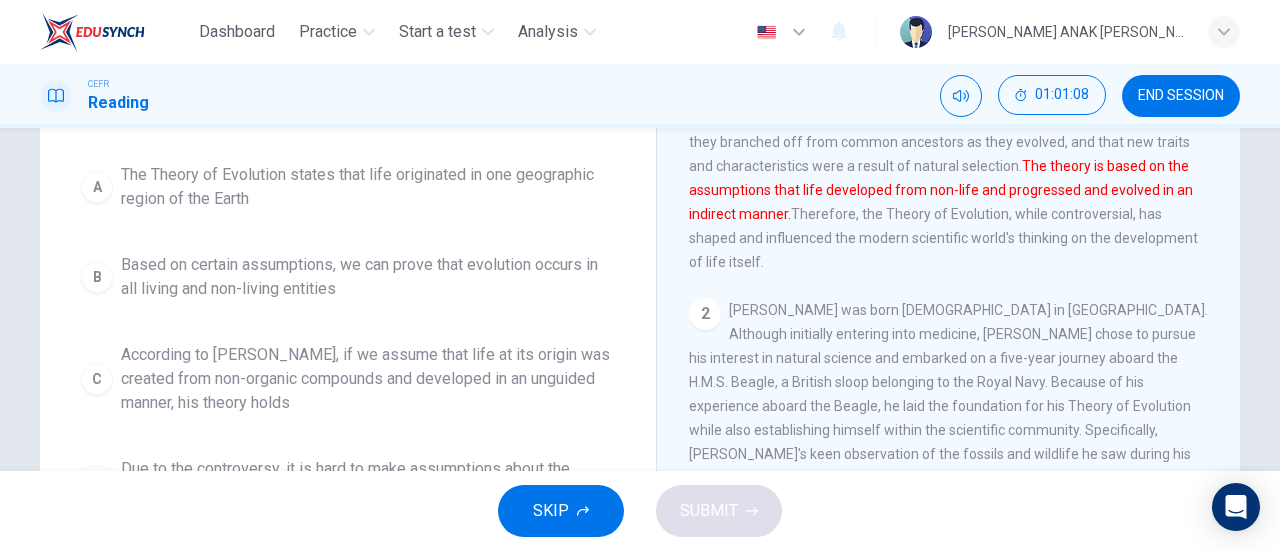 scroll, scrollTop: 245, scrollLeft: 0, axis: vertical 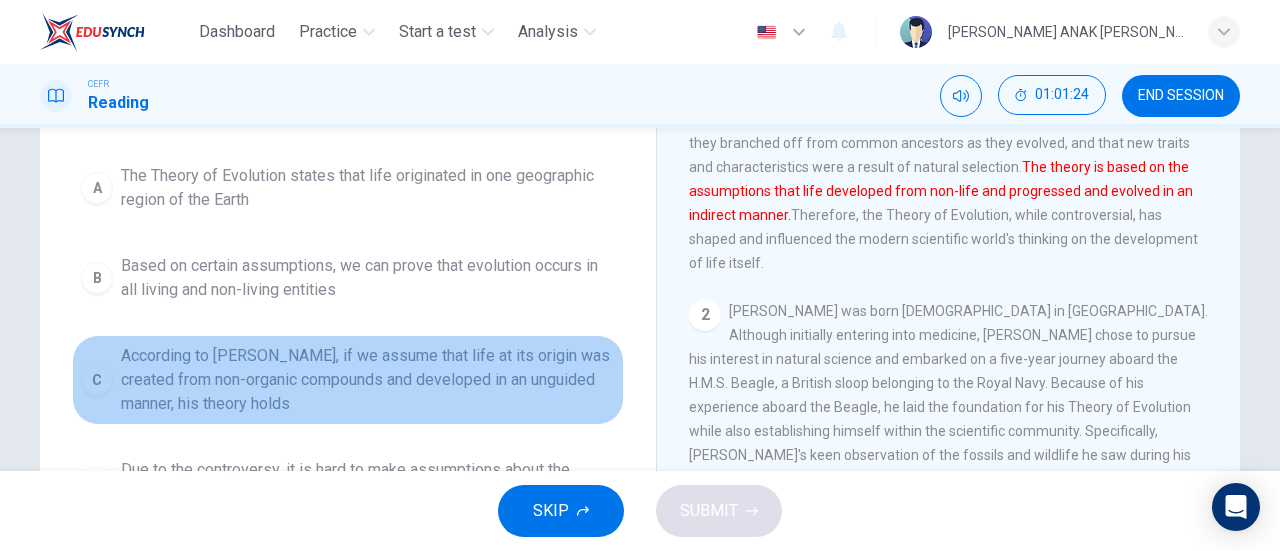 click on "According to [PERSON_NAME], if we assume that life at its origin was created from non-organic compounds and developed in an unguided manner, his theory holds" at bounding box center (368, 380) 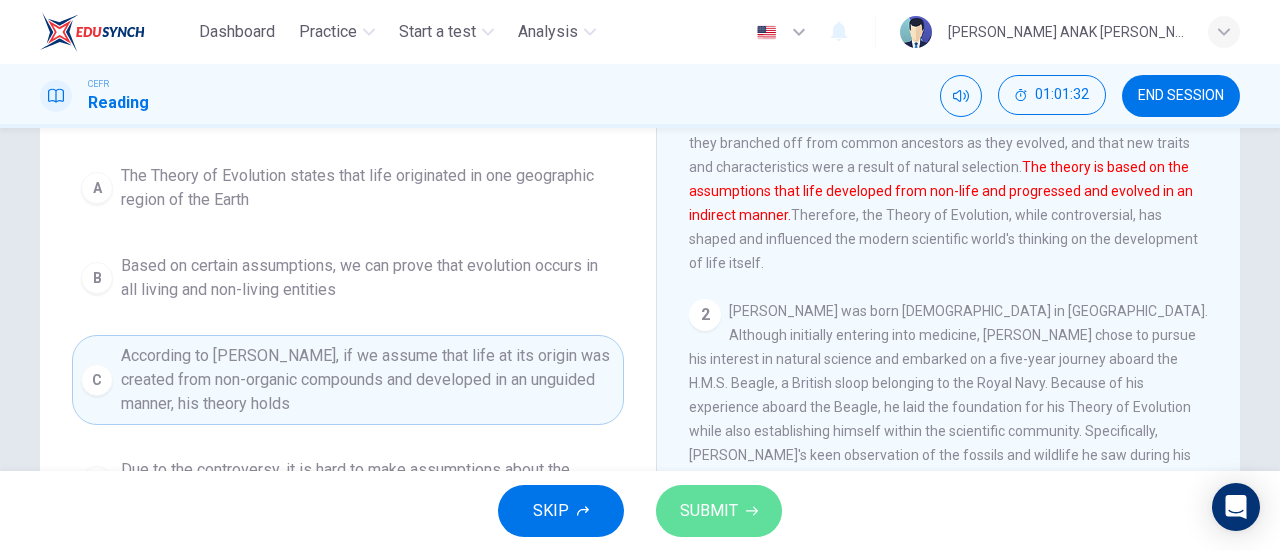 click on "SUBMIT" at bounding box center (709, 511) 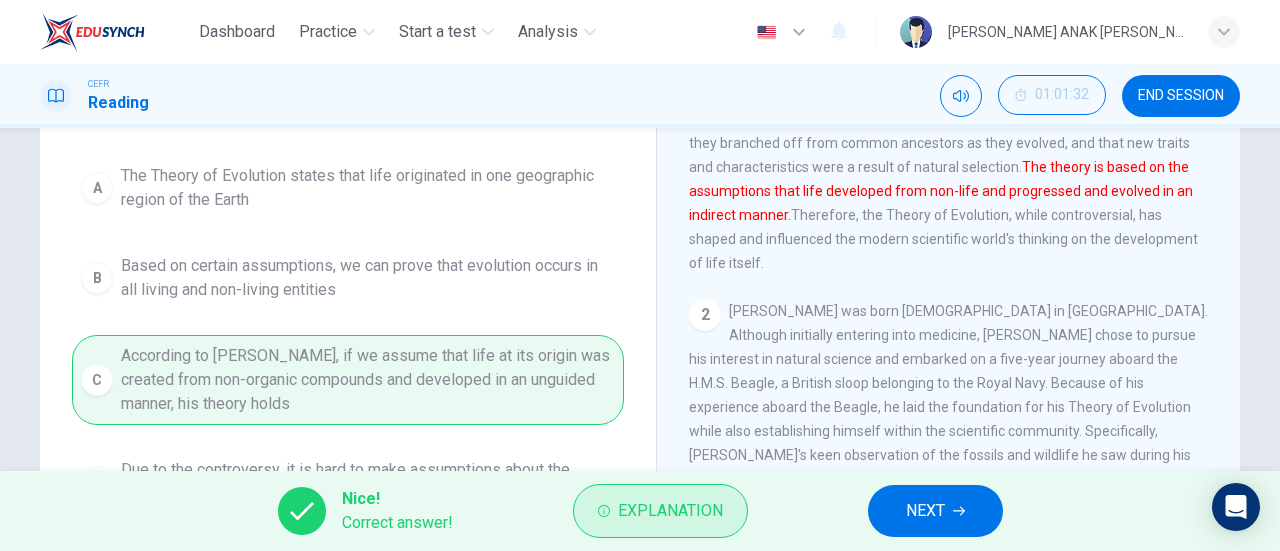 click on "Explanation" at bounding box center [670, 511] 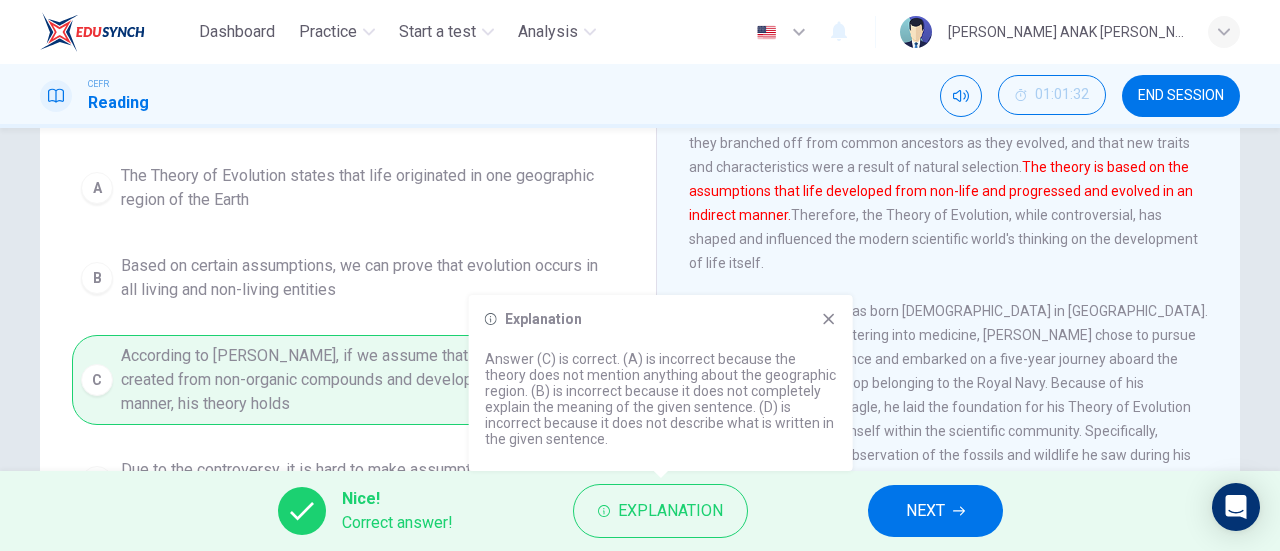 click 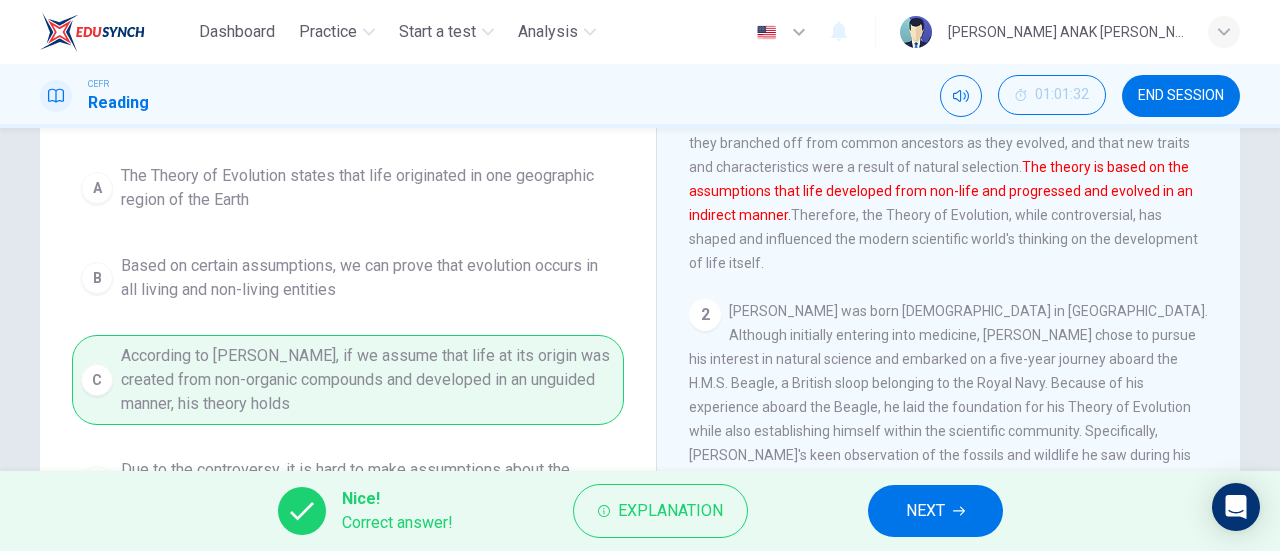 click on "Nice! Correct answer! Explanation NEXT" at bounding box center [640, 511] 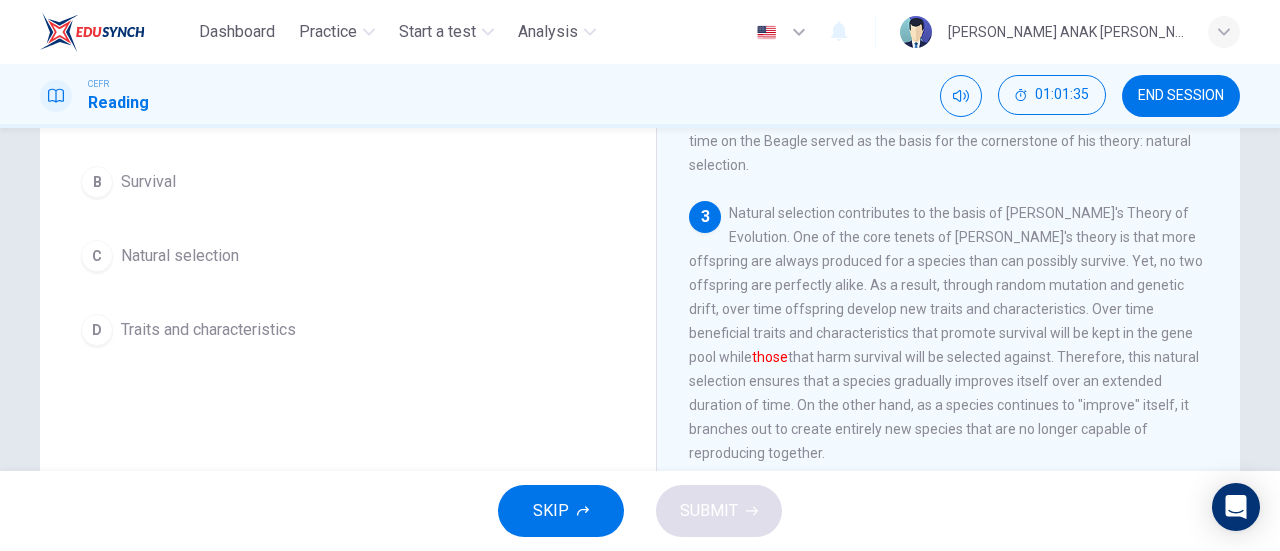 scroll, scrollTop: 324, scrollLeft: 0, axis: vertical 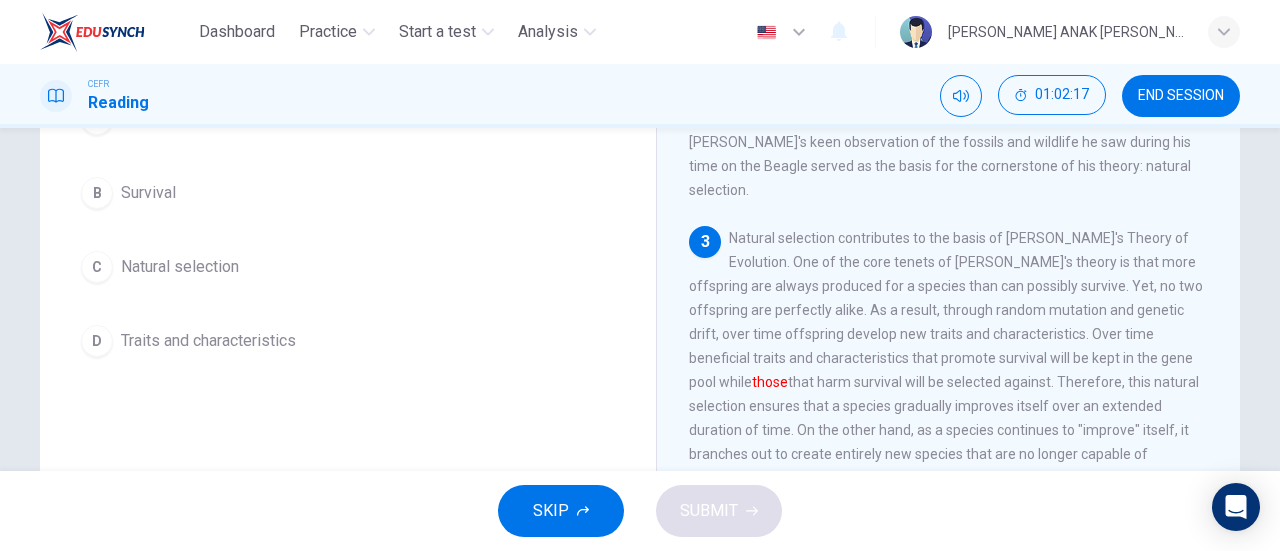click on "D Traits and characteristics" at bounding box center (348, 341) 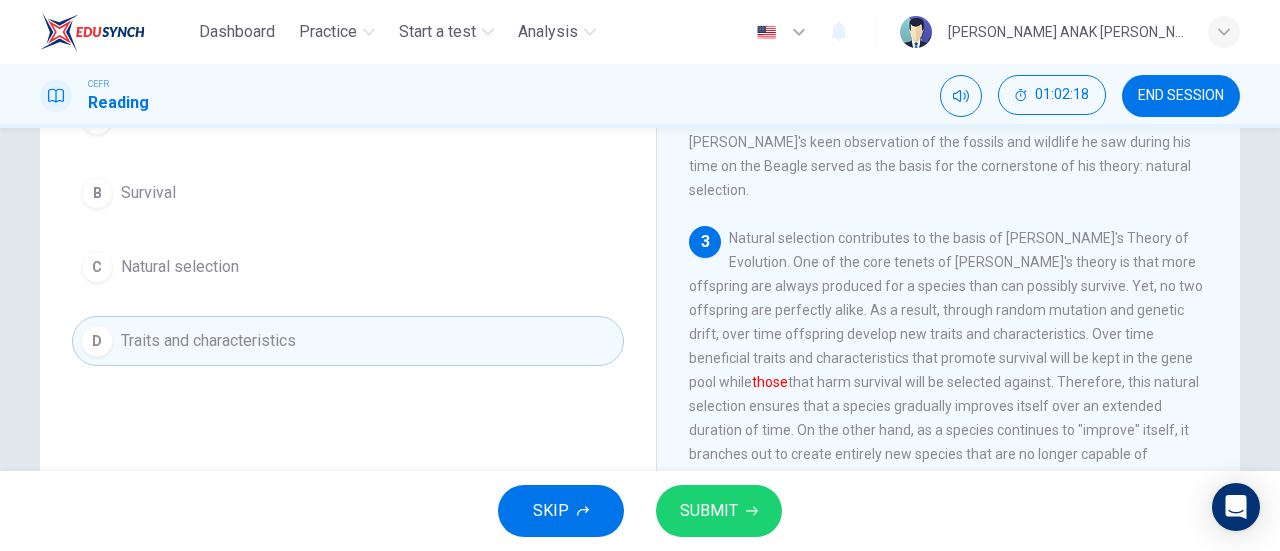 click on "SUBMIT" at bounding box center [709, 511] 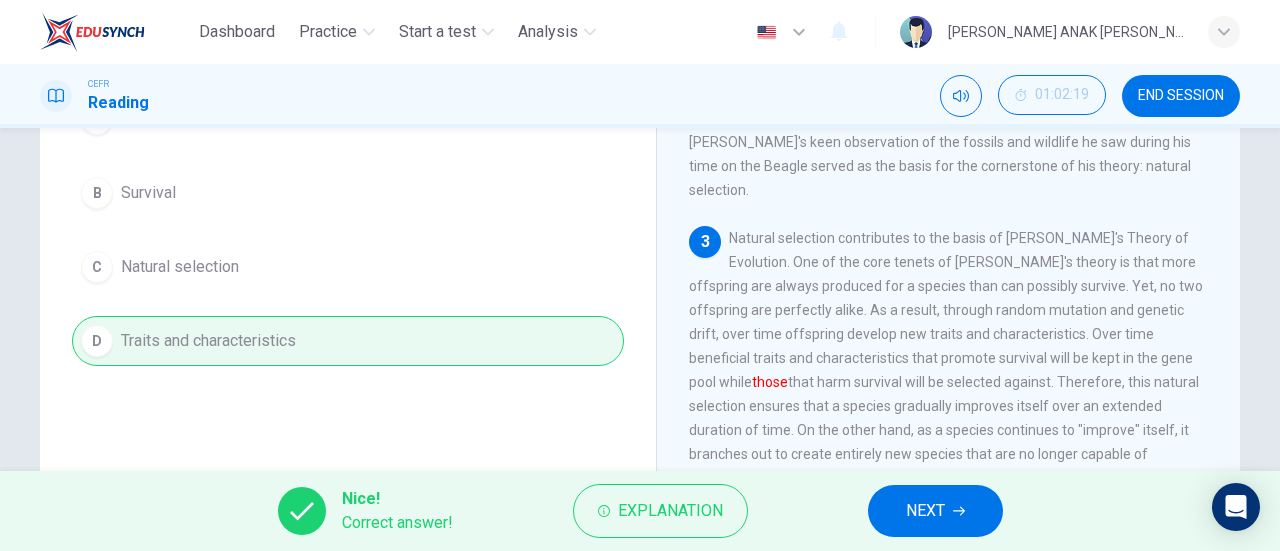 click on "NEXT" at bounding box center (935, 511) 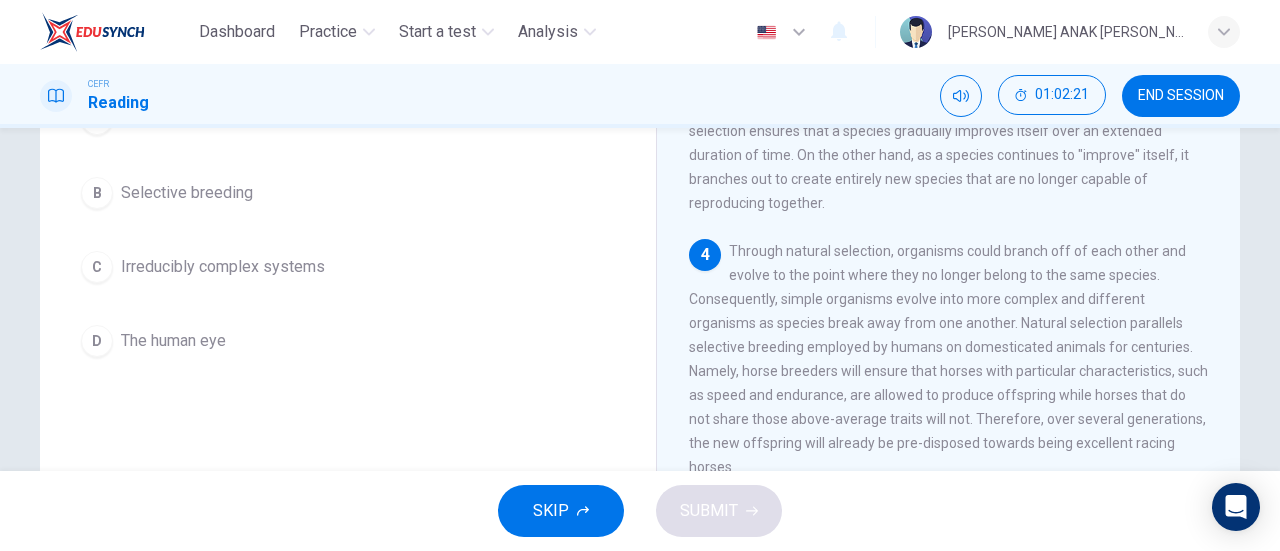 scroll, scrollTop: 592, scrollLeft: 0, axis: vertical 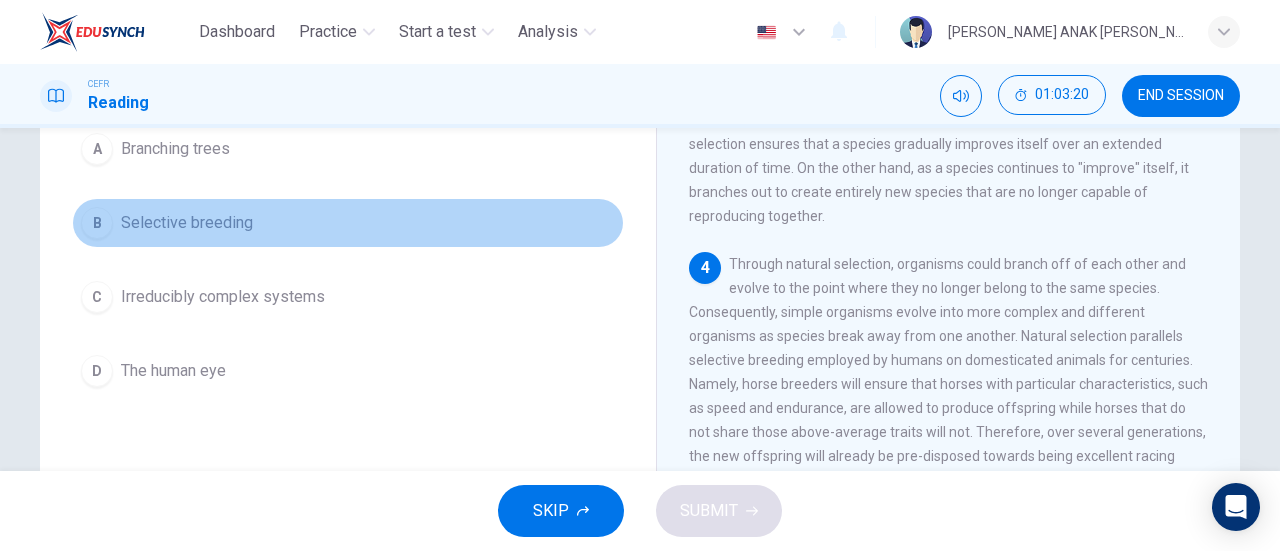 click on "Selective breeding" at bounding box center (187, 223) 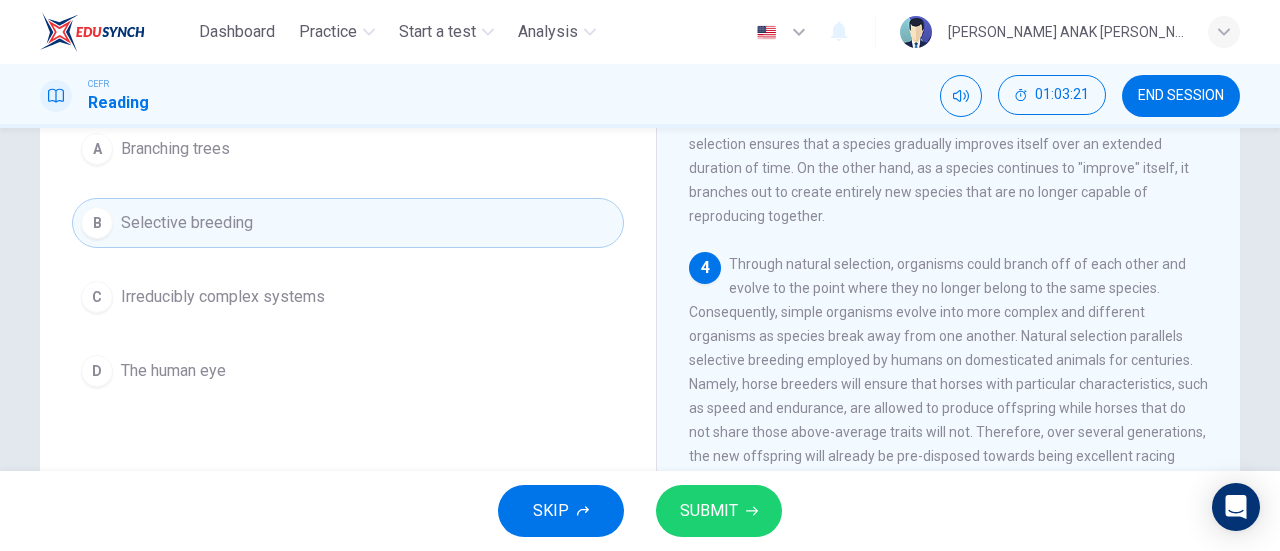 click on "SUBMIT" at bounding box center (719, 511) 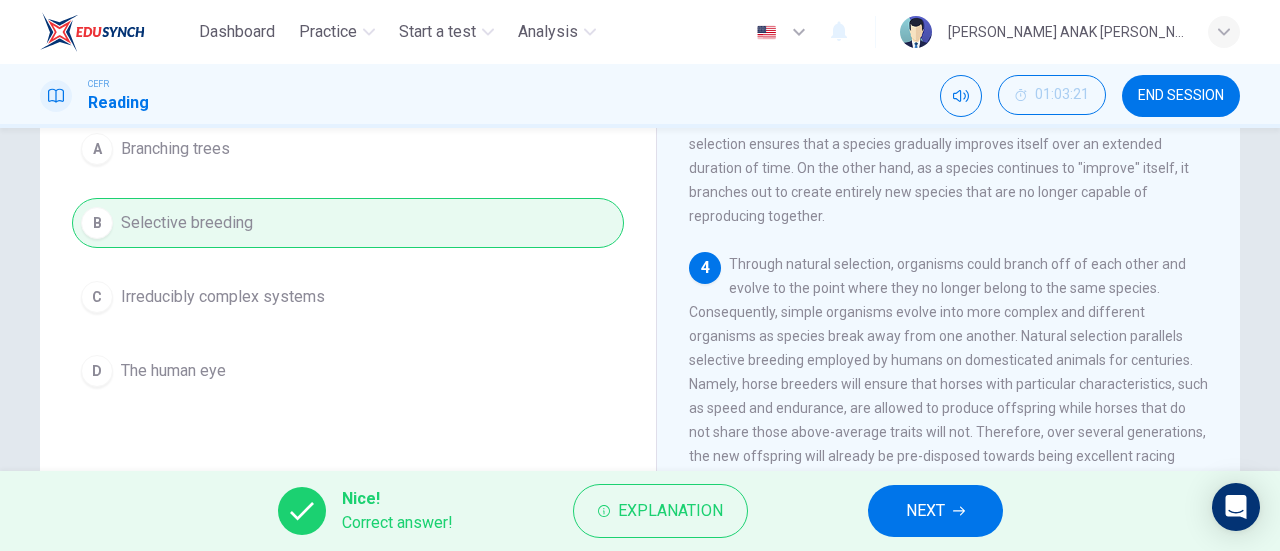 click on "NEXT" at bounding box center (935, 511) 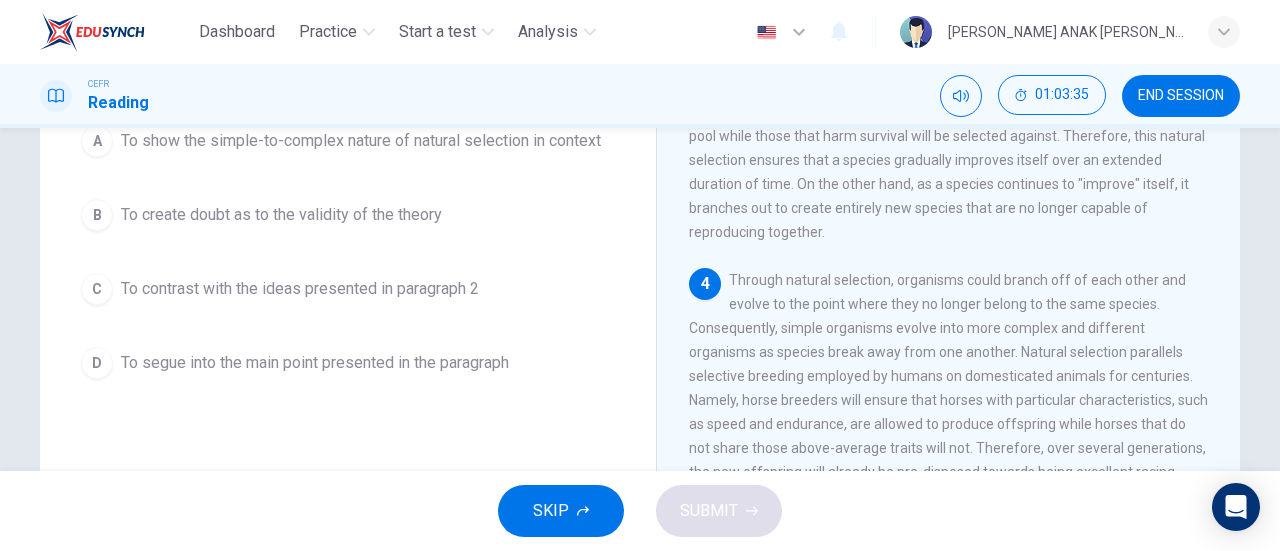 scroll, scrollTop: 214, scrollLeft: 0, axis: vertical 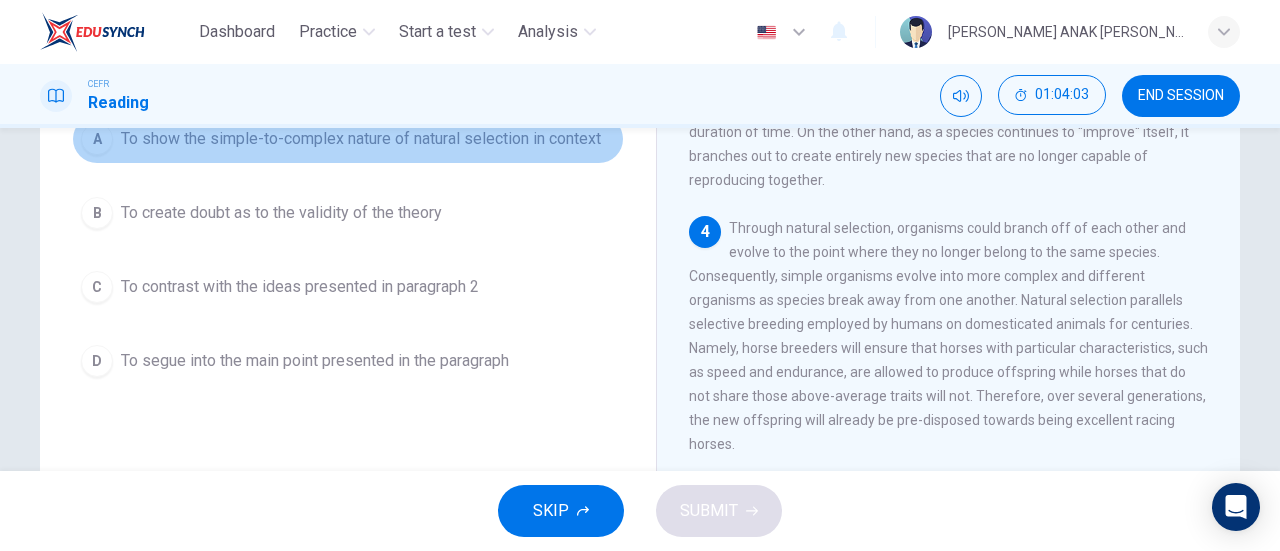 click on "To show the simple-to-complex nature of natural selection in context" at bounding box center [361, 139] 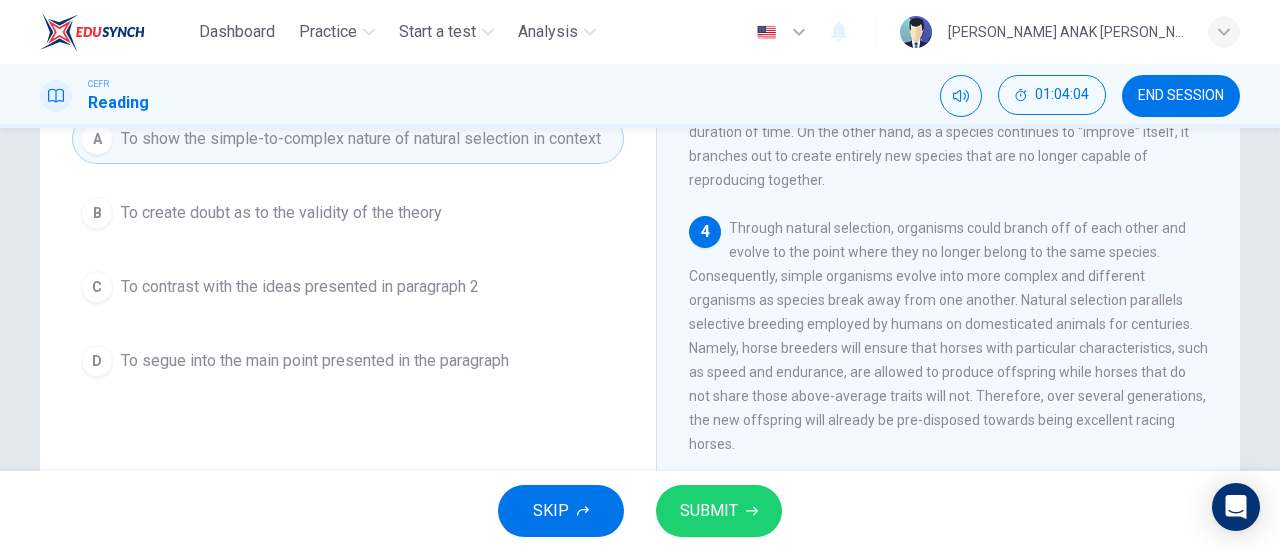 click on "SUBMIT" at bounding box center (709, 511) 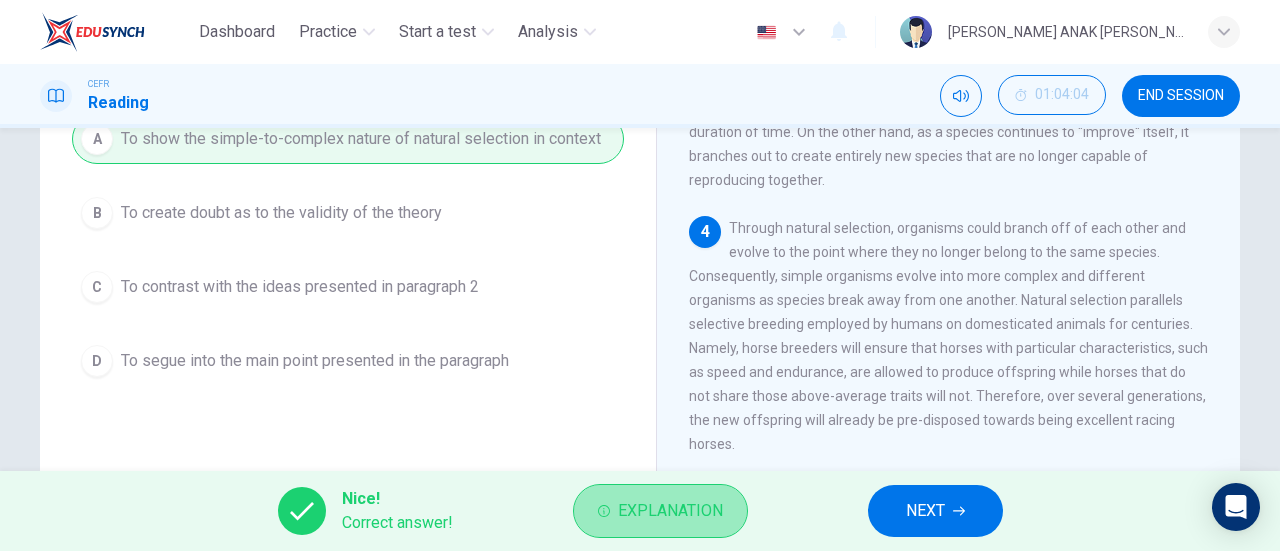 click on "Explanation" at bounding box center (670, 511) 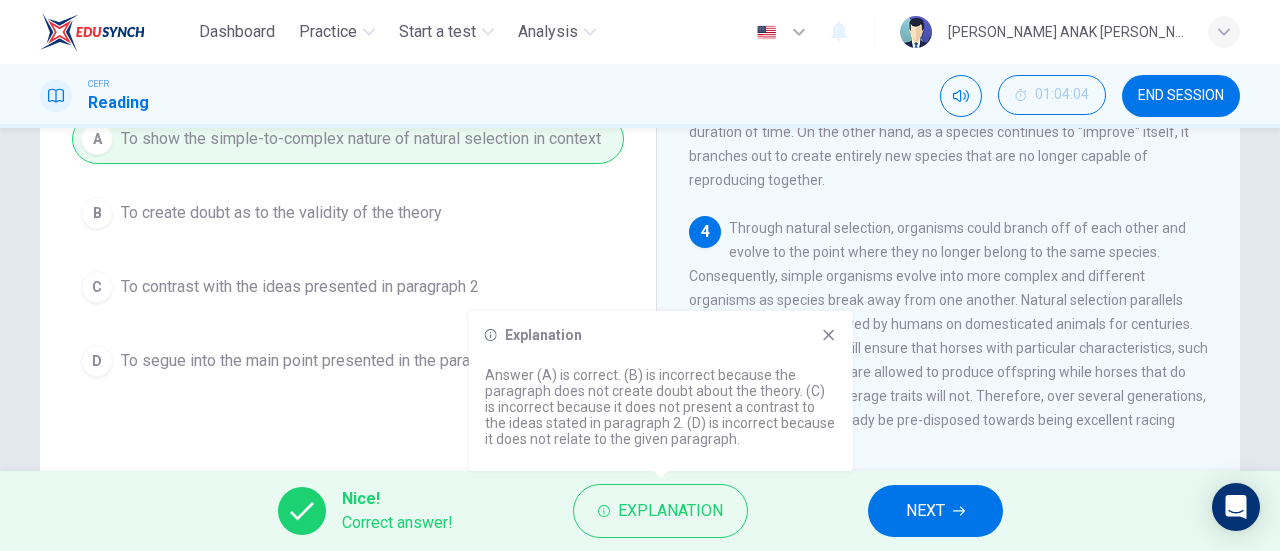 click 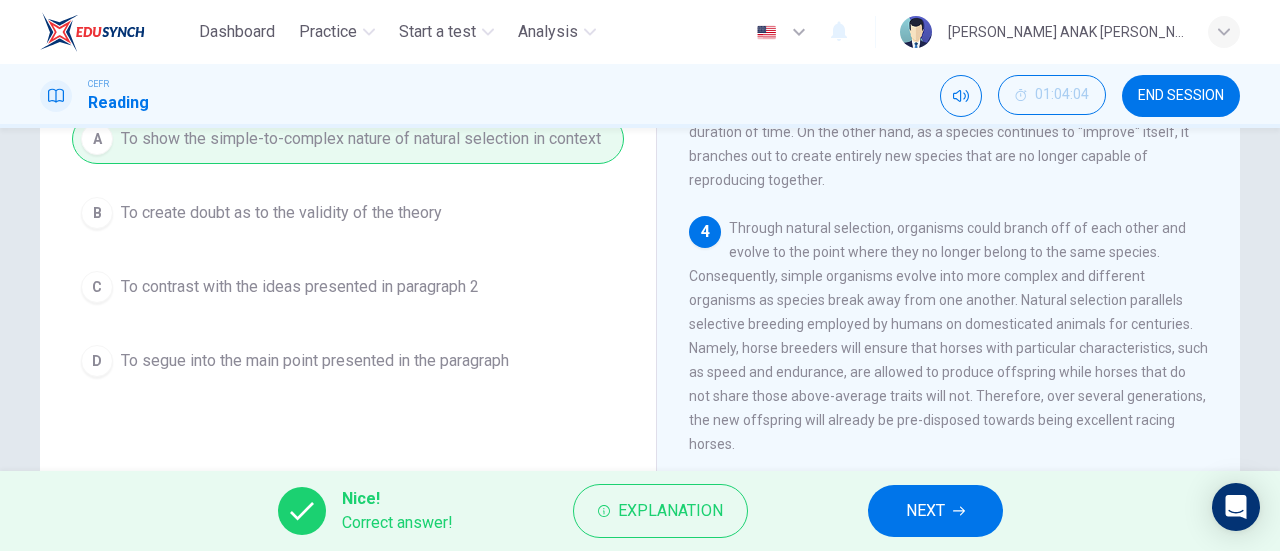 click on "NEXT" at bounding box center (935, 511) 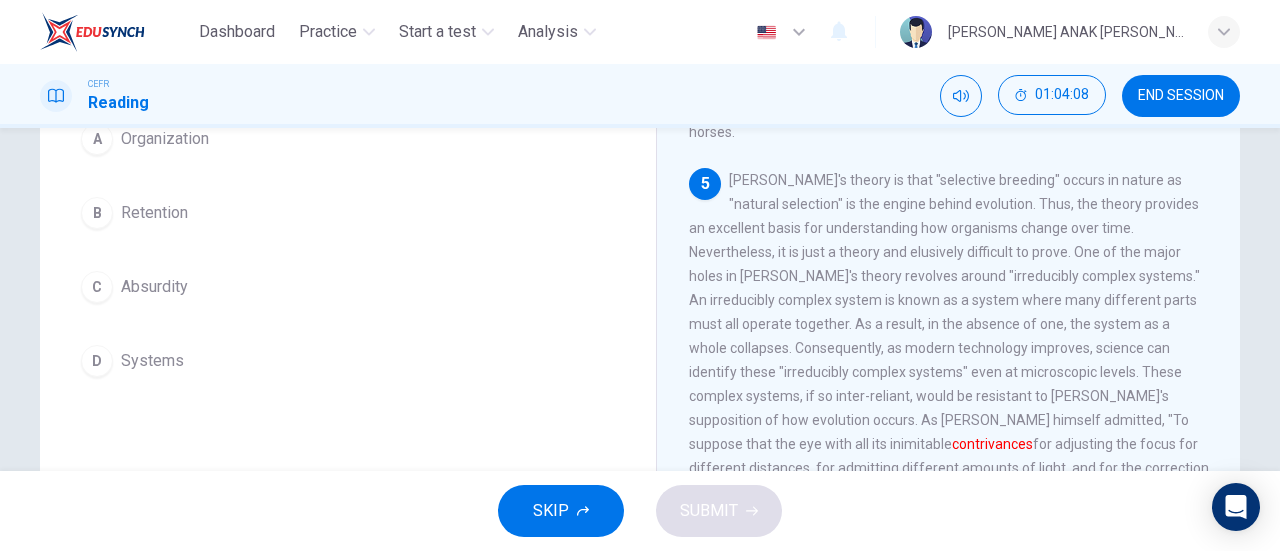 scroll, scrollTop: 944, scrollLeft: 0, axis: vertical 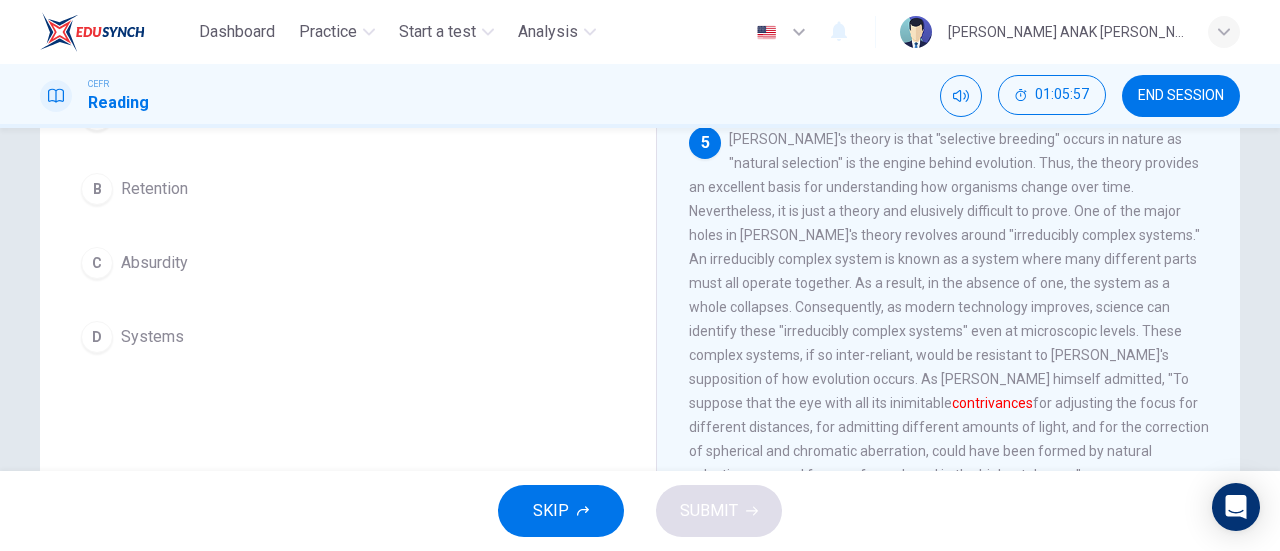 drag, startPoint x: 1229, startPoint y: 402, endPoint x: 1216, endPoint y: 410, distance: 15.264338 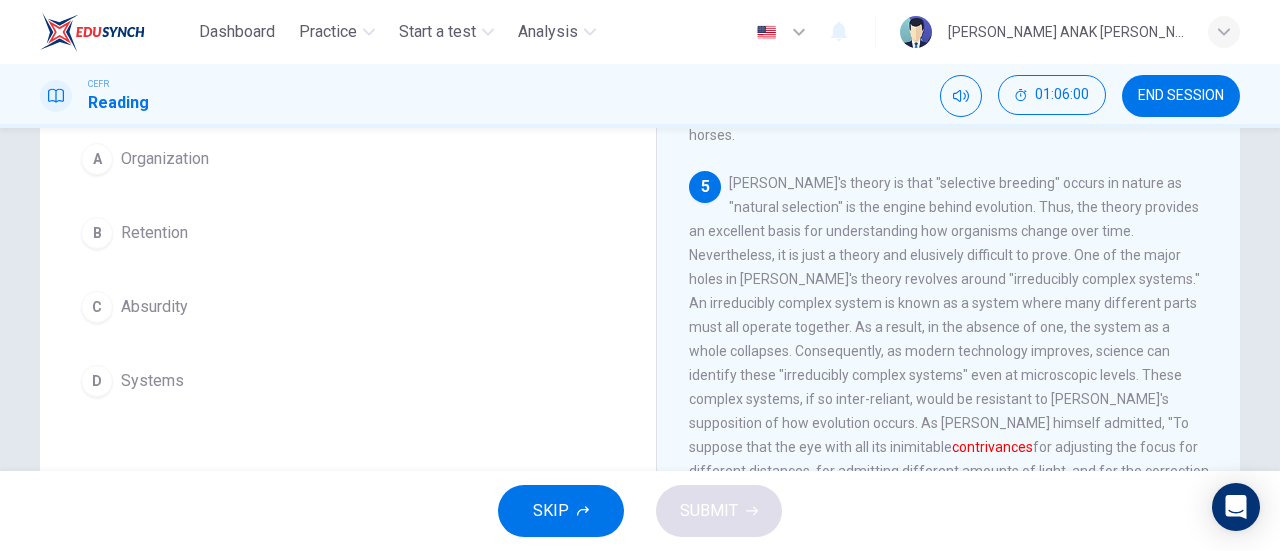 scroll, scrollTop: 186, scrollLeft: 0, axis: vertical 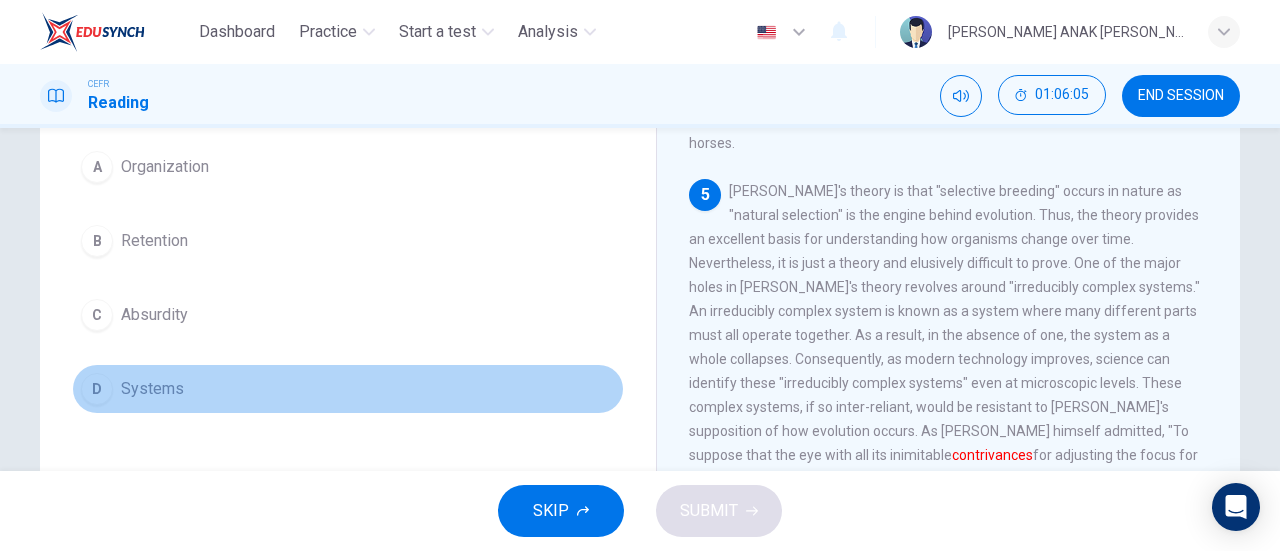 click on "Systems" at bounding box center [152, 389] 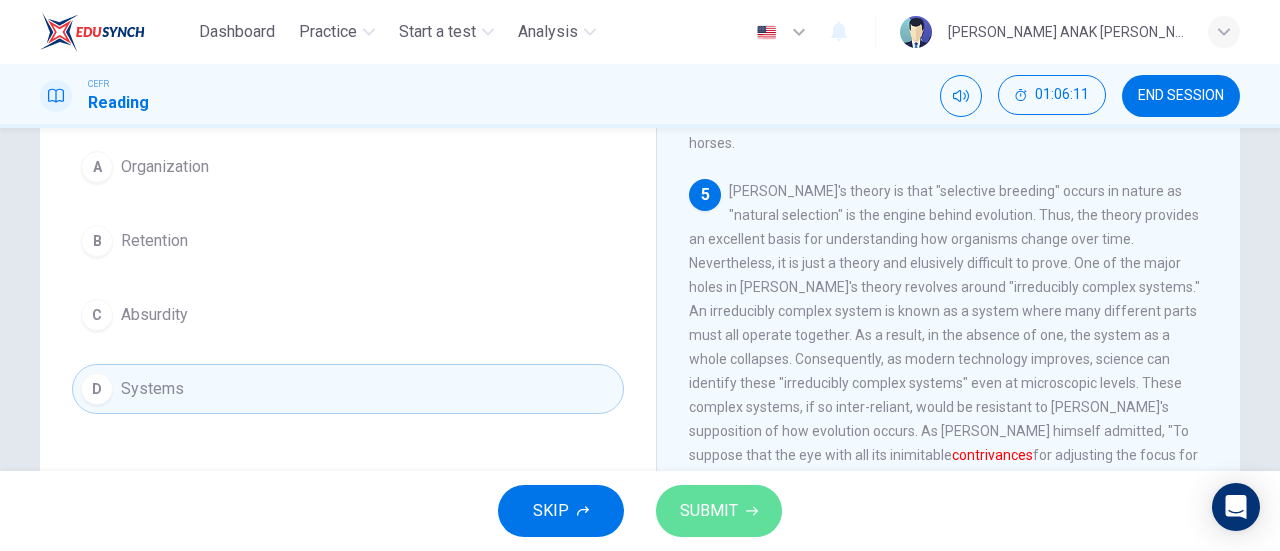 click on "SUBMIT" at bounding box center [709, 511] 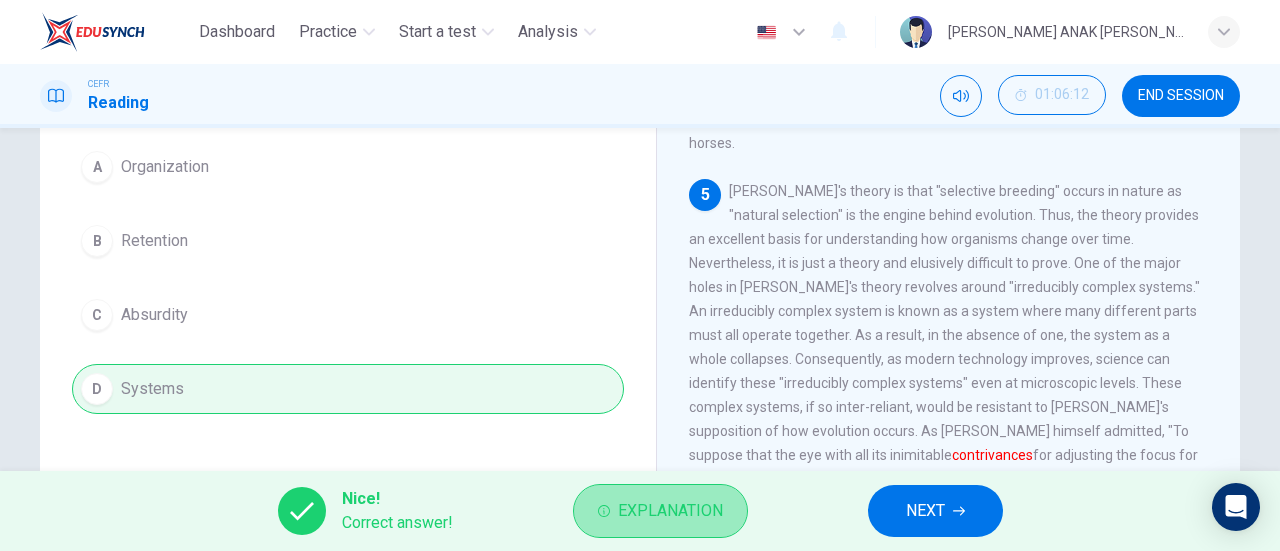 click on "Explanation" at bounding box center [660, 511] 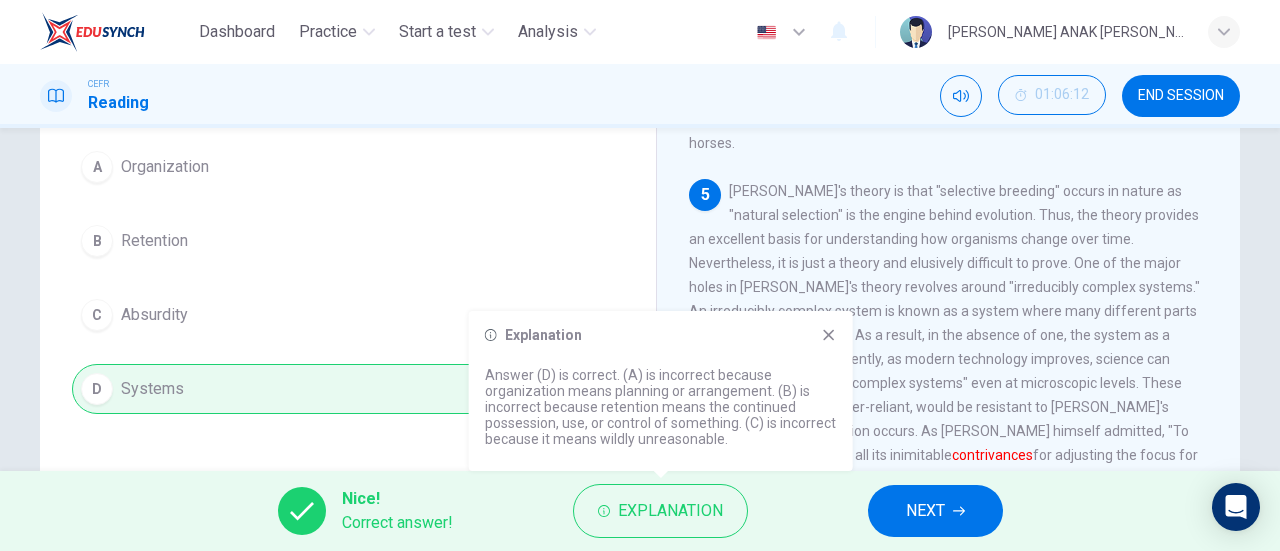 click 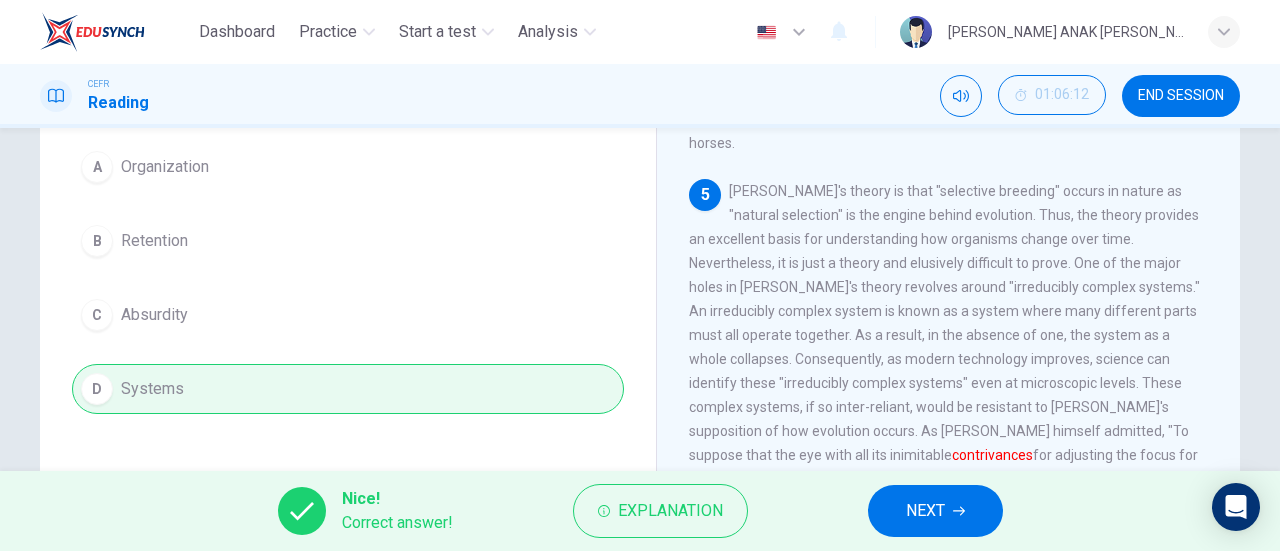 click on "NEXT" at bounding box center (925, 511) 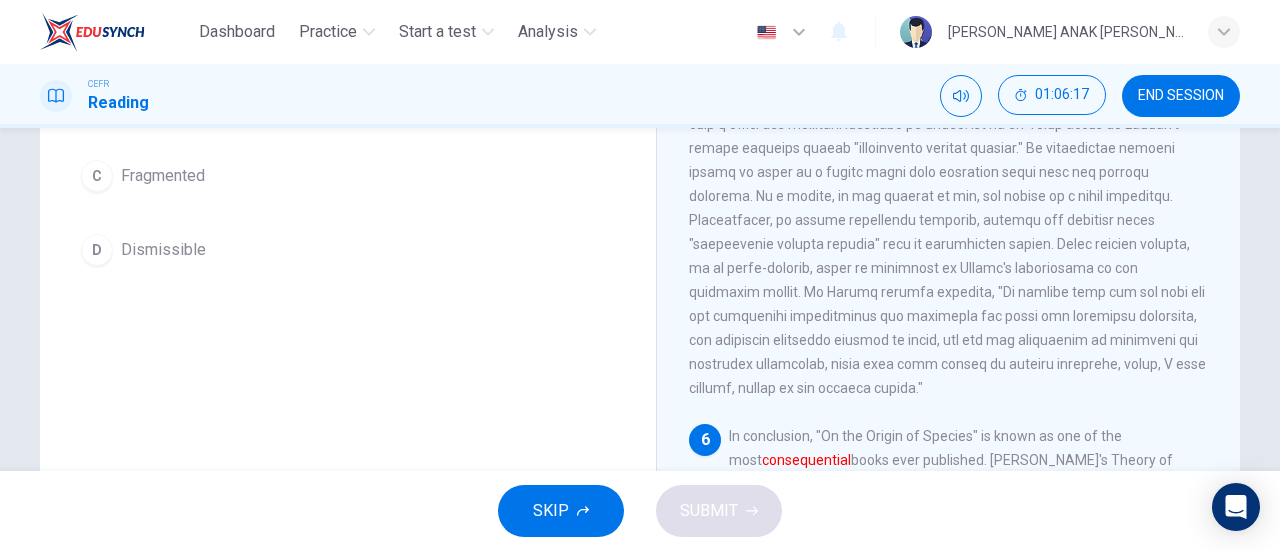 scroll, scrollTop: 336, scrollLeft: 0, axis: vertical 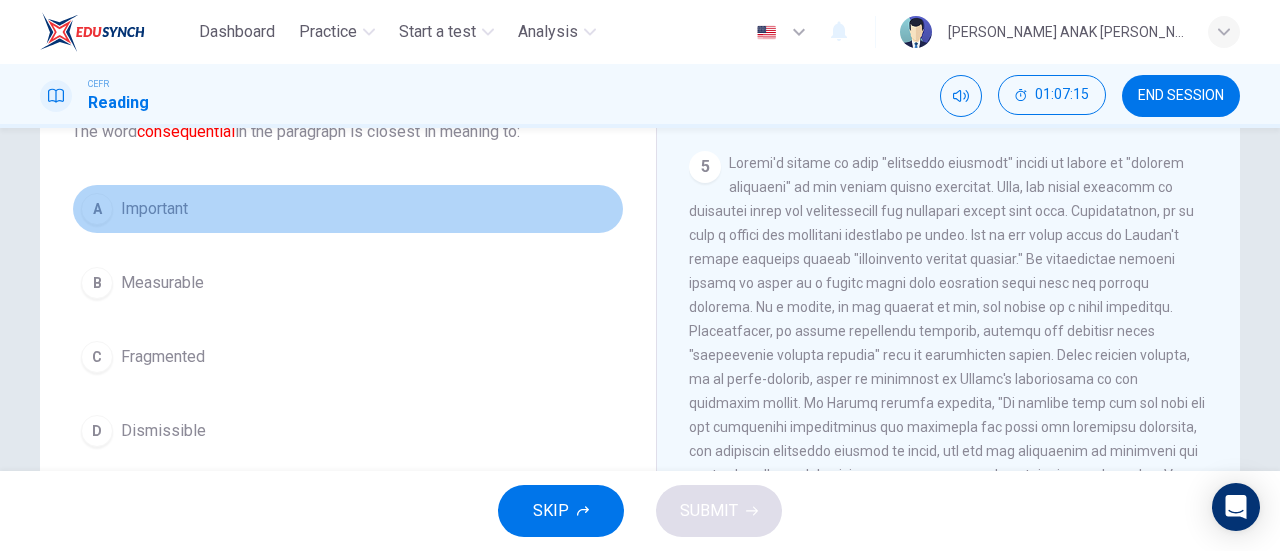 click on "Important" at bounding box center (154, 209) 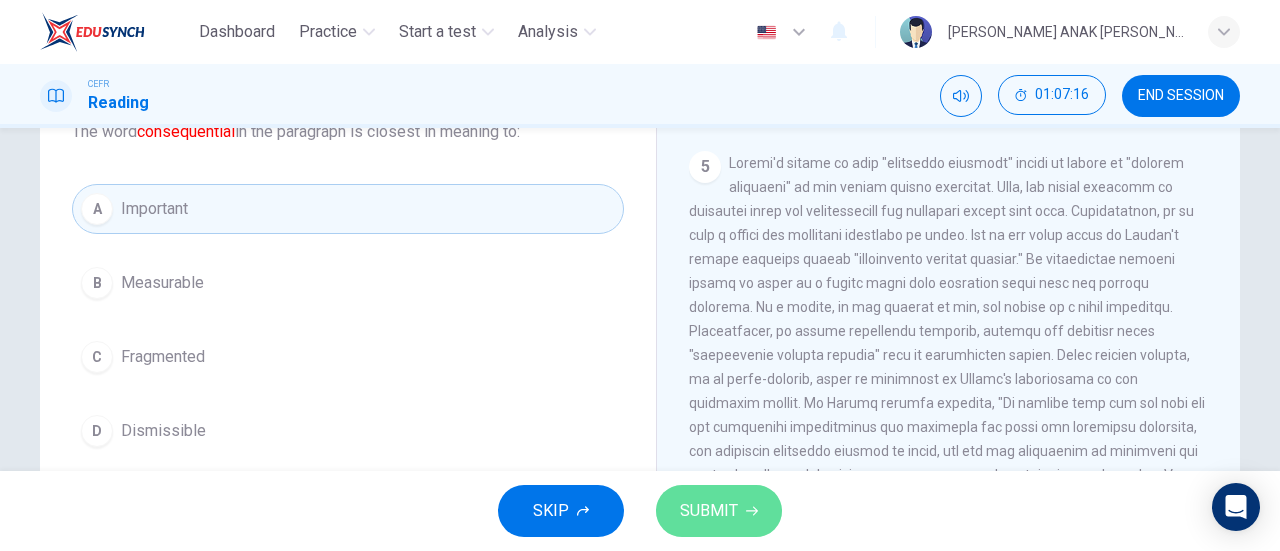 click on "SUBMIT" at bounding box center [719, 511] 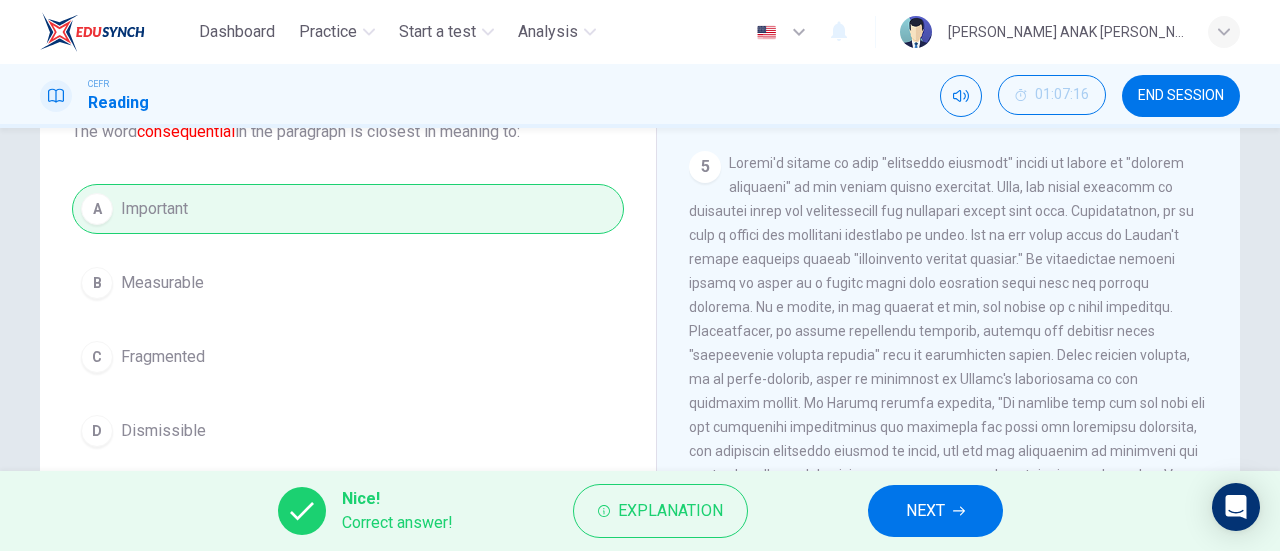 click on "NEXT" at bounding box center (925, 511) 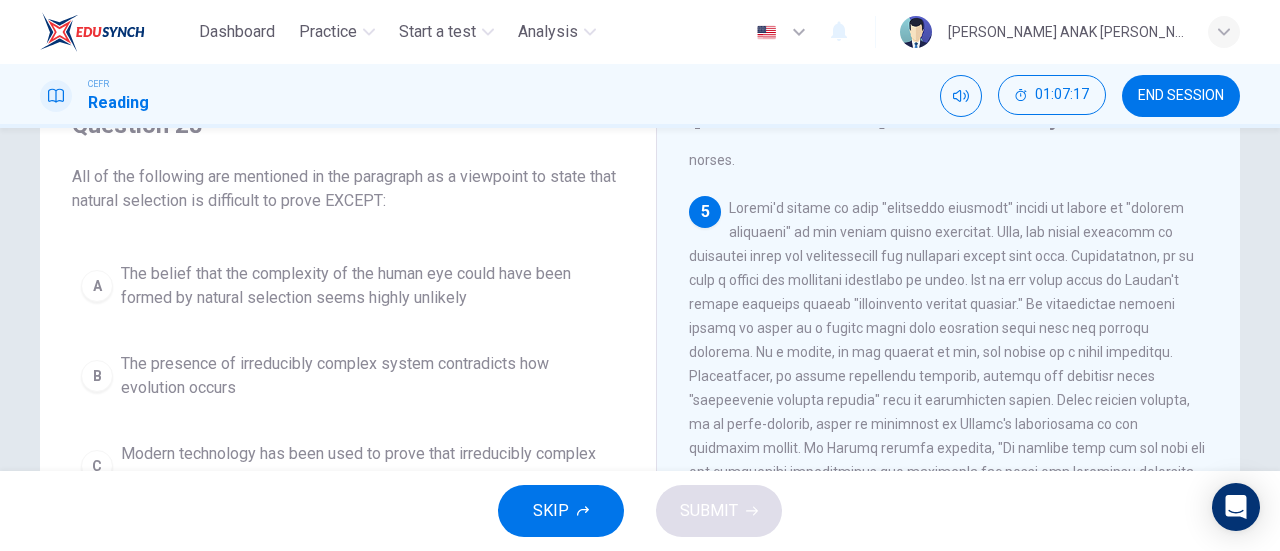 scroll, scrollTop: 82, scrollLeft: 0, axis: vertical 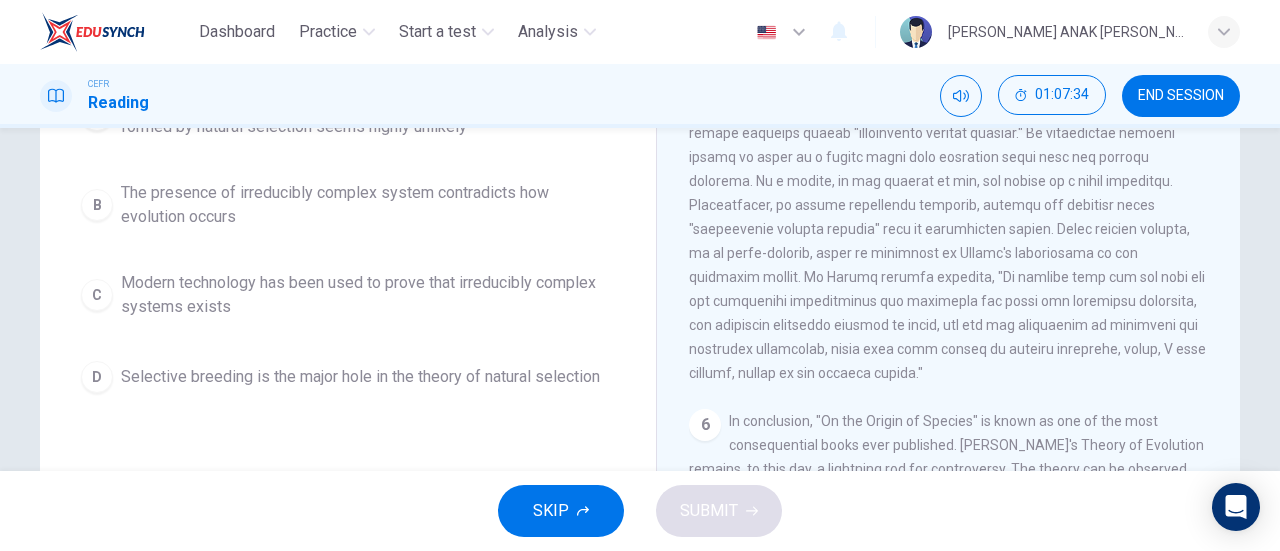 click on "[PERSON_NAME] and The Theory of Evolution 1 [PERSON_NAME] Theory of Evolution is known as one of the most important and controversial scientific theories ever published. [PERSON_NAME] was an [DEMOGRAPHIC_DATA] scientist in the 19th century best known for his book "On the Origin of Species." In his book, [PERSON_NAME] postulated different species shared characteristics of common ancestors, that they branched off from common ancestors as they evolved, and that new traits and characteristics were a result of natural selection. The theory is based on the assumptions that life developed from non-life and progressed and evolved in an indirect manner. Therefore, the Theory of Evolution, while controversial, has shaped and influenced the modern scientific world's thinking on the development of life itself. 2 3 4 5 6" at bounding box center [948, 261] 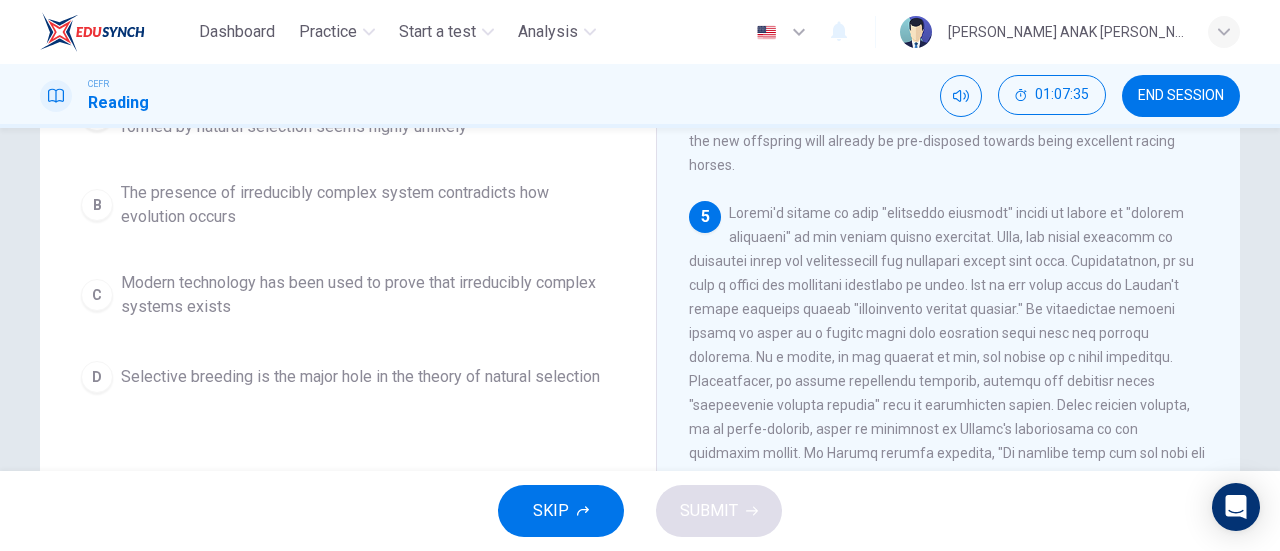 scroll, scrollTop: 897, scrollLeft: 0, axis: vertical 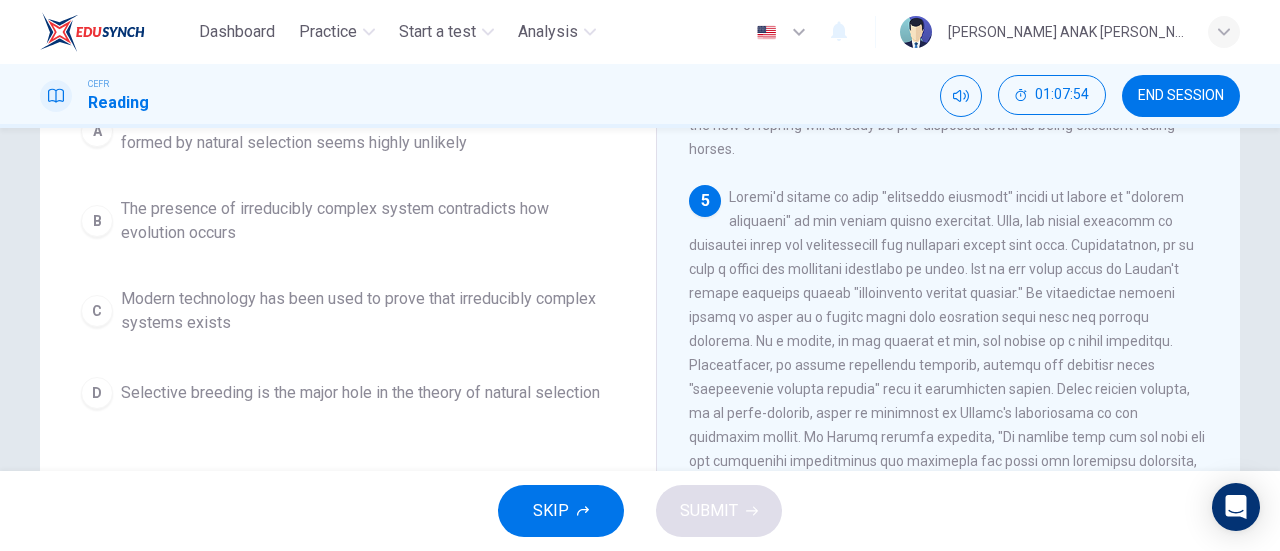 click on "Modern technology has been used to prove that irreducibly complex systems exists" at bounding box center [368, 311] 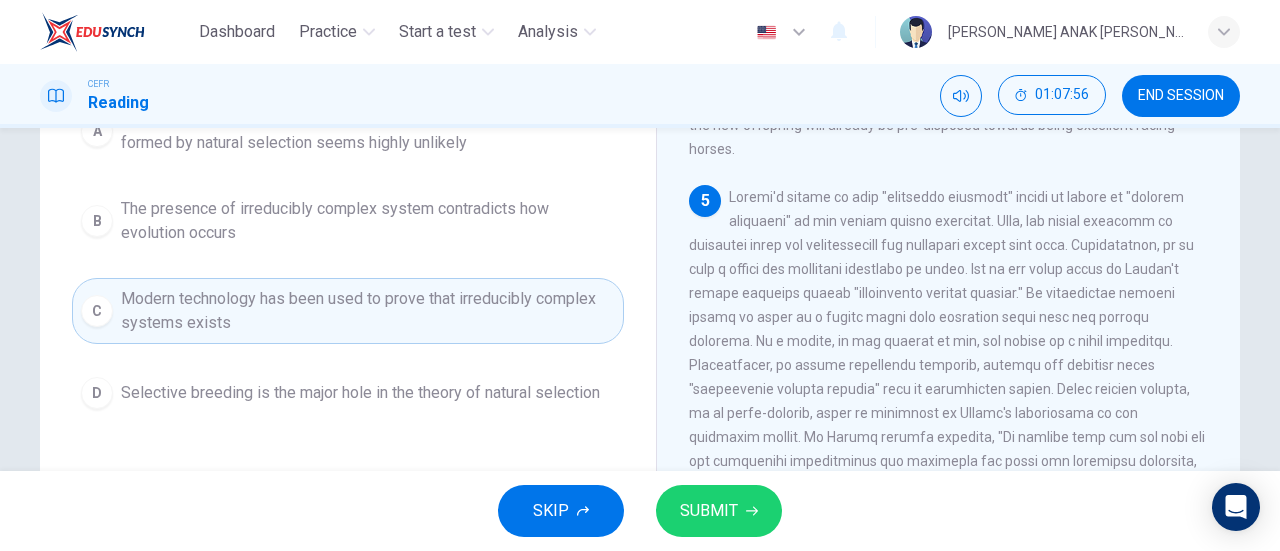 click on "SUBMIT" at bounding box center [709, 511] 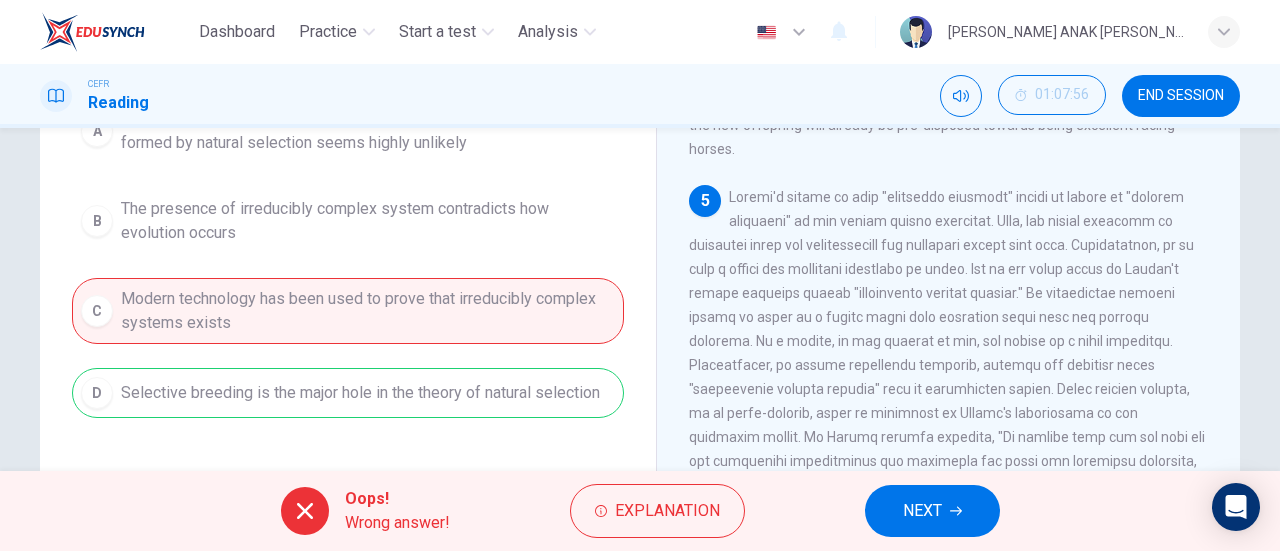 drag, startPoint x: 792, startPoint y: 322, endPoint x: 949, endPoint y: 329, distance: 157.15598 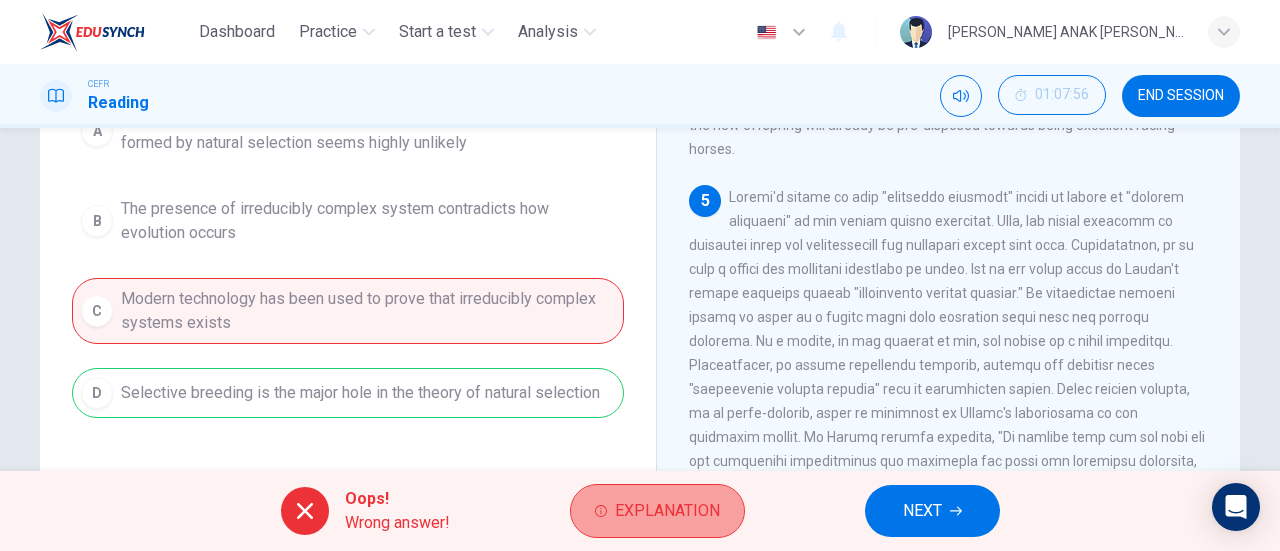 click on "Explanation" at bounding box center (667, 511) 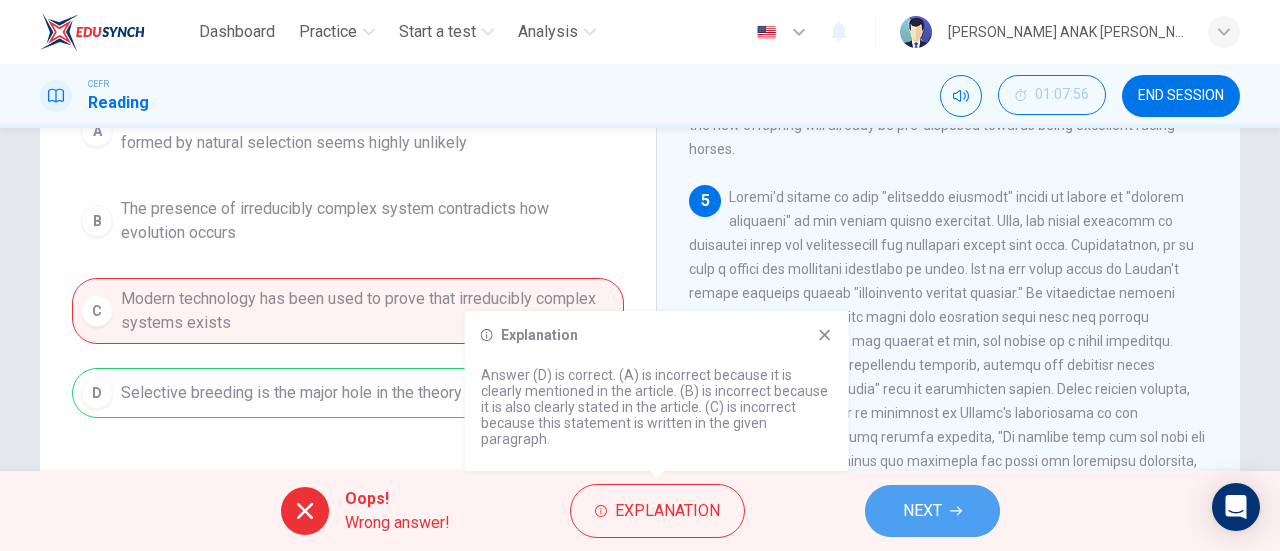 click on "NEXT" at bounding box center [922, 511] 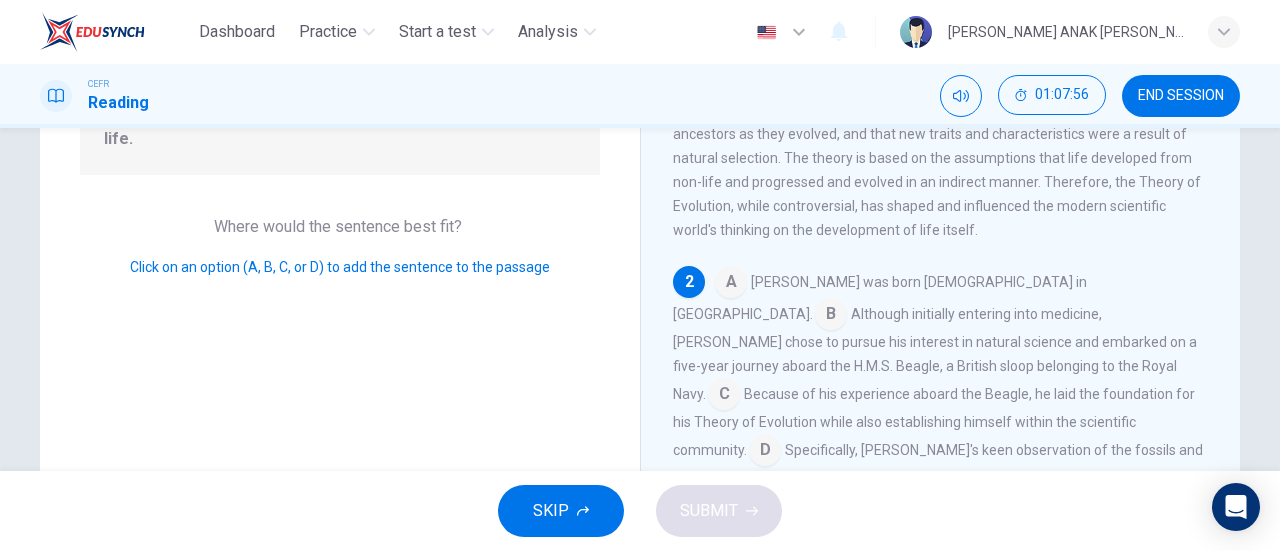 scroll, scrollTop: 112, scrollLeft: 0, axis: vertical 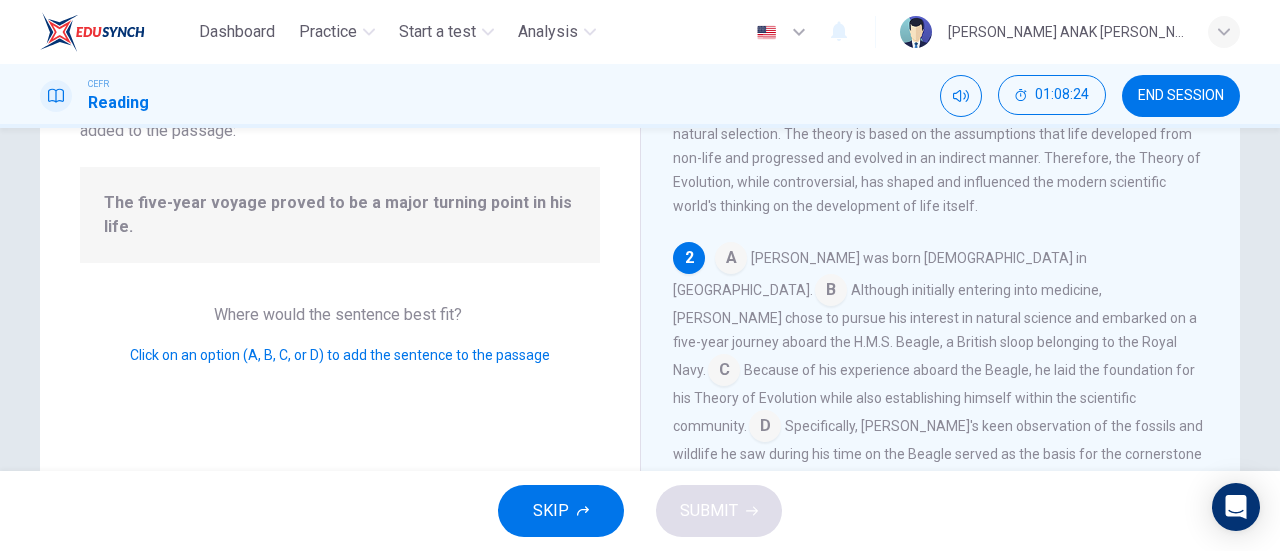 click at bounding box center [765, 428] 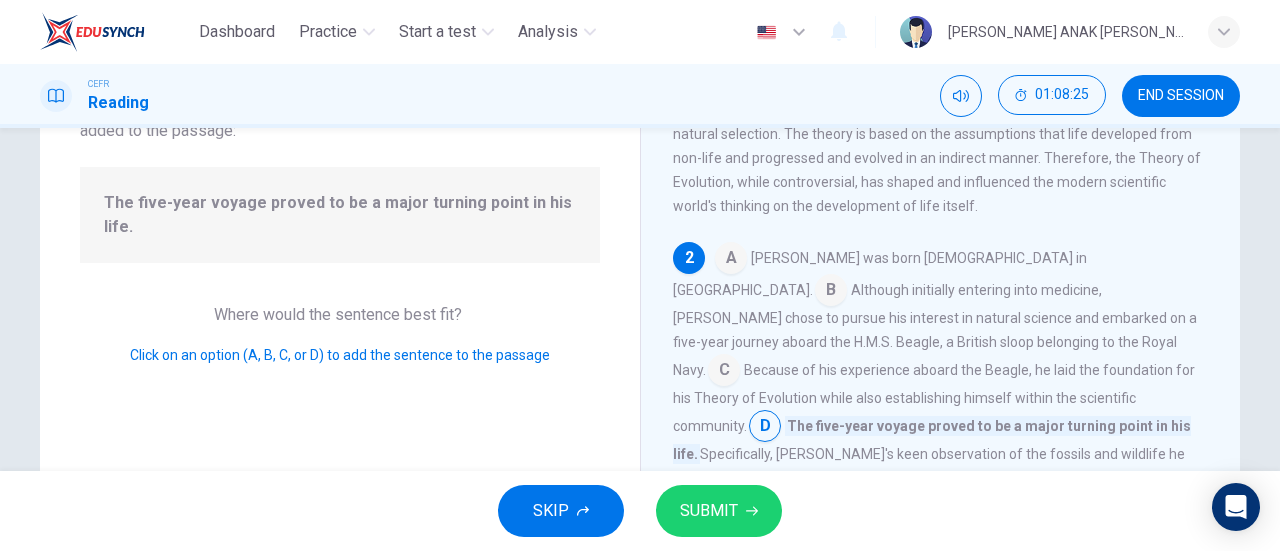 click on "SUBMIT" at bounding box center [709, 511] 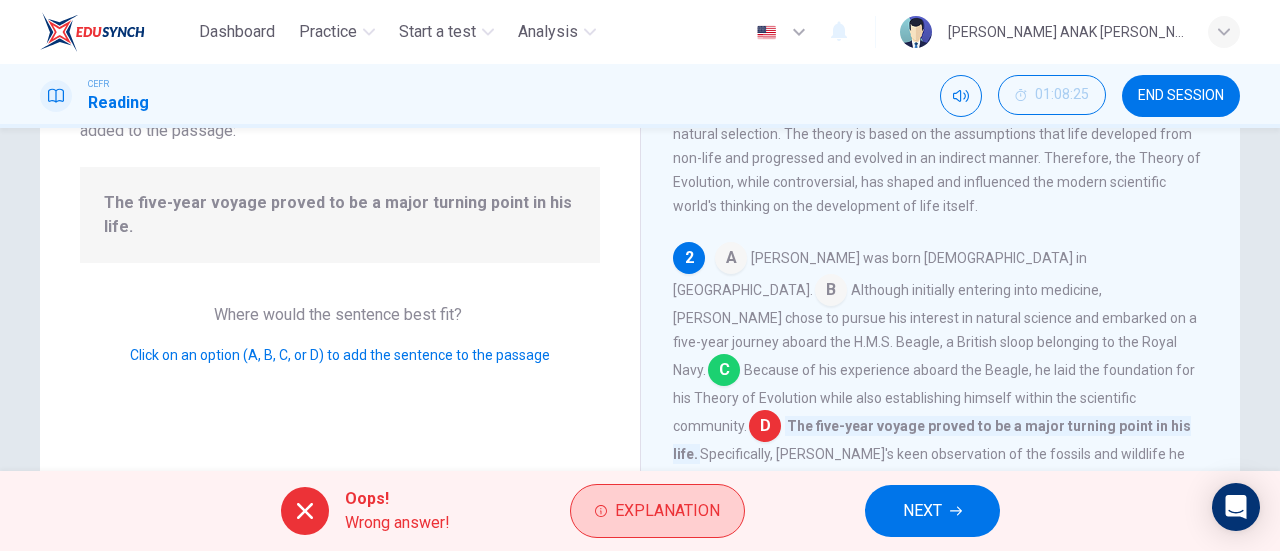 click on "Explanation" at bounding box center [667, 511] 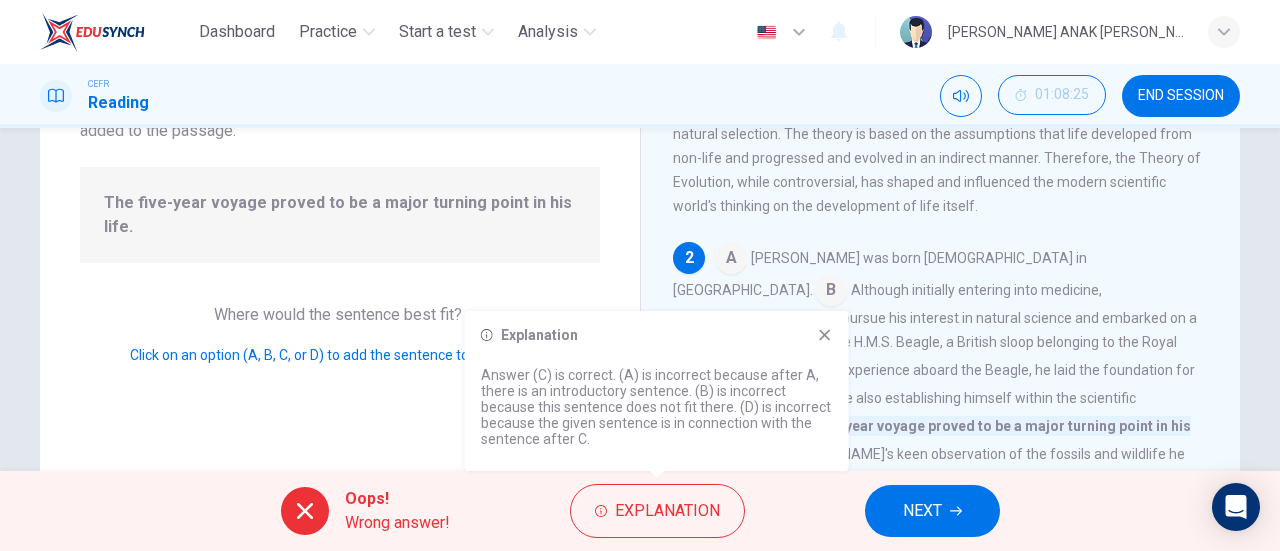 click 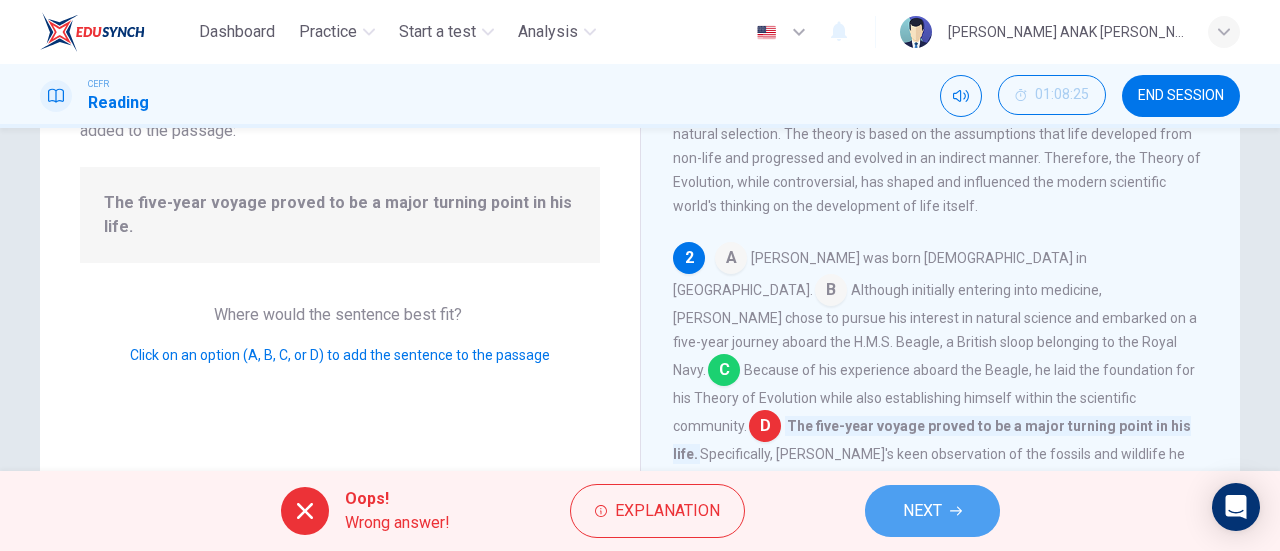 click on "NEXT" at bounding box center (922, 511) 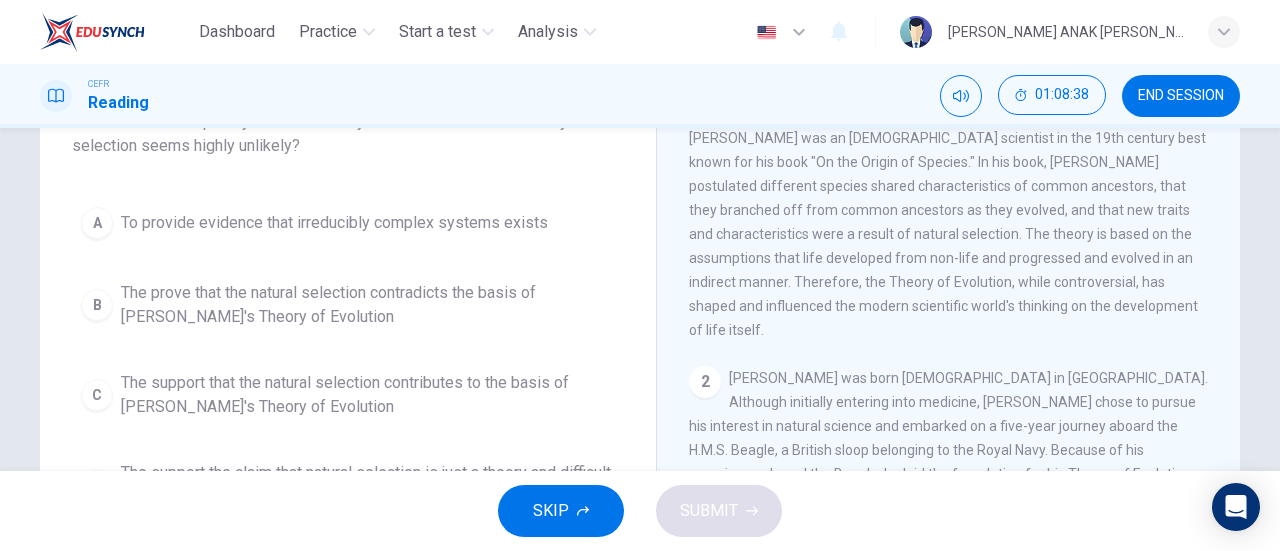 scroll, scrollTop: 180, scrollLeft: 0, axis: vertical 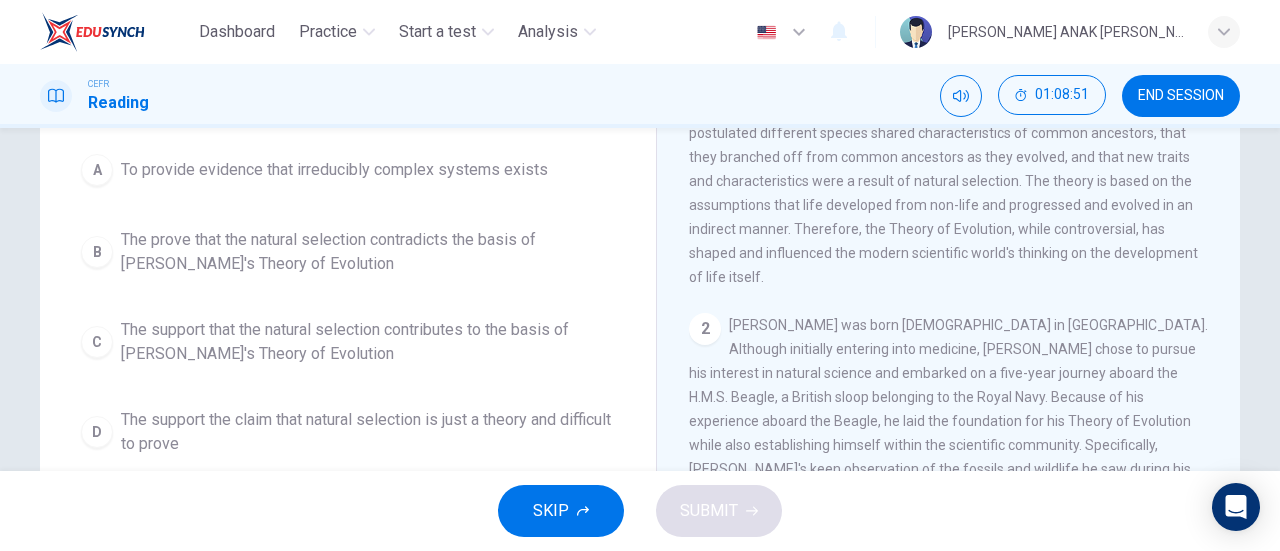 click on "The support the claim that natural selection is just a theory and difficult to prove" at bounding box center [368, 432] 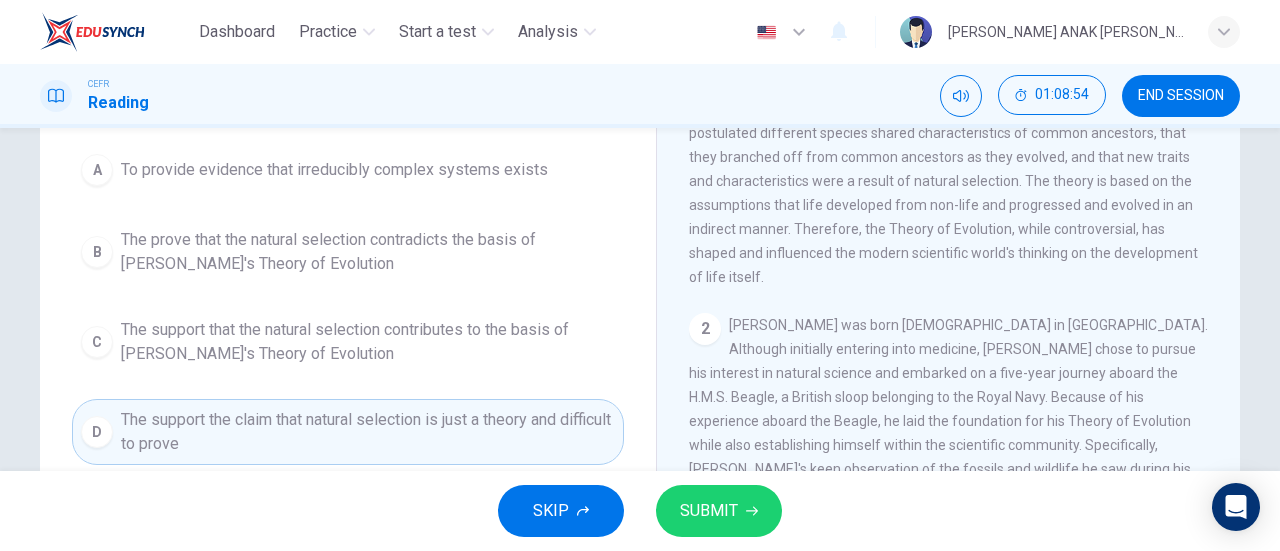 click on "SUBMIT" at bounding box center [709, 511] 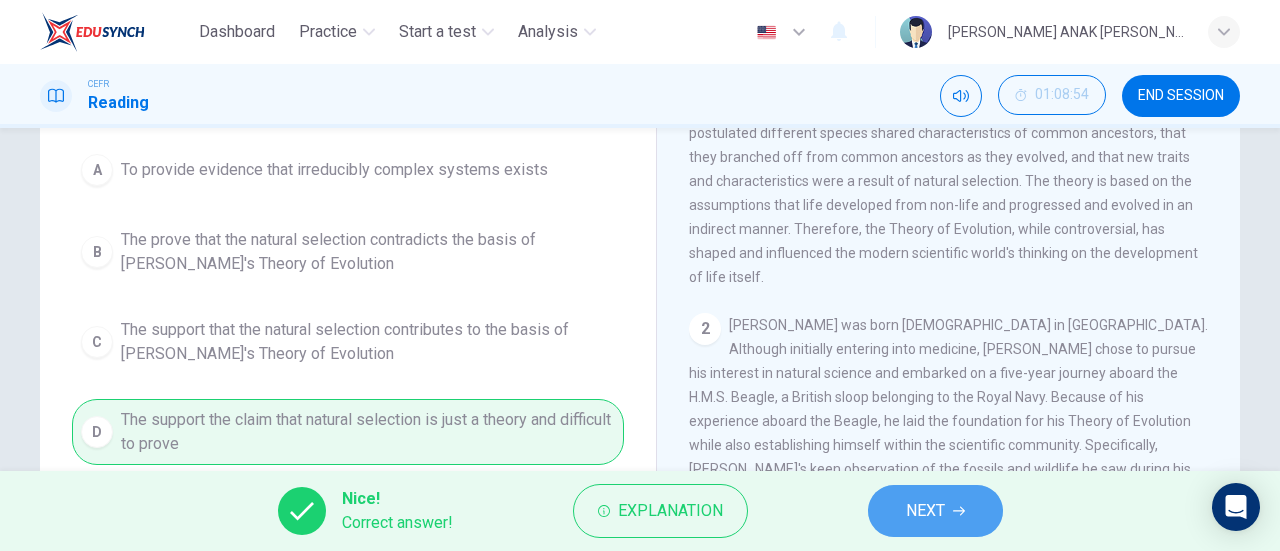 click on "NEXT" at bounding box center [925, 511] 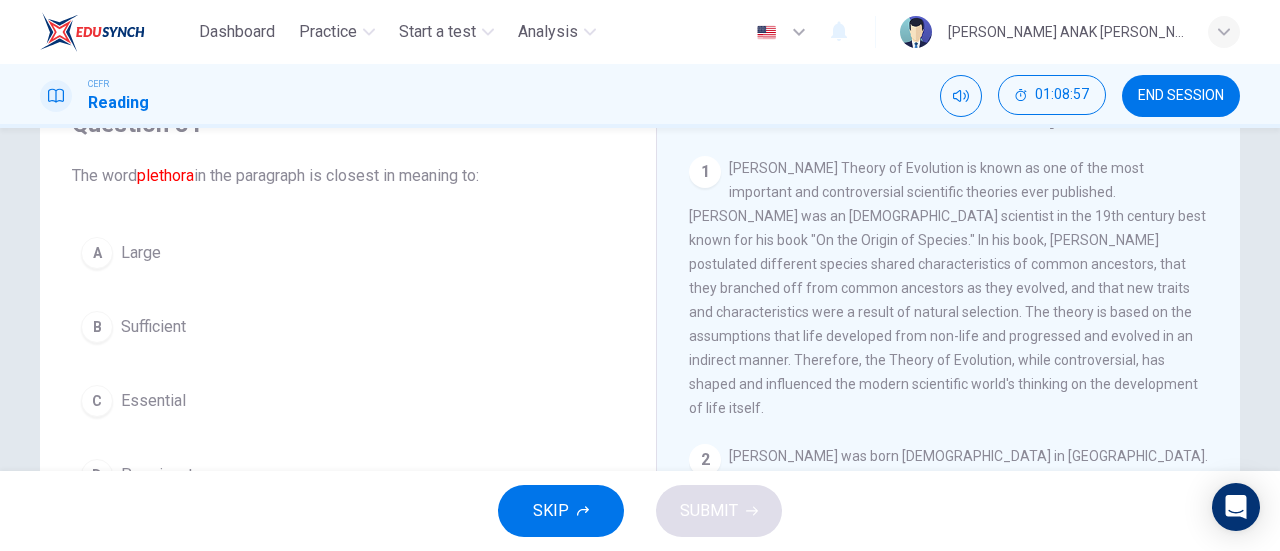 scroll, scrollTop: 104, scrollLeft: 0, axis: vertical 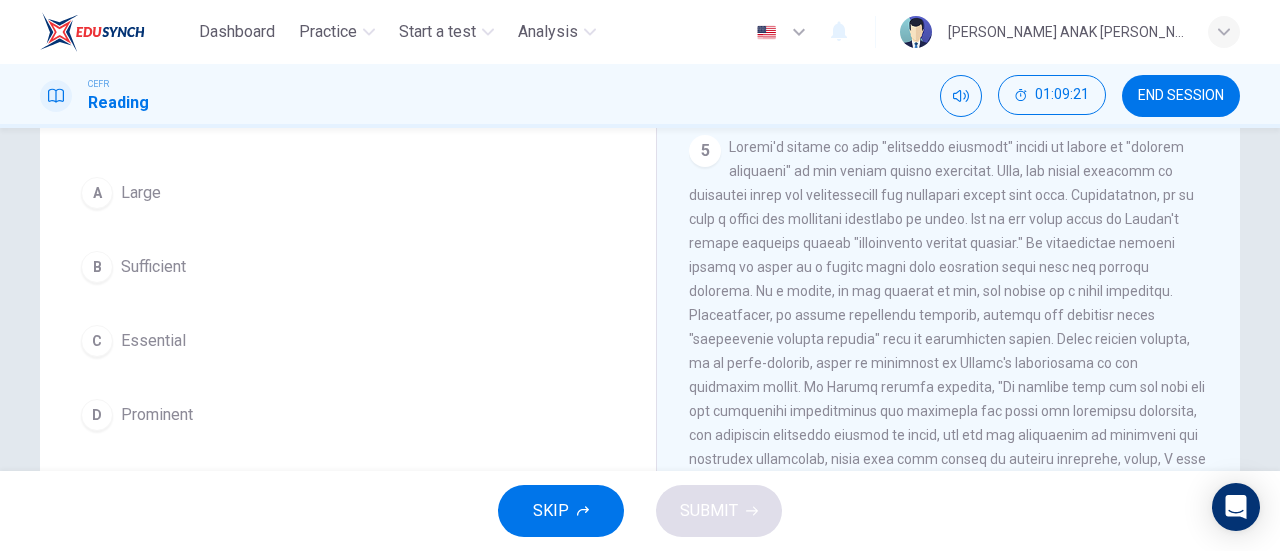 click on "Large" at bounding box center [141, 193] 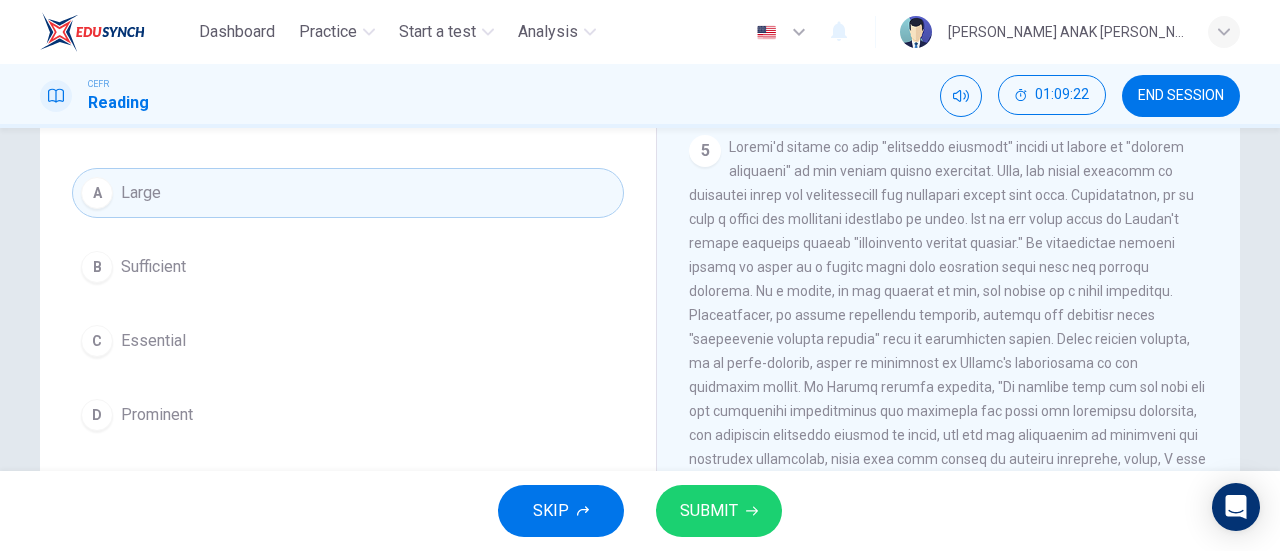 click on "SUBMIT" at bounding box center [709, 511] 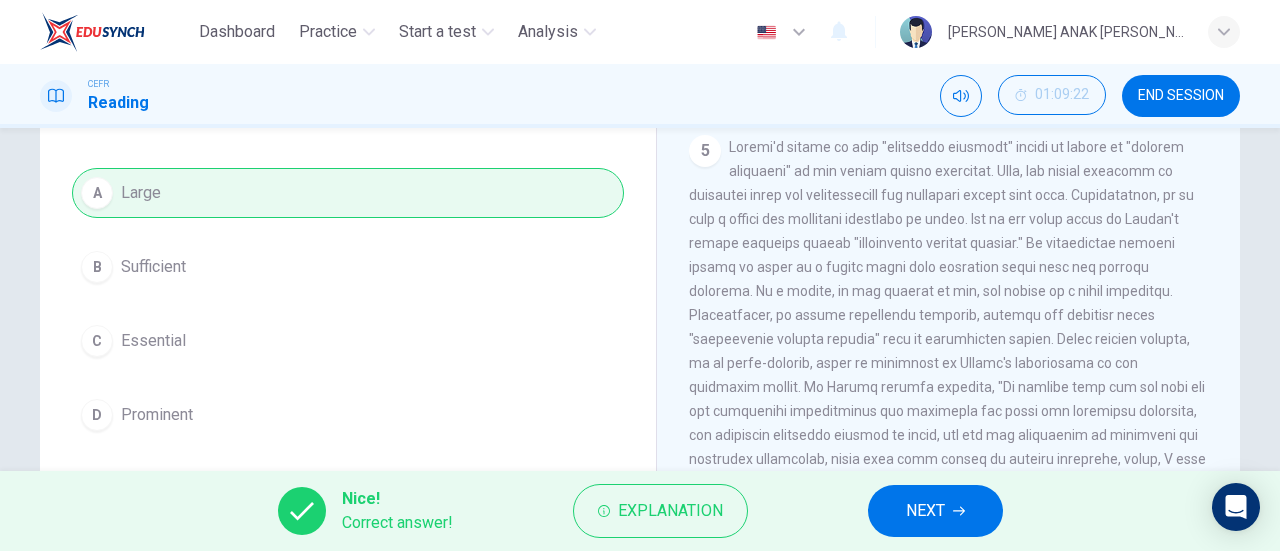 click on "Nice! Correct answer! Explanation NEXT" at bounding box center (640, 511) 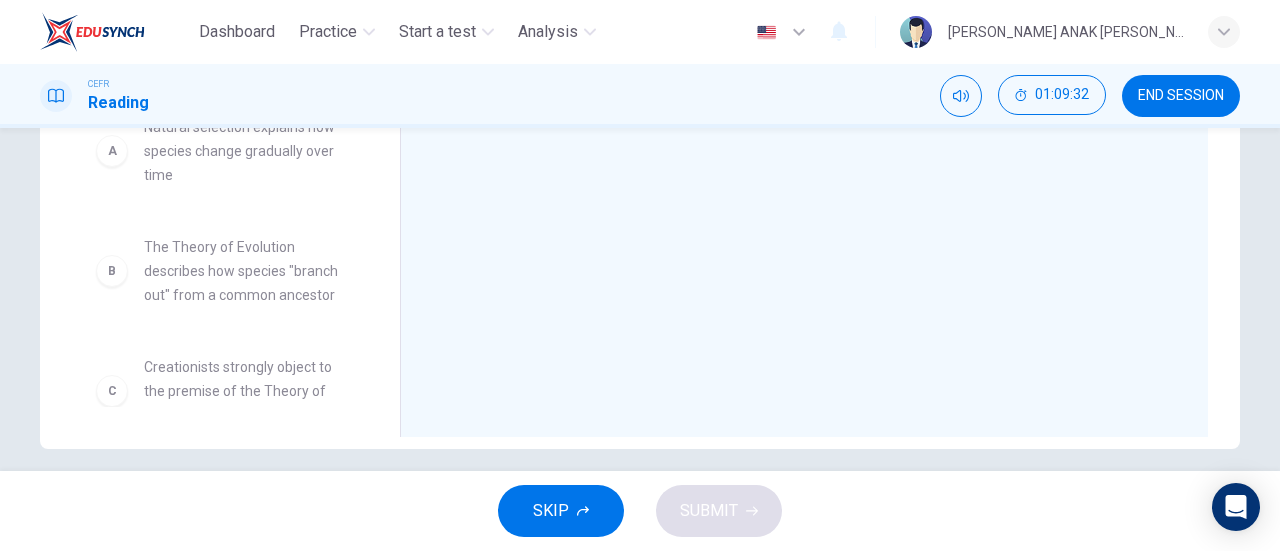 scroll, scrollTop: 374, scrollLeft: 0, axis: vertical 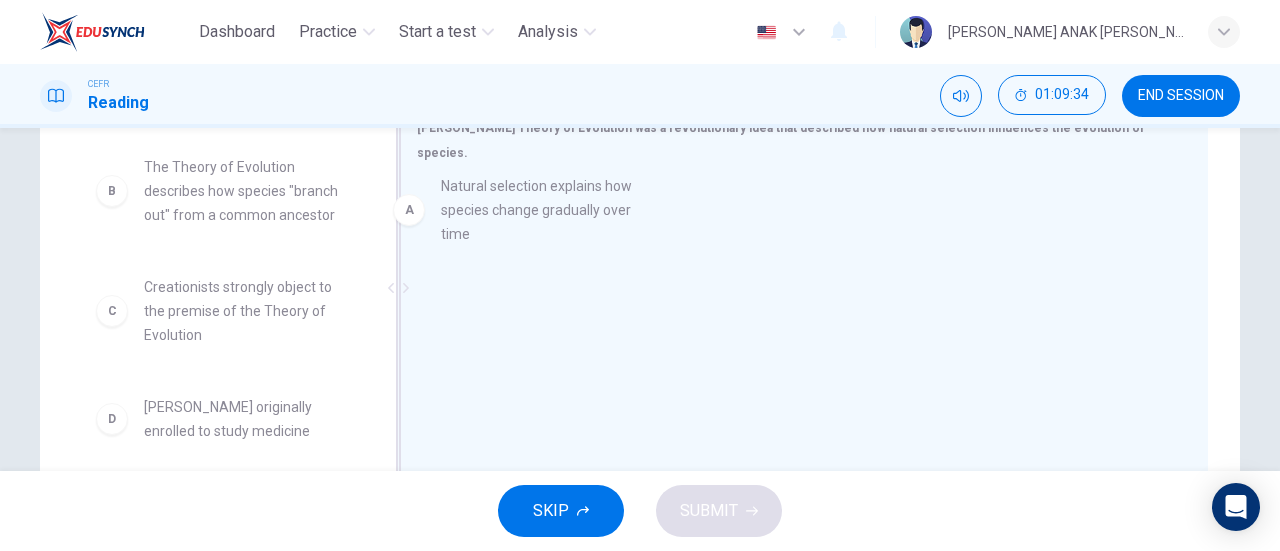 drag, startPoint x: 210, startPoint y: 201, endPoint x: 574, endPoint y: 223, distance: 364.6642 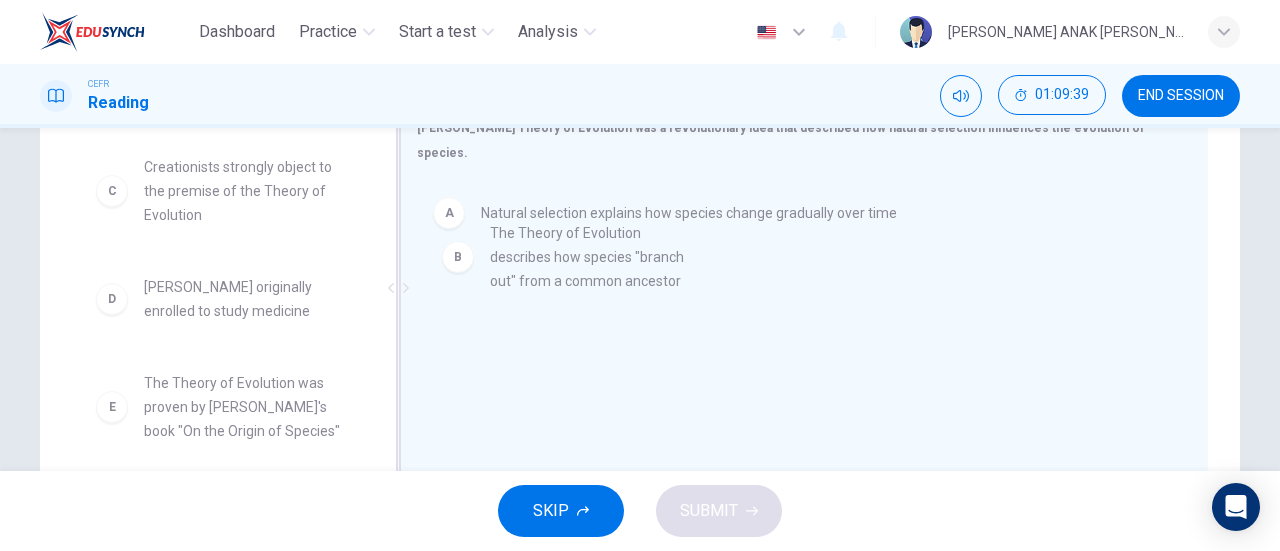 drag, startPoint x: 231, startPoint y: 192, endPoint x: 585, endPoint y: 264, distance: 361.24783 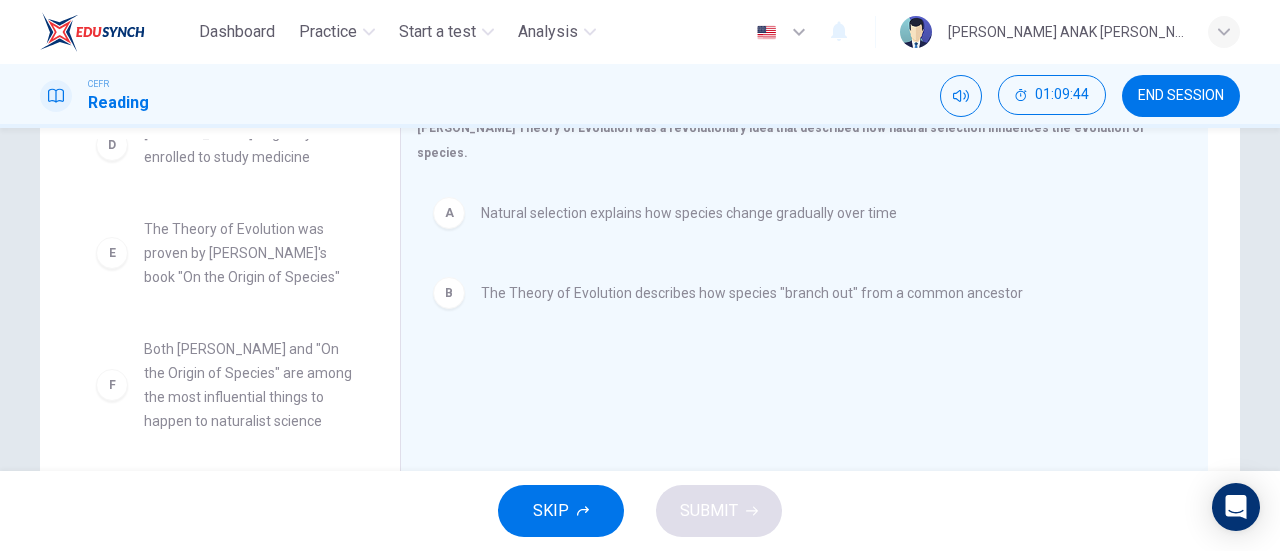 scroll, scrollTop: 156, scrollLeft: 0, axis: vertical 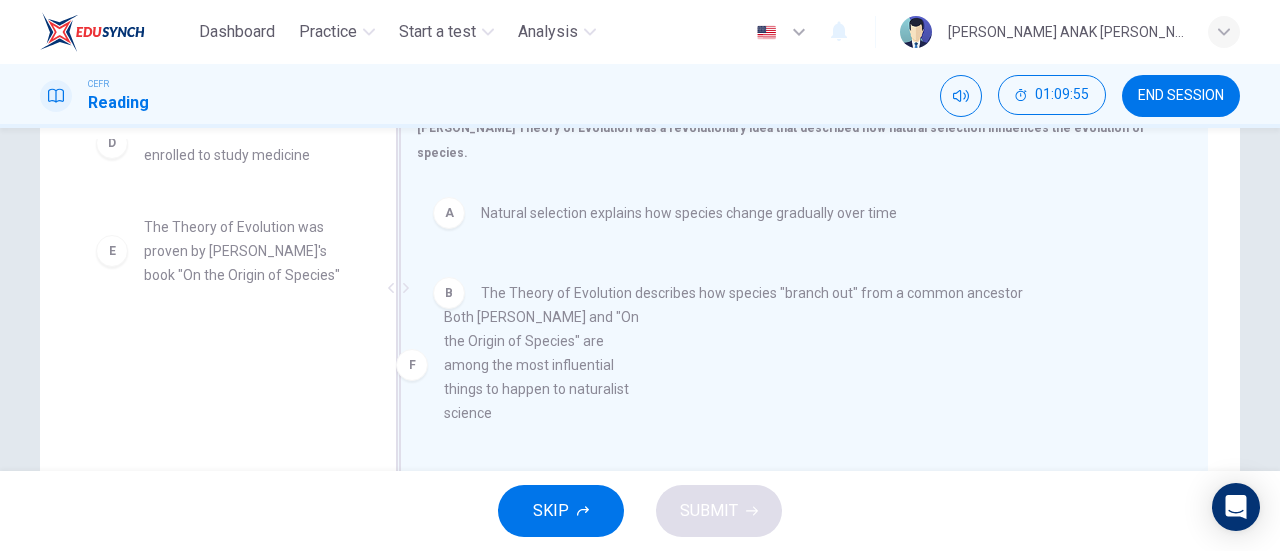 drag, startPoint x: 224, startPoint y: 384, endPoint x: 552, endPoint y: 353, distance: 329.46167 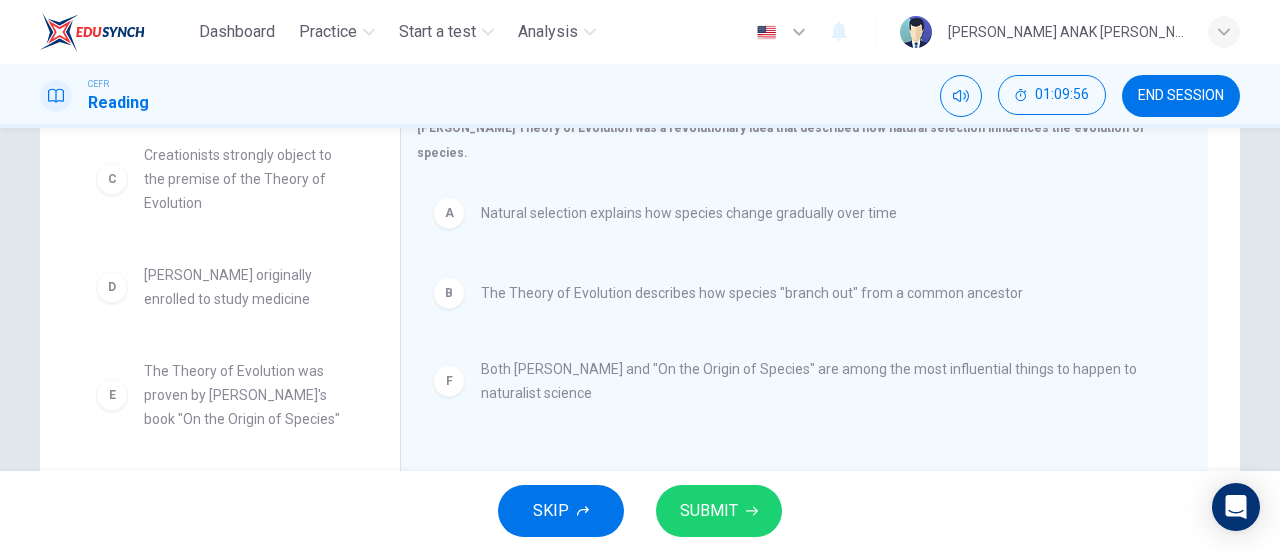 scroll, scrollTop: 12, scrollLeft: 0, axis: vertical 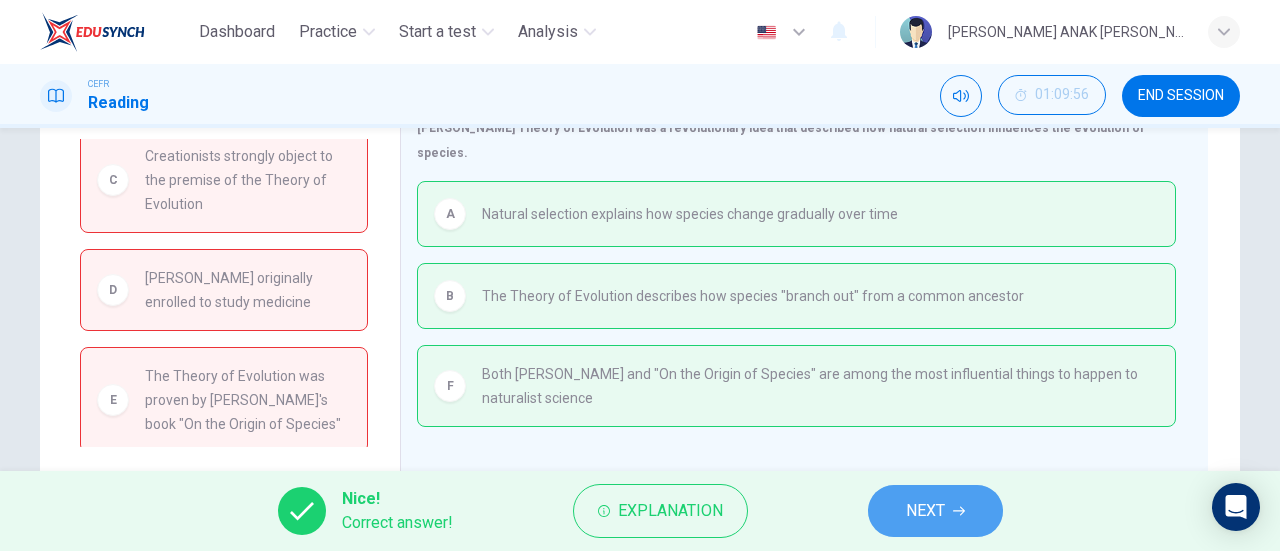 click on "NEXT" at bounding box center (935, 511) 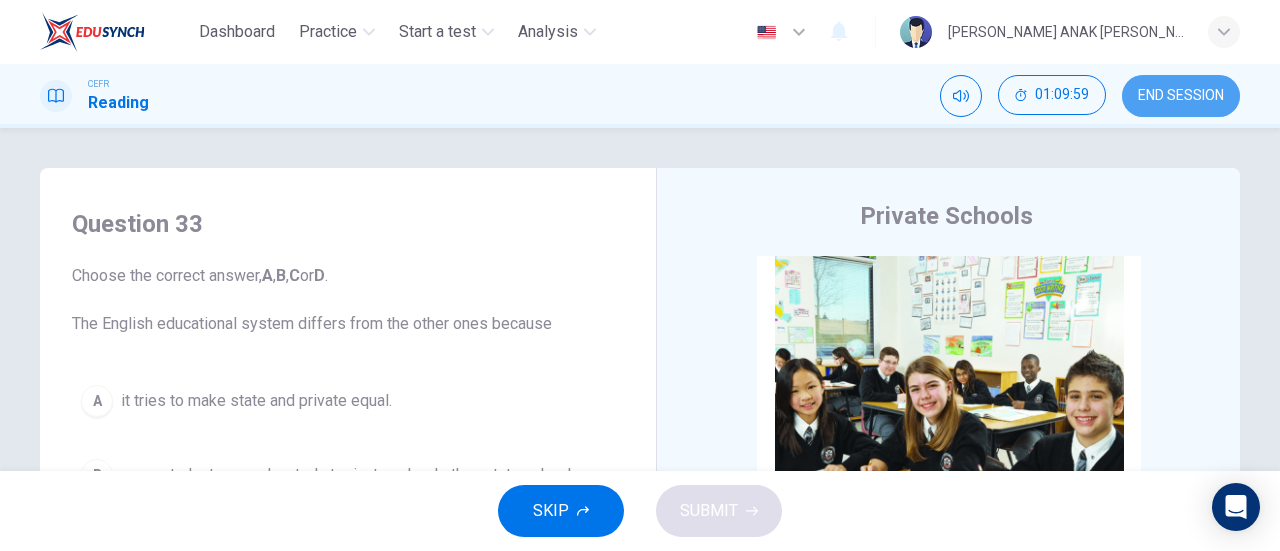 click on "END SESSION" at bounding box center [1181, 96] 